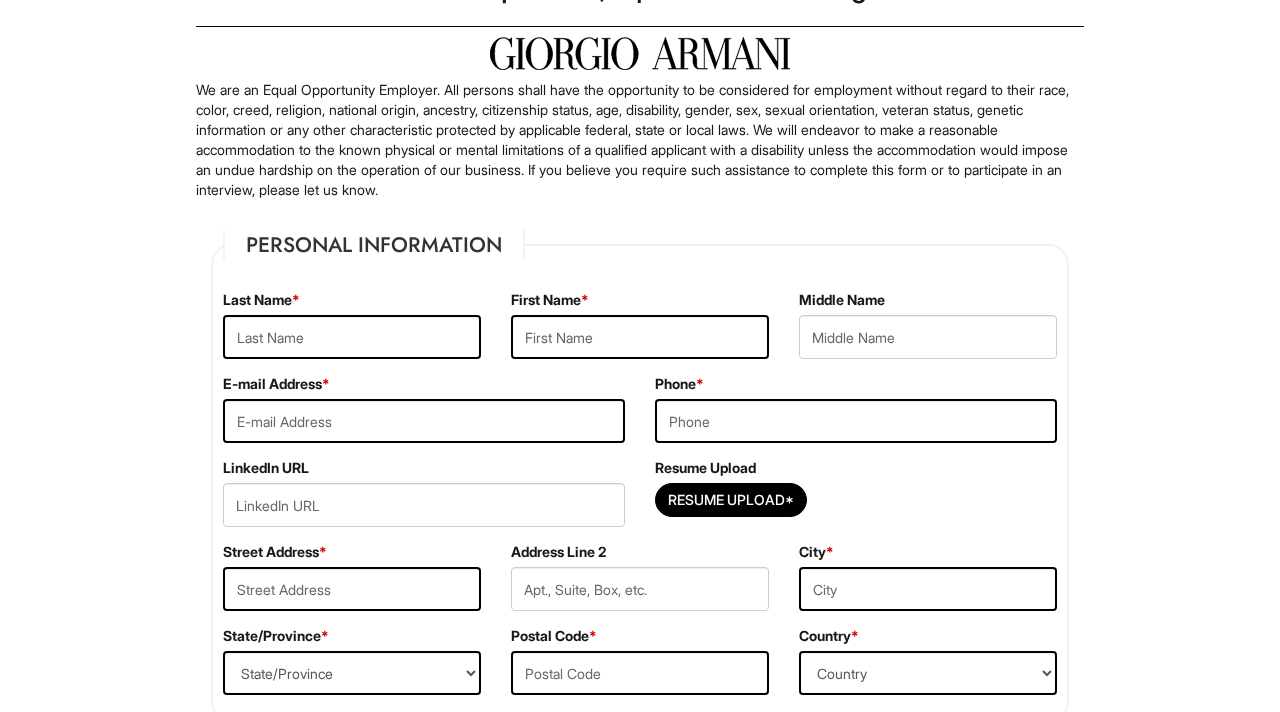 scroll, scrollTop: 109, scrollLeft: 0, axis: vertical 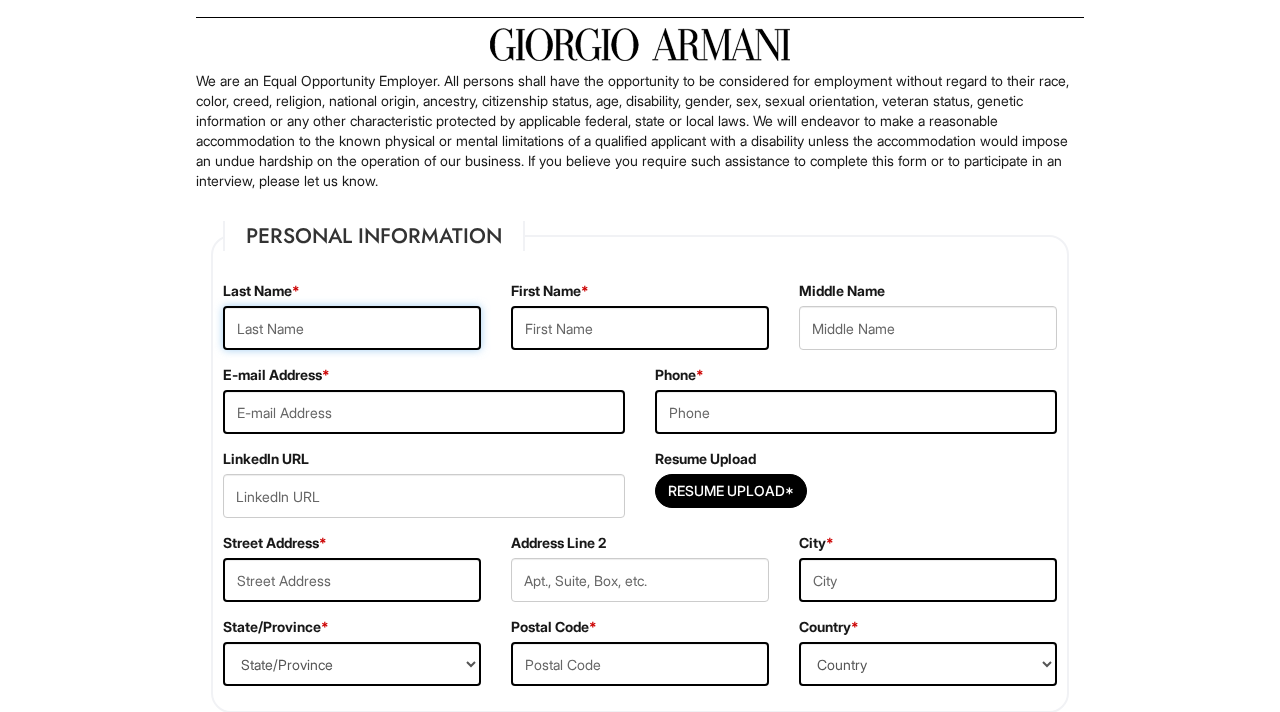 click at bounding box center [352, 328] 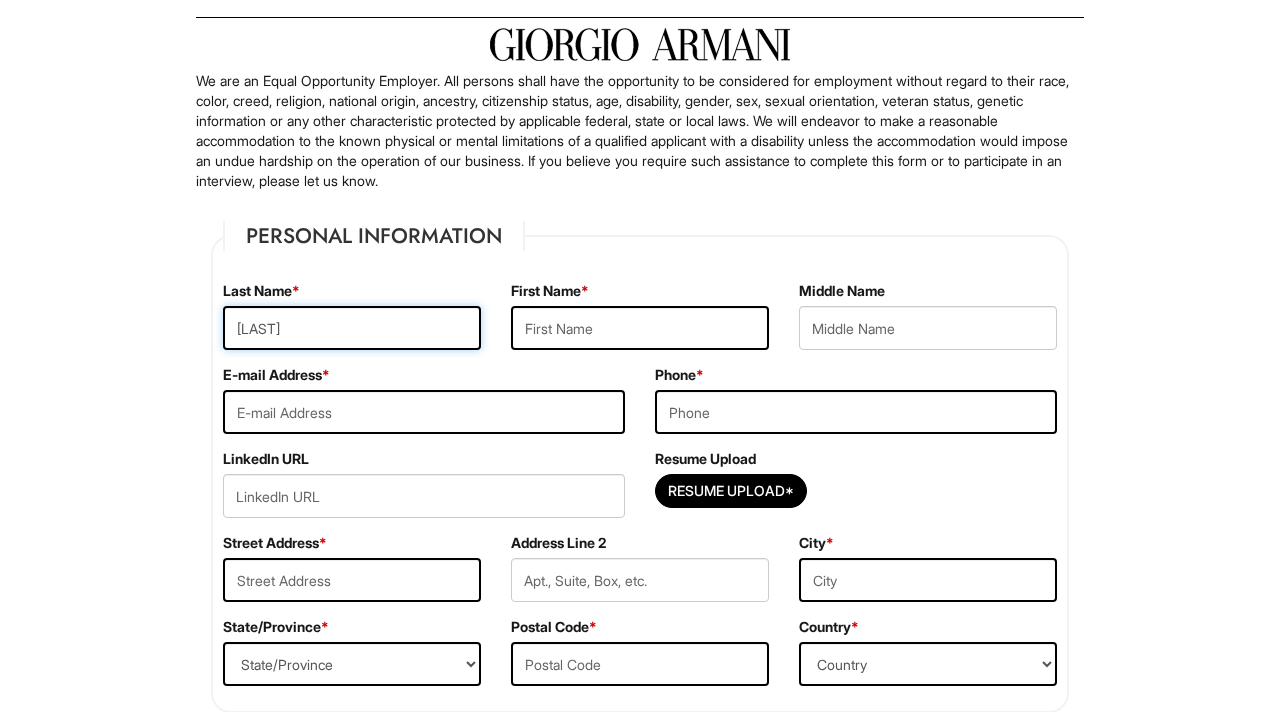 type on "[LAST]" 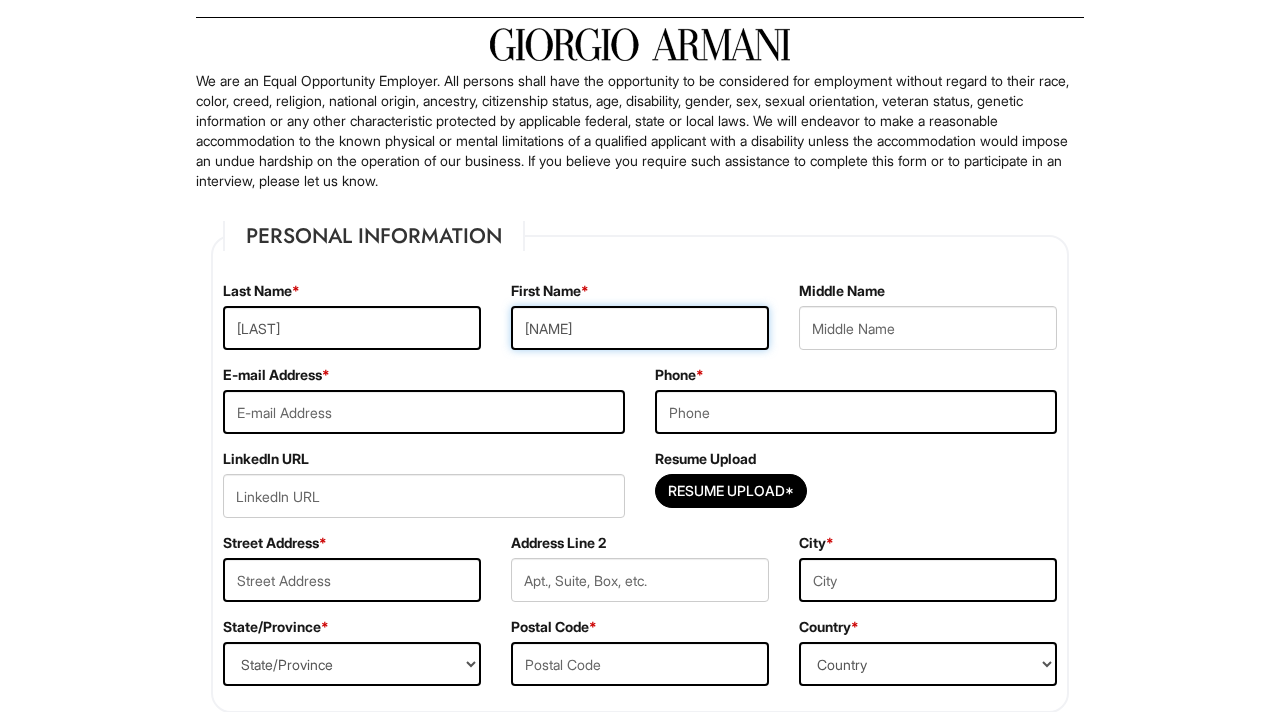 type on "[NAME]" 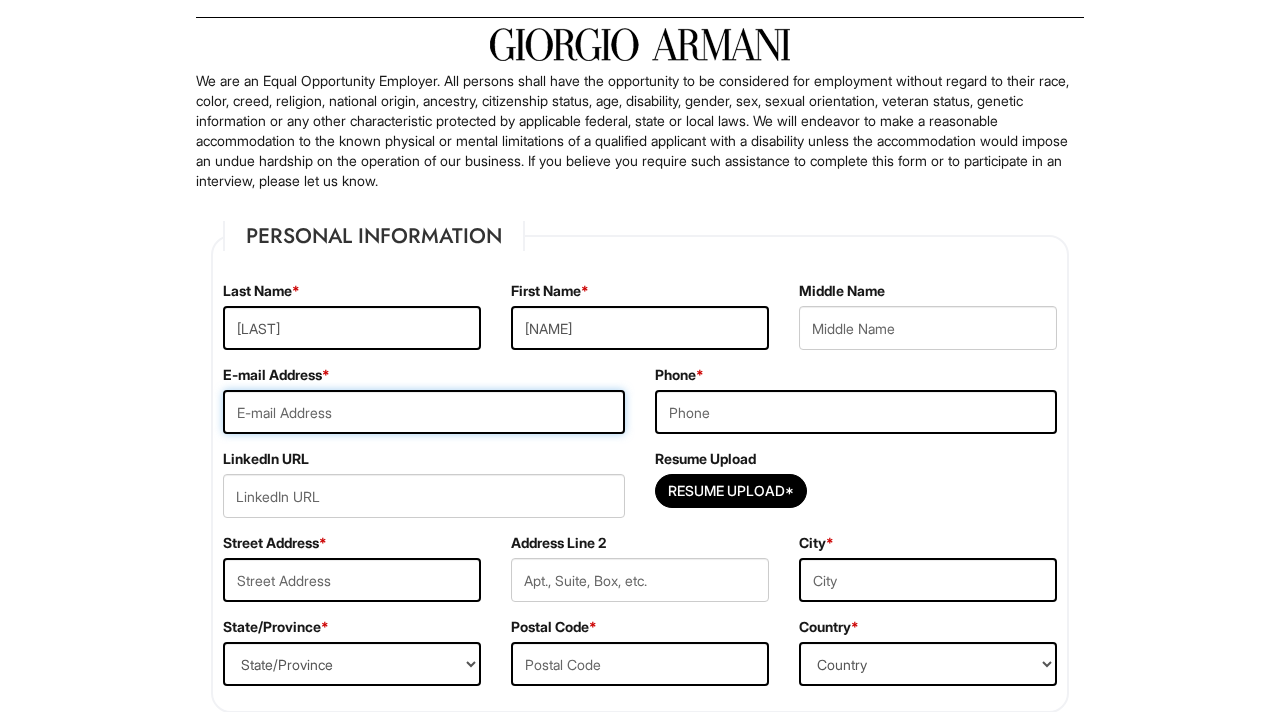 click at bounding box center (424, 412) 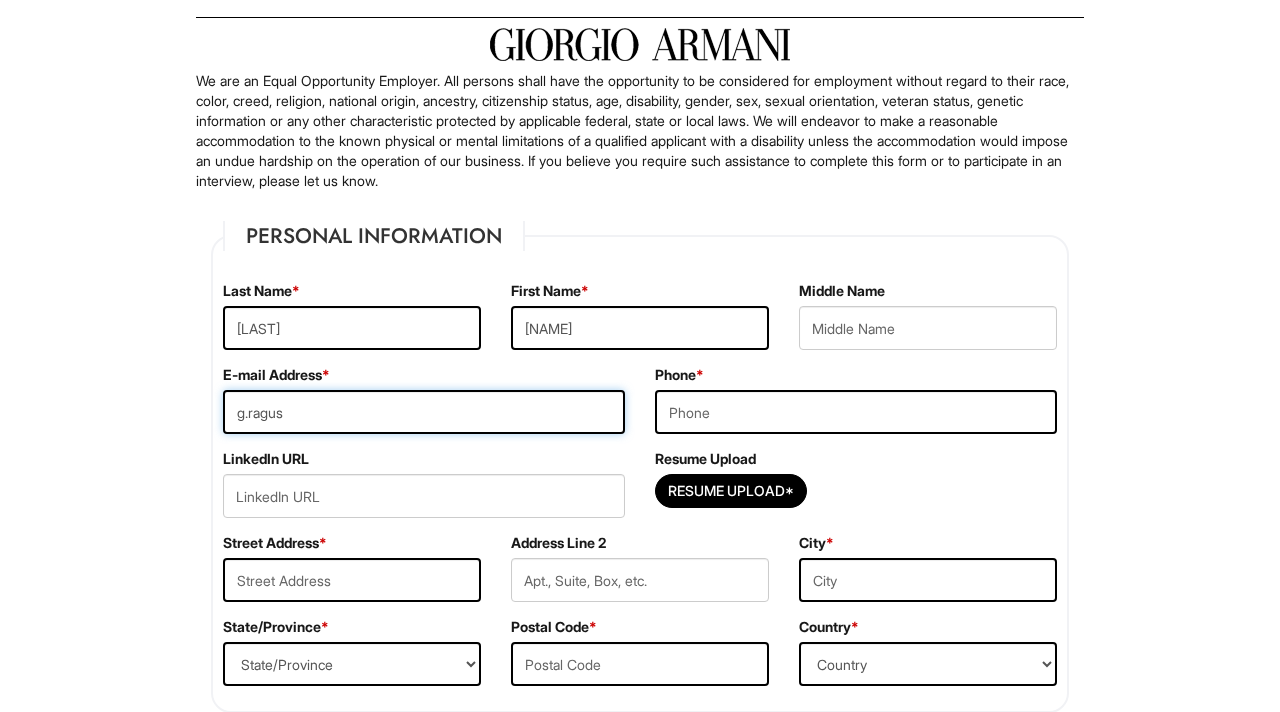 type on "g.raguso1@gmail.com" 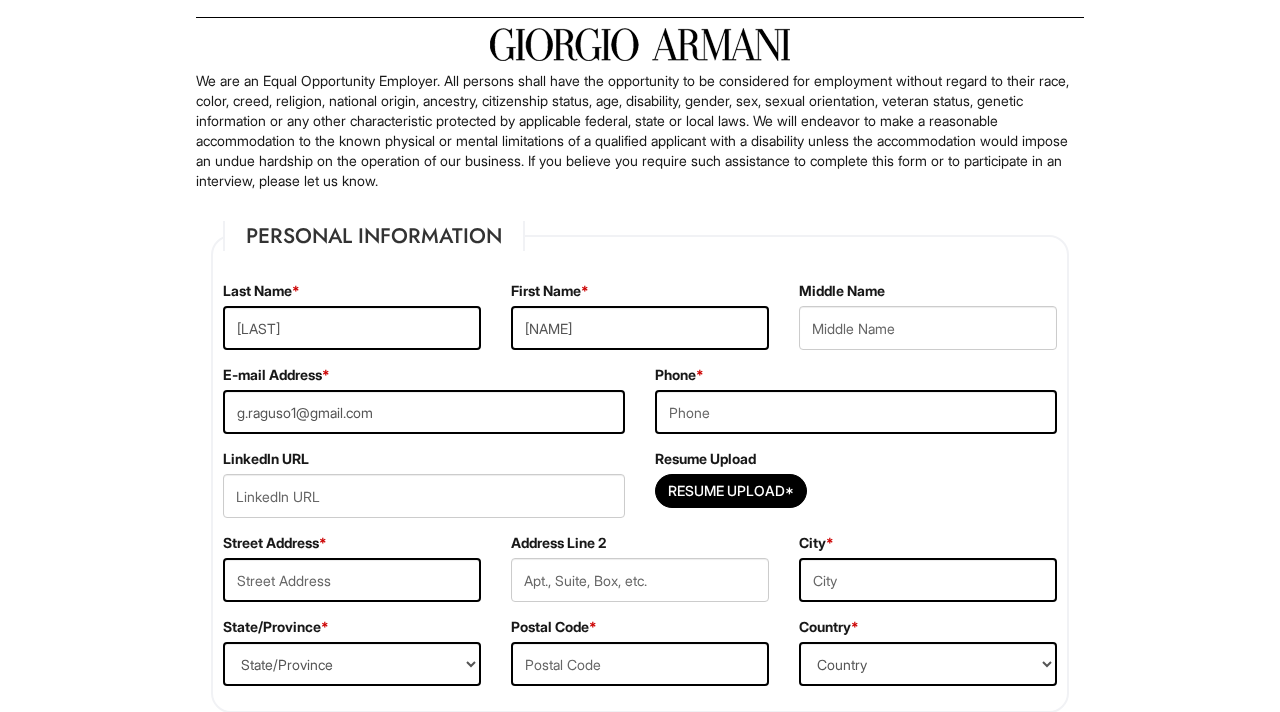 type on "[PHONE]" 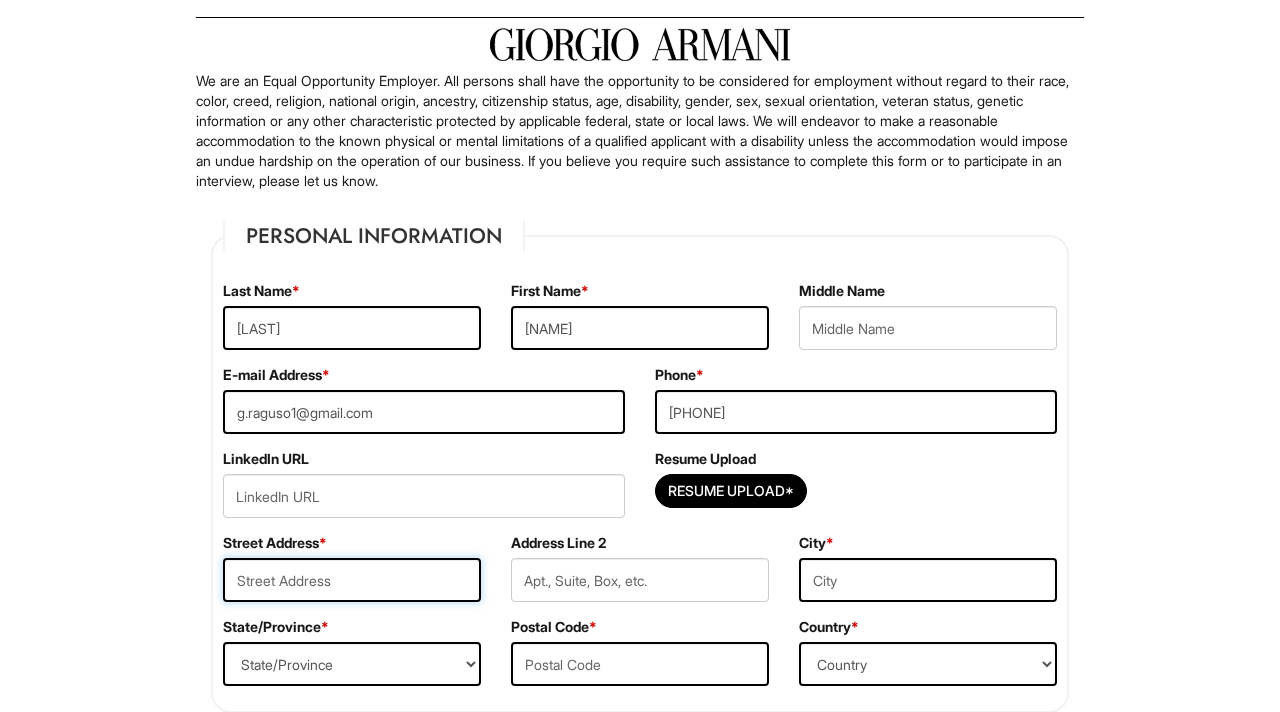 type on "[NUMBER] [STREET]" 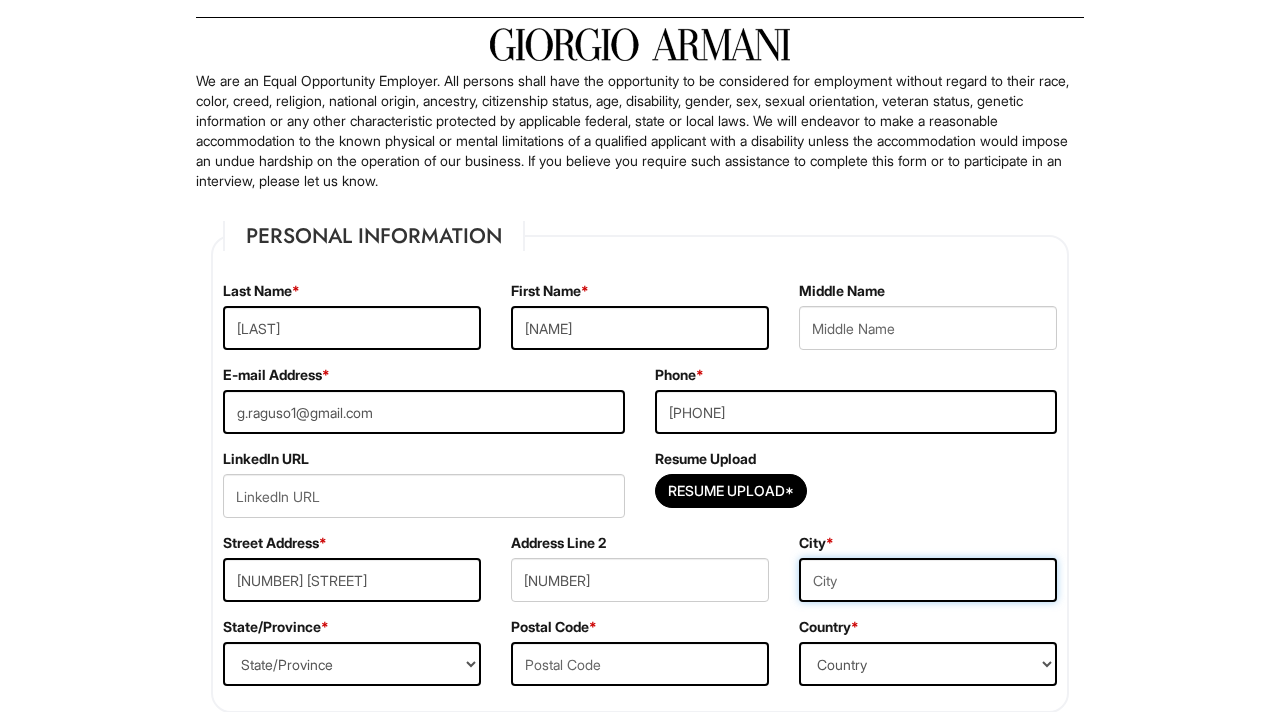type on "PHILA" 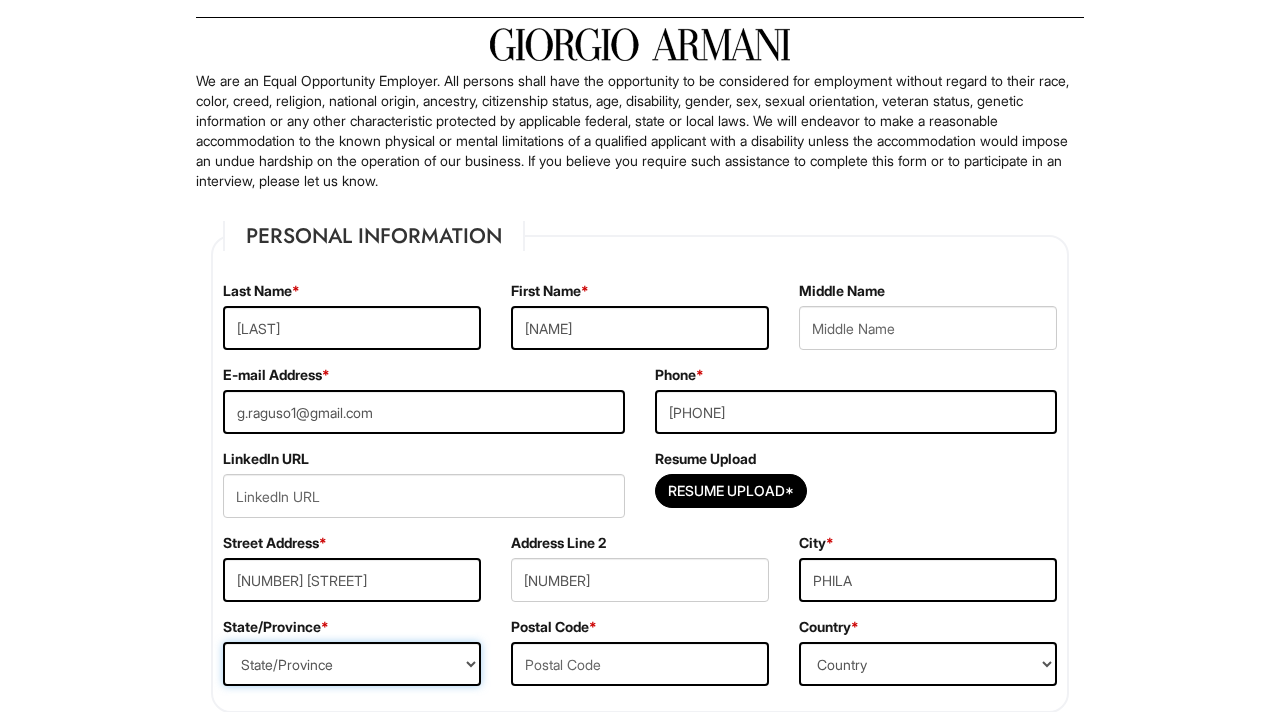 select on "PA" 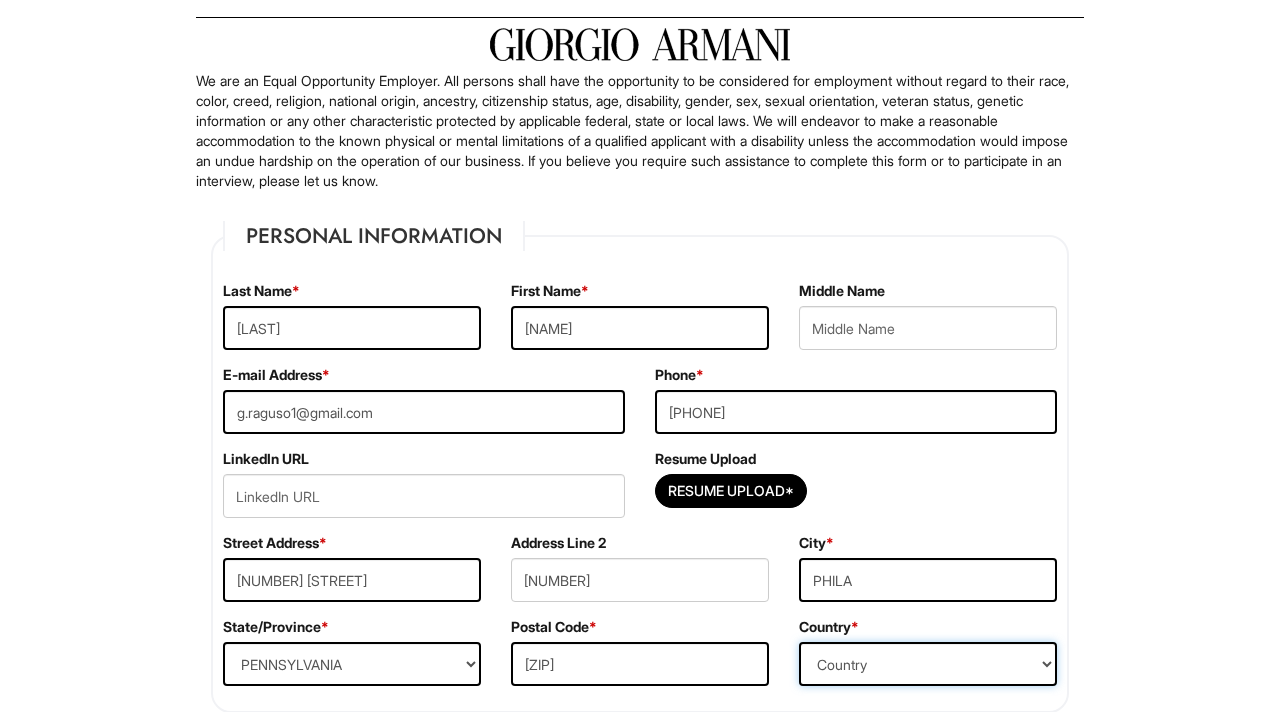 select on "United States of America" 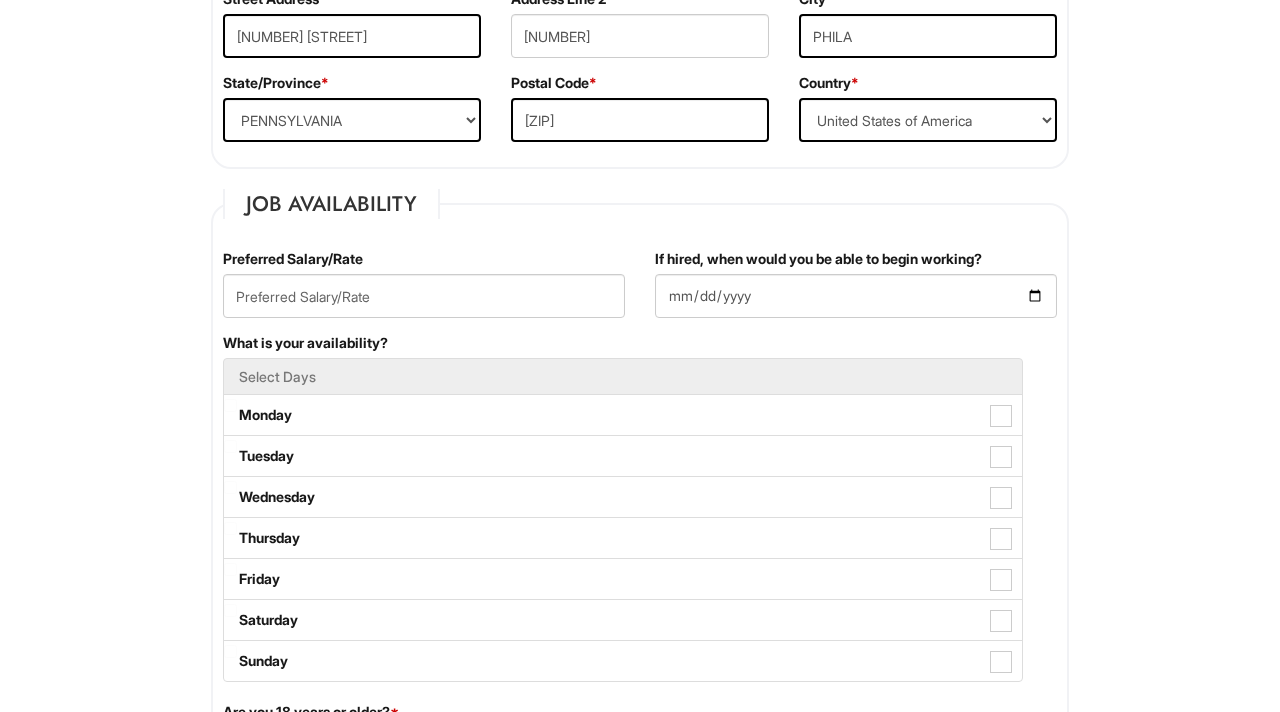 scroll, scrollTop: 725, scrollLeft: 0, axis: vertical 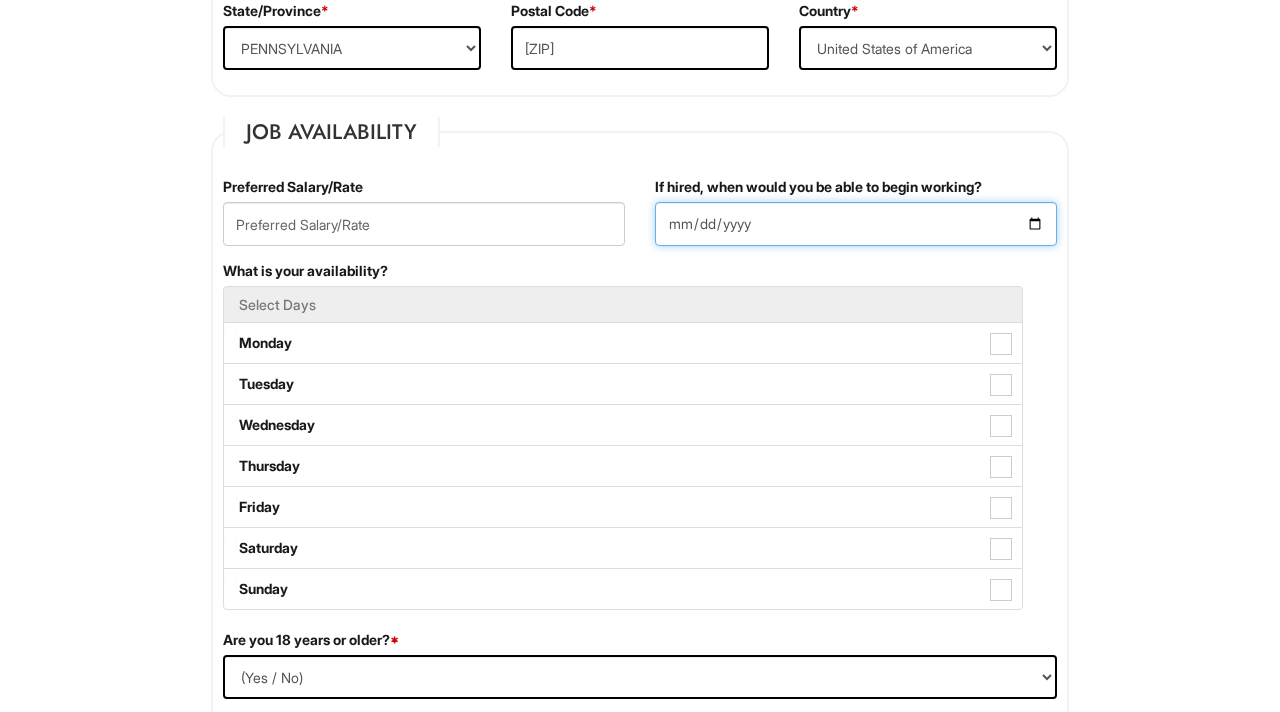 click on "If hired, when would you be able to begin working?" at bounding box center (856, 224) 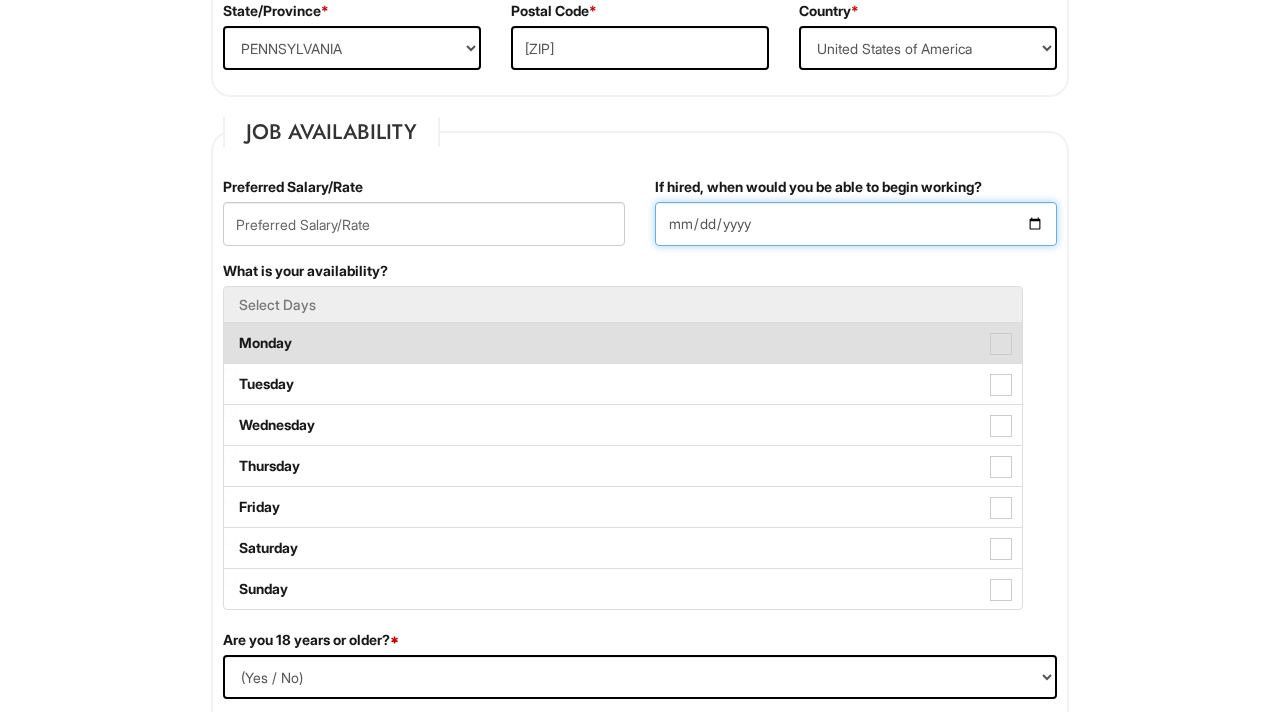 click on "If hired, when would you be able to begin working?" at bounding box center [856, 224] 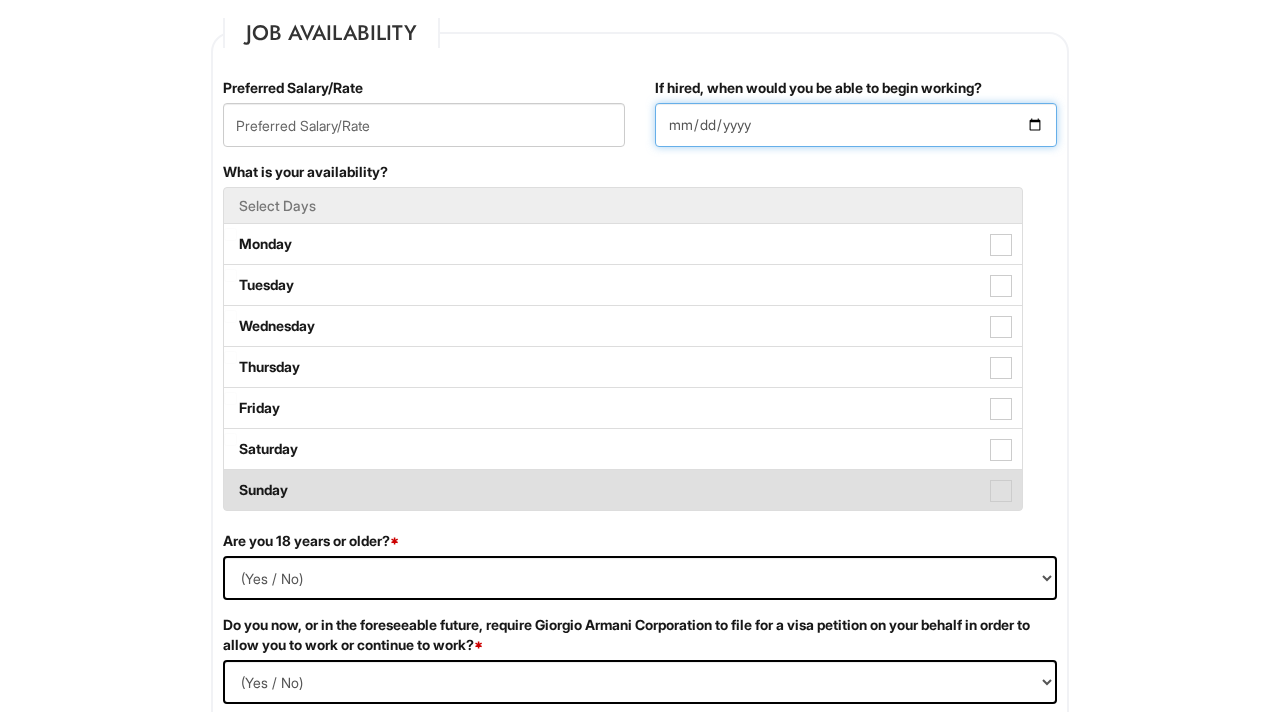 scroll, scrollTop: 965, scrollLeft: 0, axis: vertical 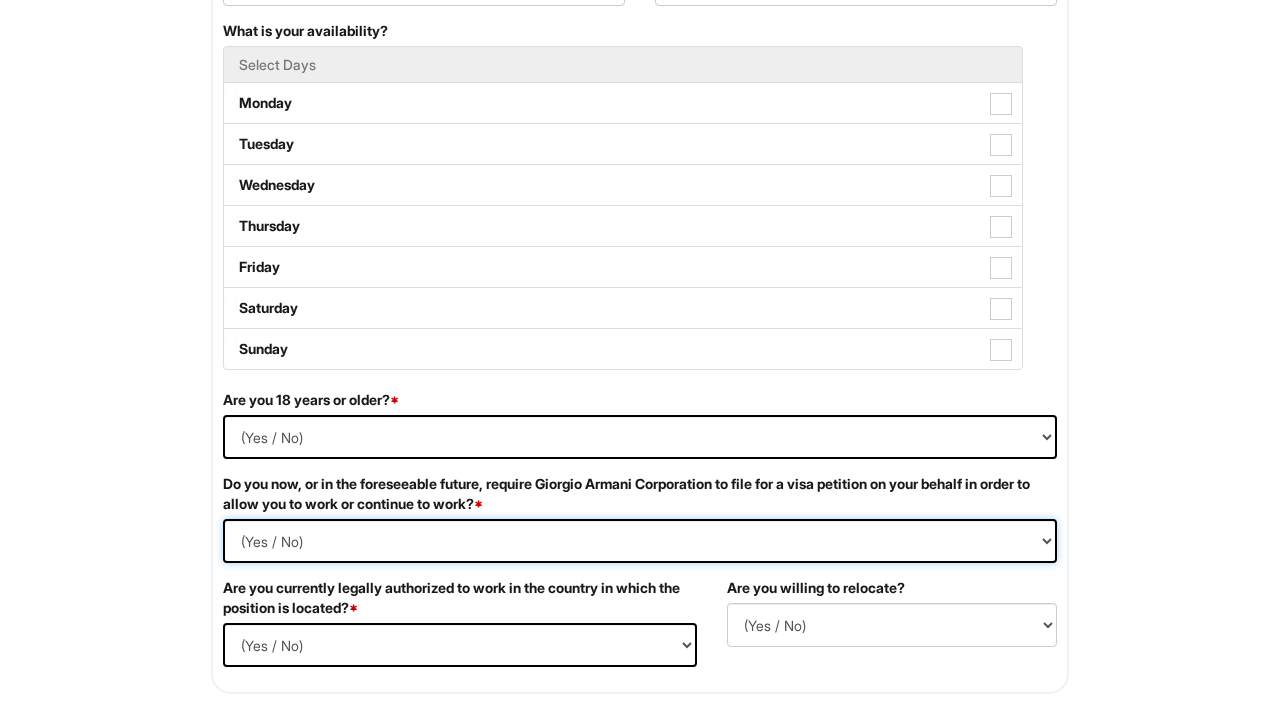 click on "(Yes / No) Yes No" at bounding box center [640, 541] 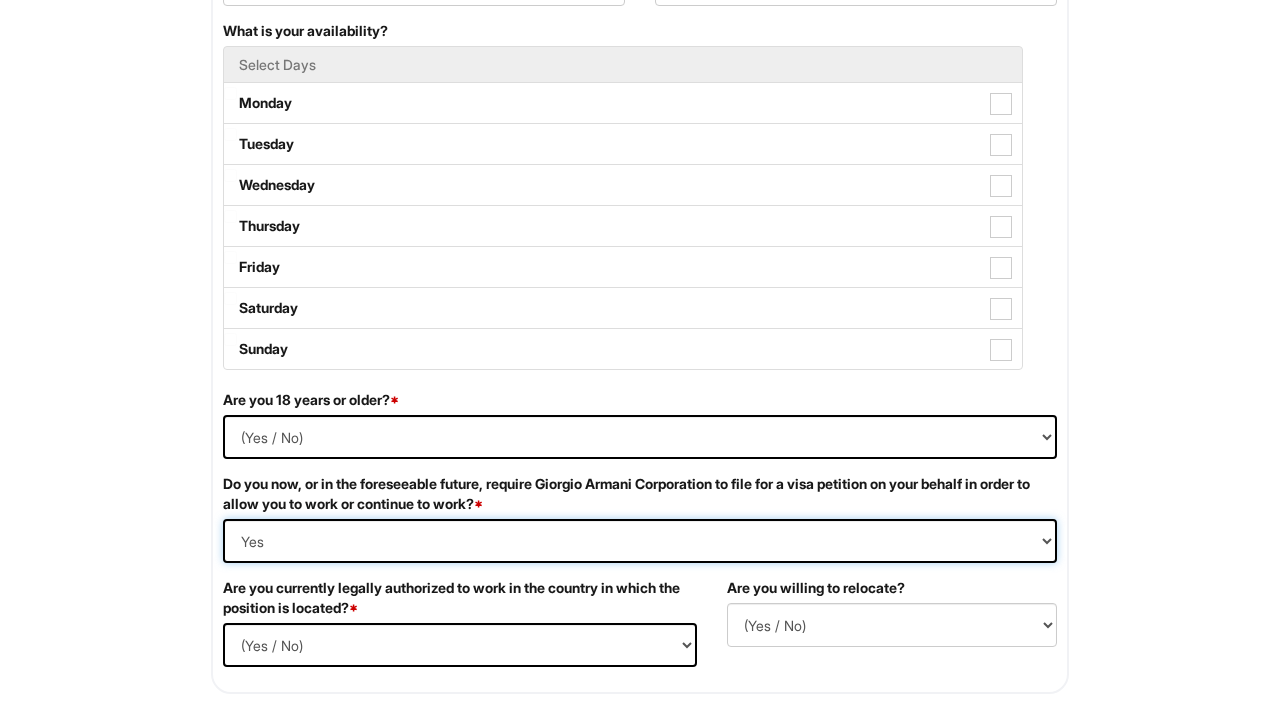 scroll, scrollTop: 1029, scrollLeft: 0, axis: vertical 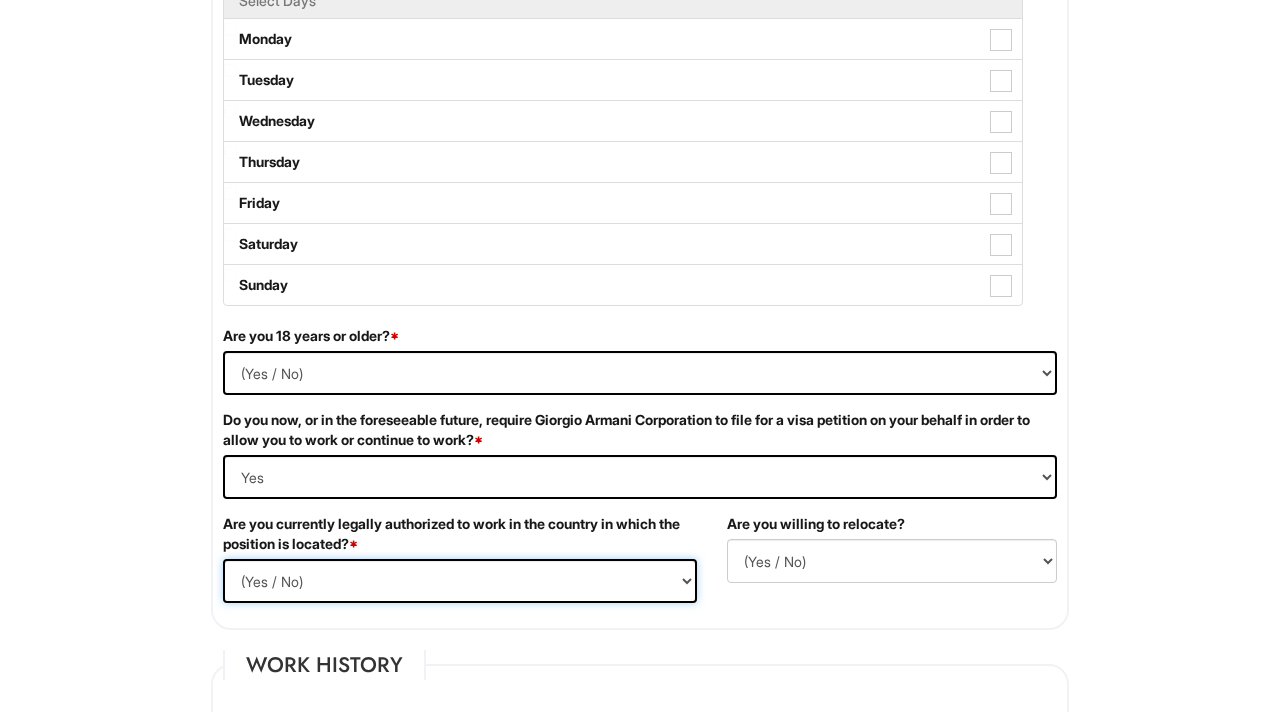 click on "(Yes / No) Yes No" at bounding box center (460, 581) 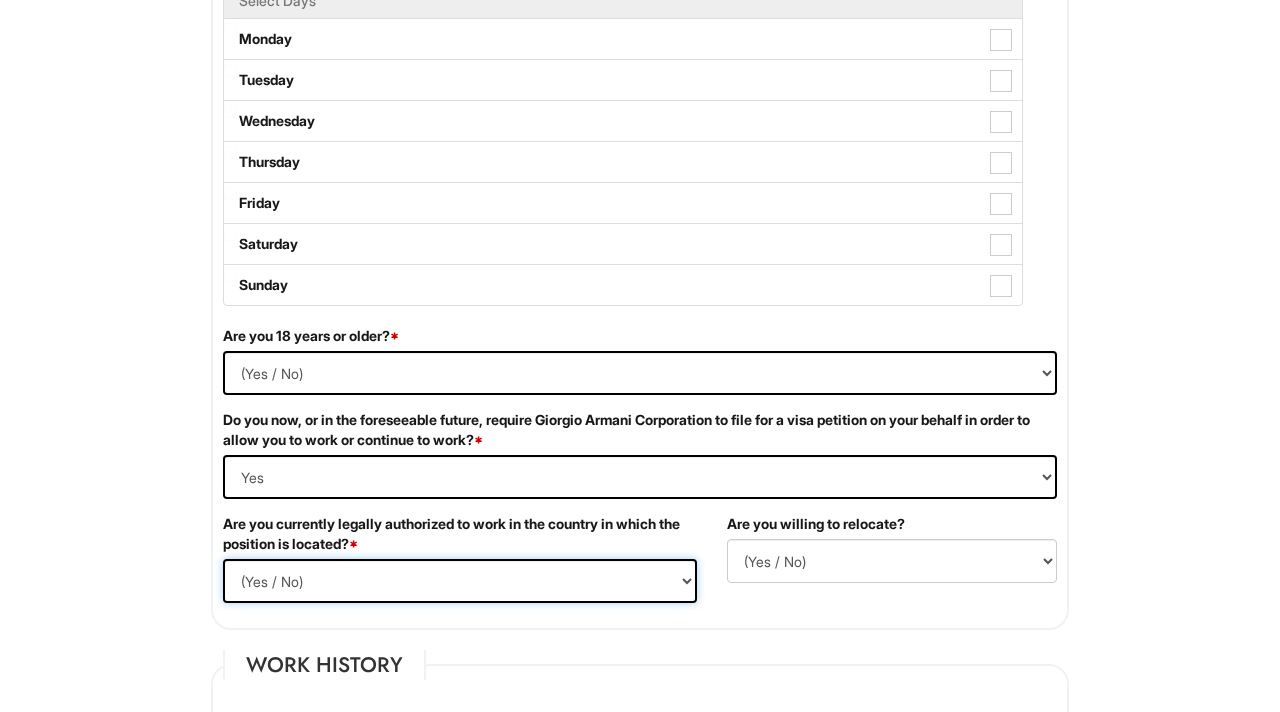 select on "Yes" 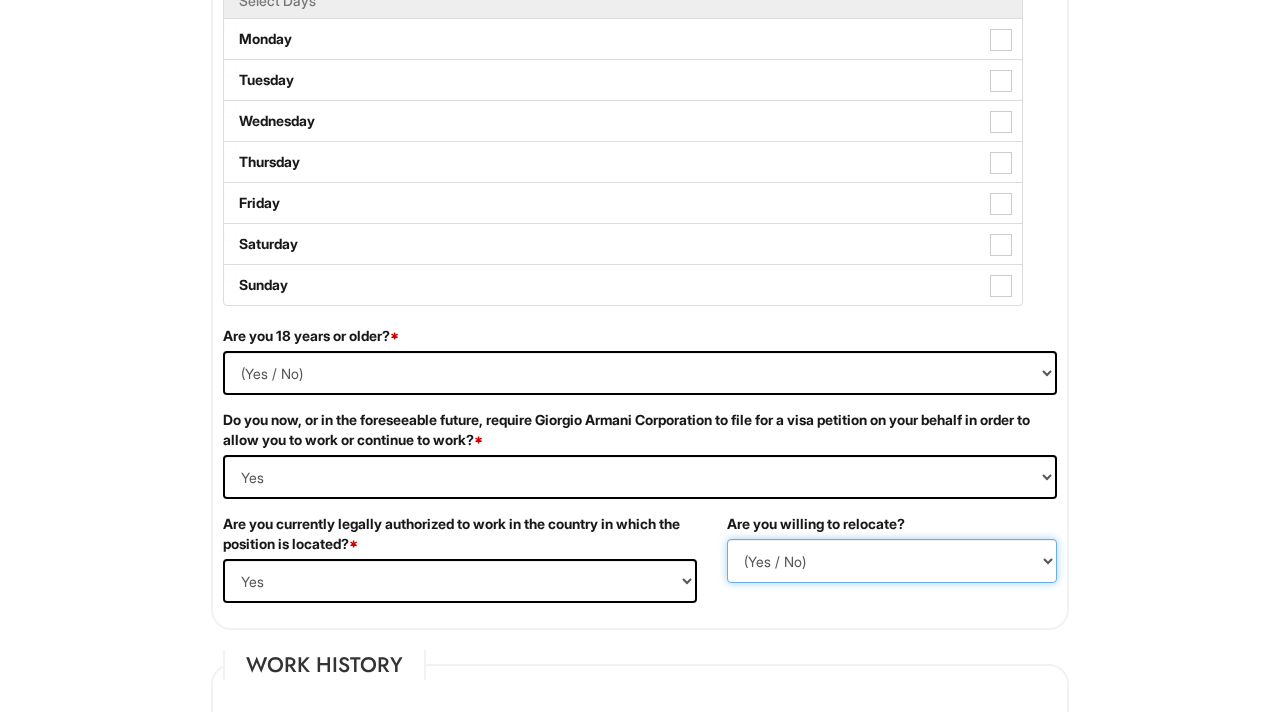 click on "(Yes / No) No Yes" at bounding box center (892, 561) 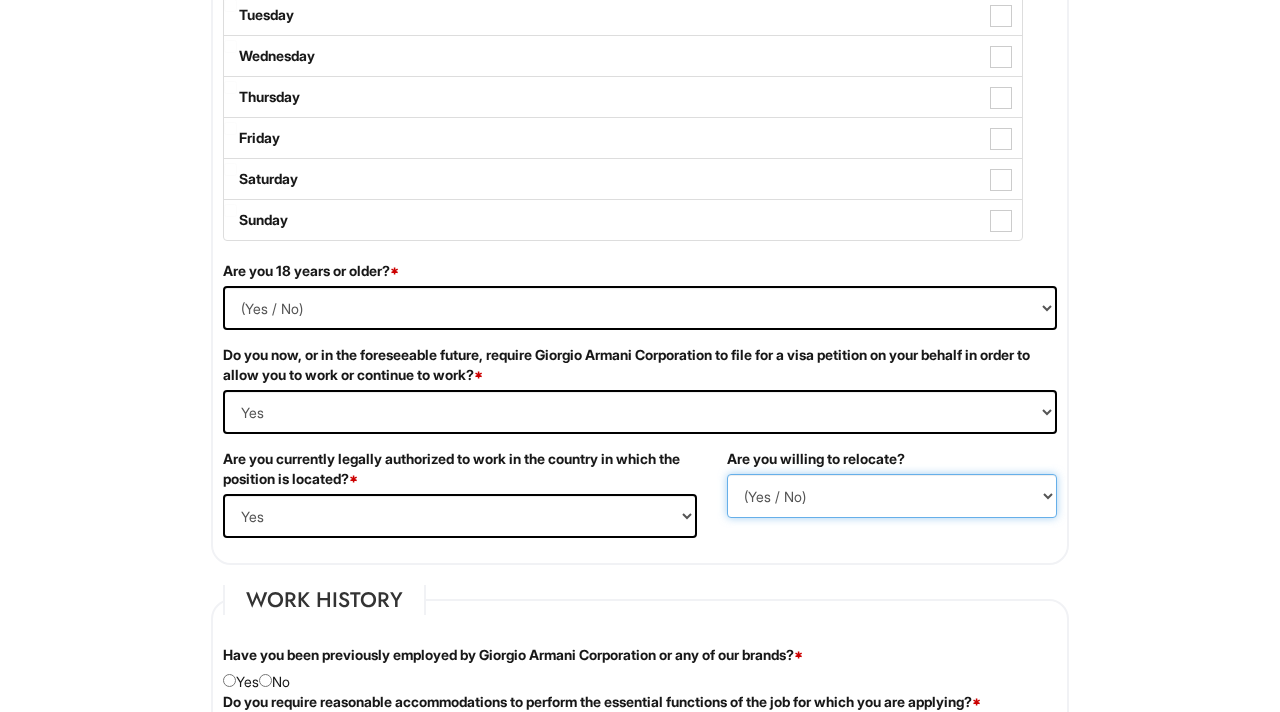 scroll, scrollTop: 1108, scrollLeft: 0, axis: vertical 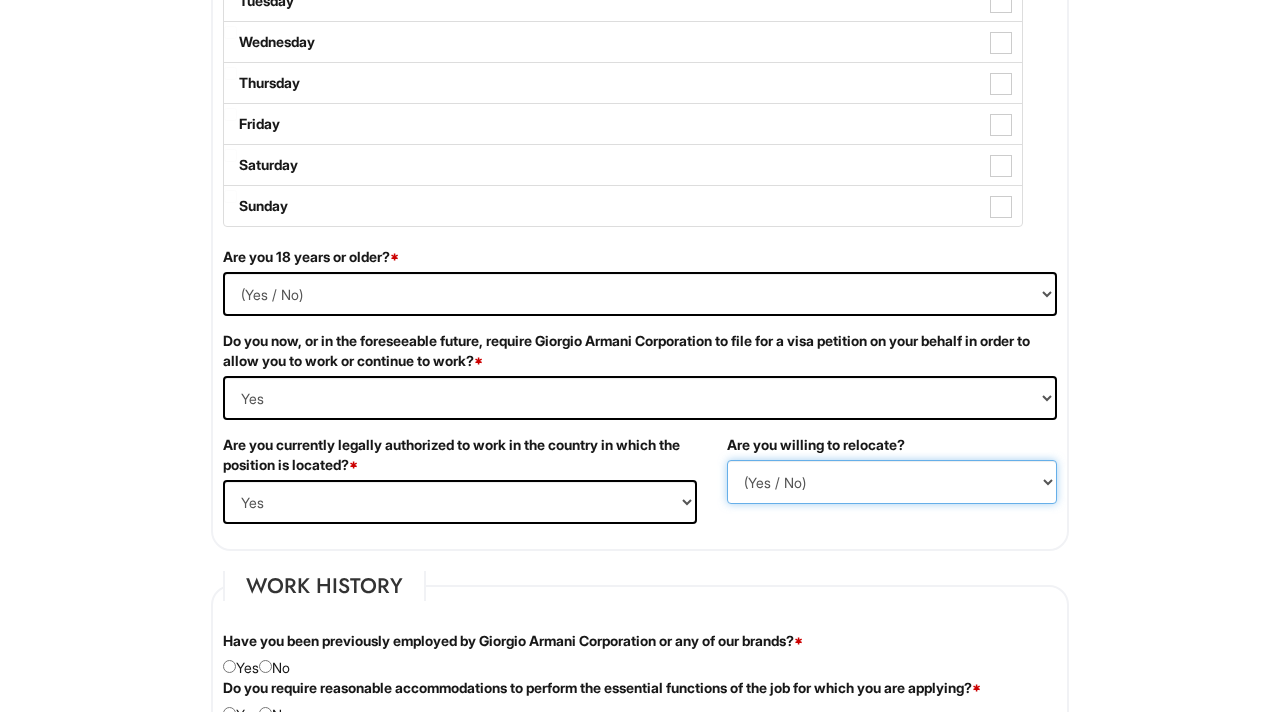 click on "(Yes / No) No Yes" at bounding box center (892, 482) 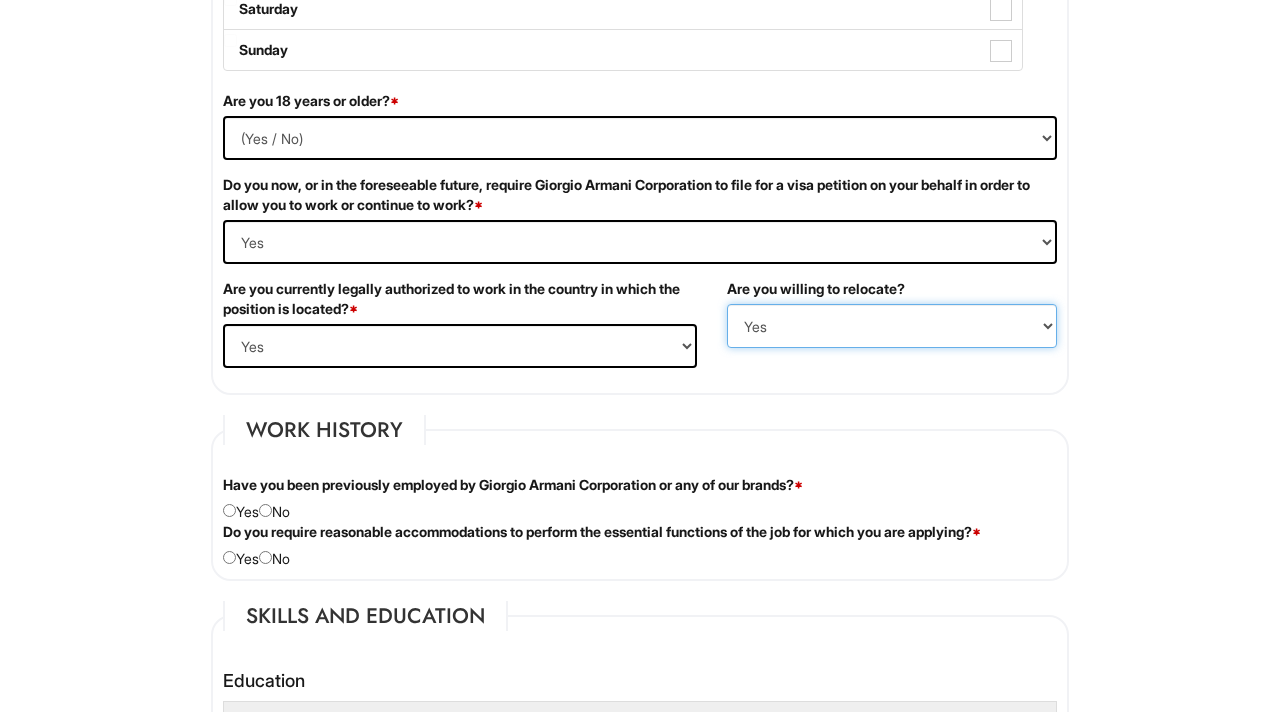 scroll, scrollTop: 1278, scrollLeft: 0, axis: vertical 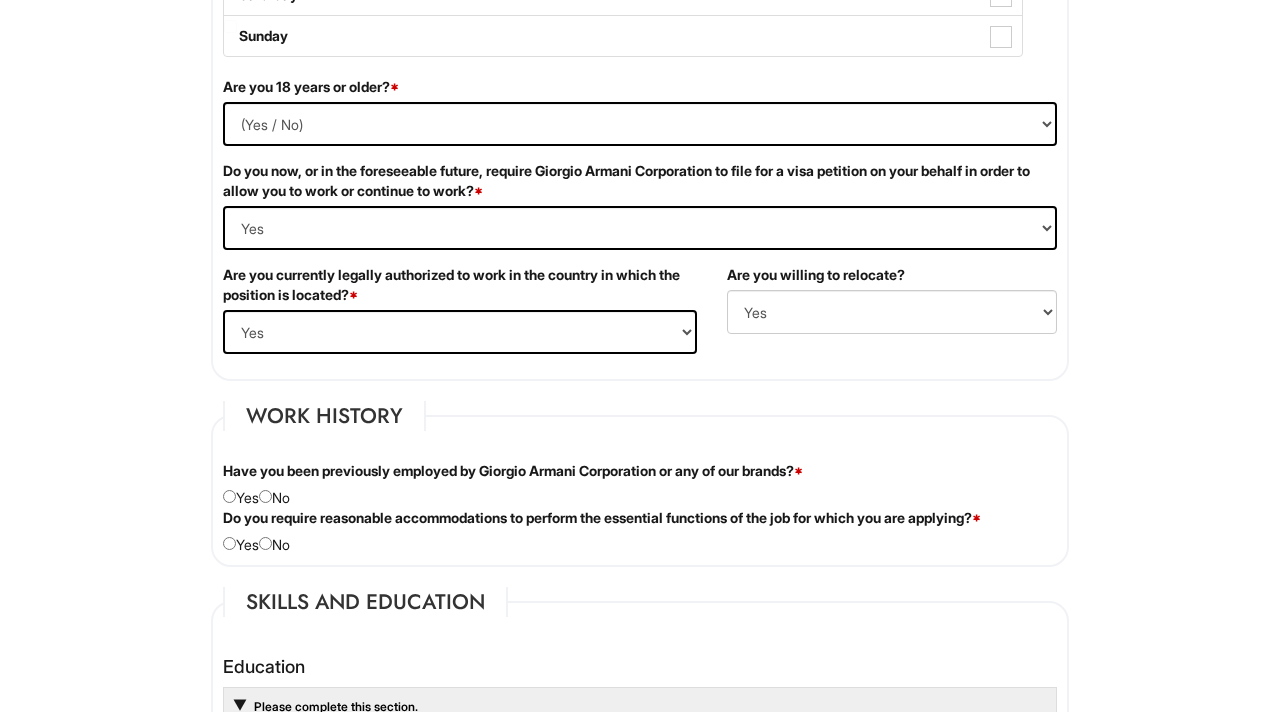click on "Have you been previously employed by Giorgio Armani Corporation or any of our brands? *    Yes   No" at bounding box center [640, 484] 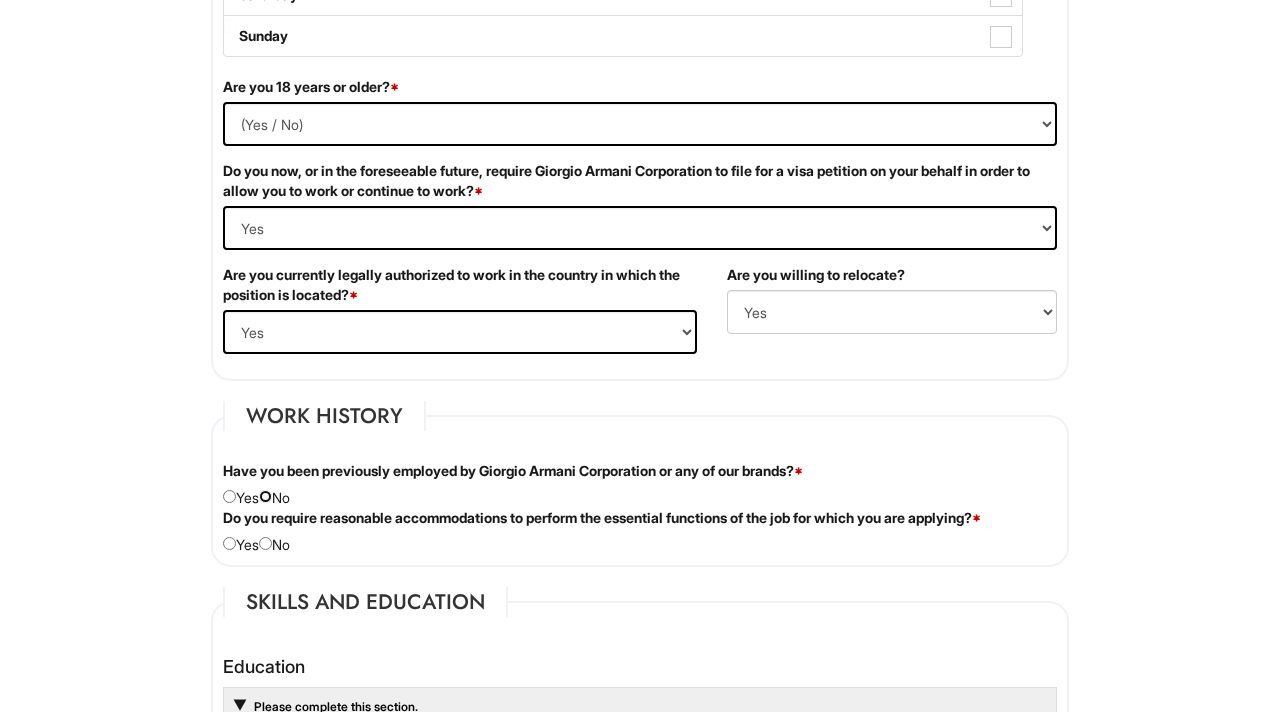 click at bounding box center [265, 496] 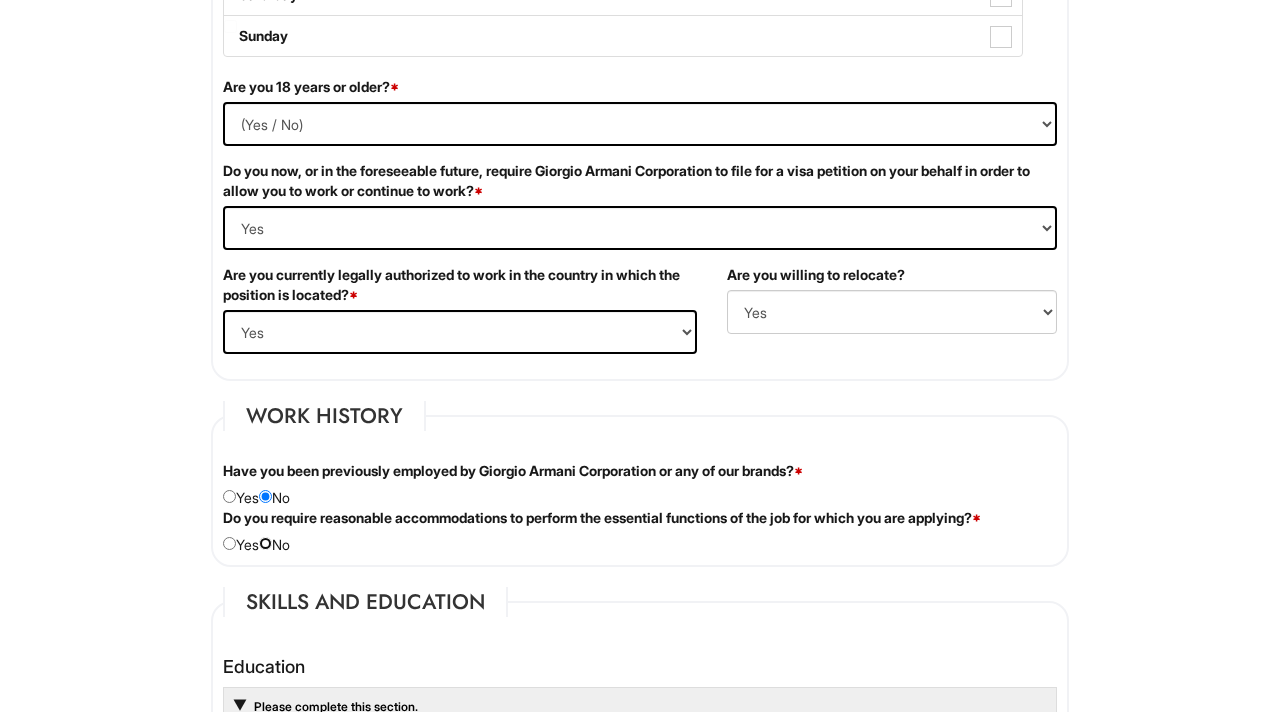 click at bounding box center (265, 543) 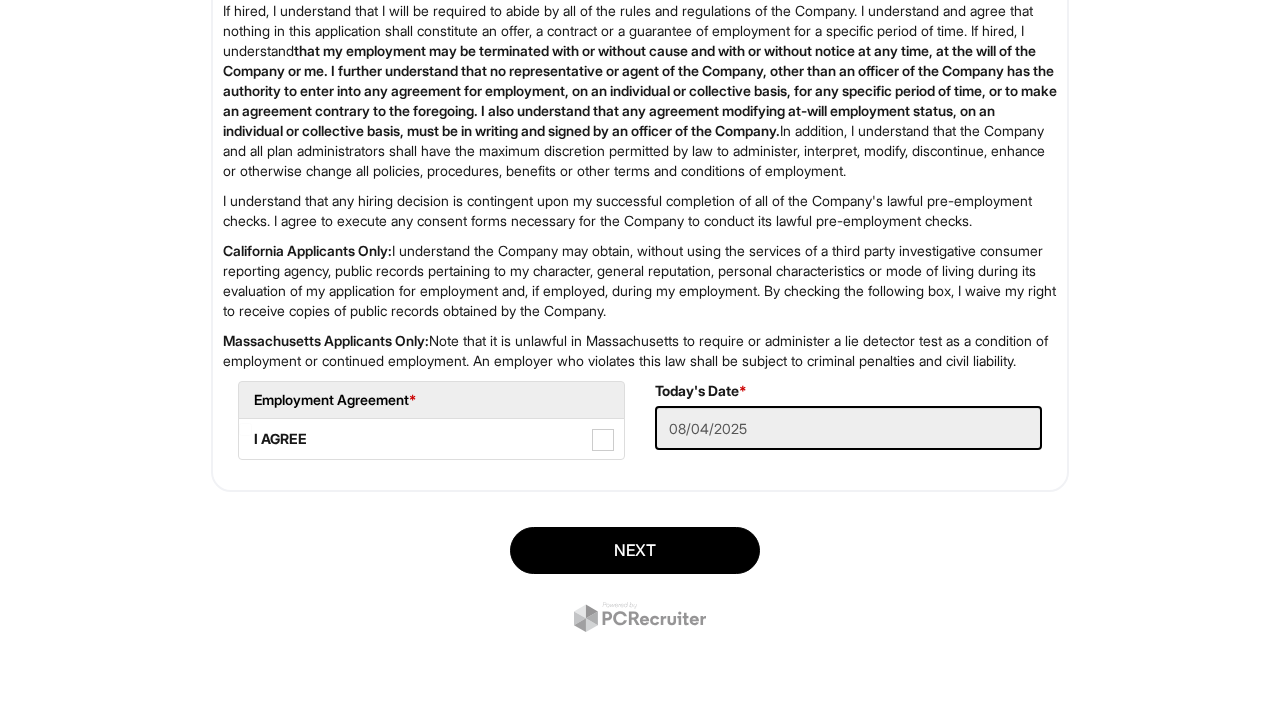 scroll, scrollTop: 3277, scrollLeft: 0, axis: vertical 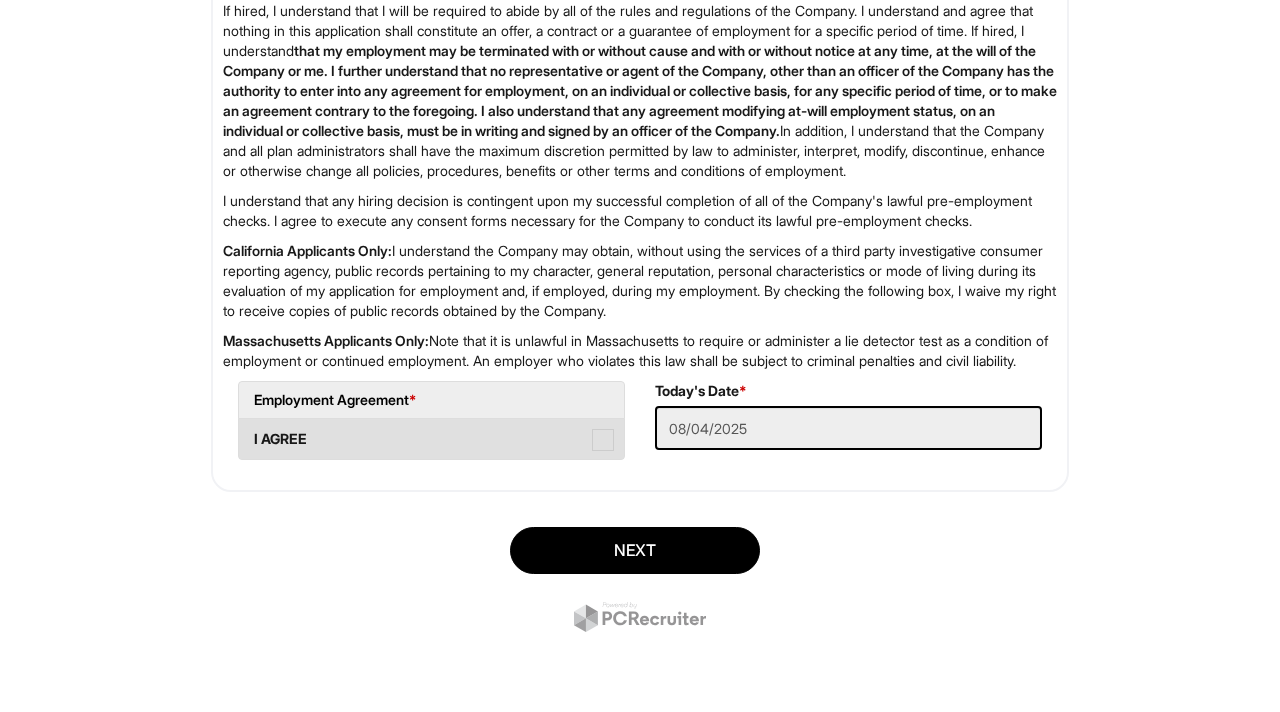 click on "I AGREE" at bounding box center (431, 439) 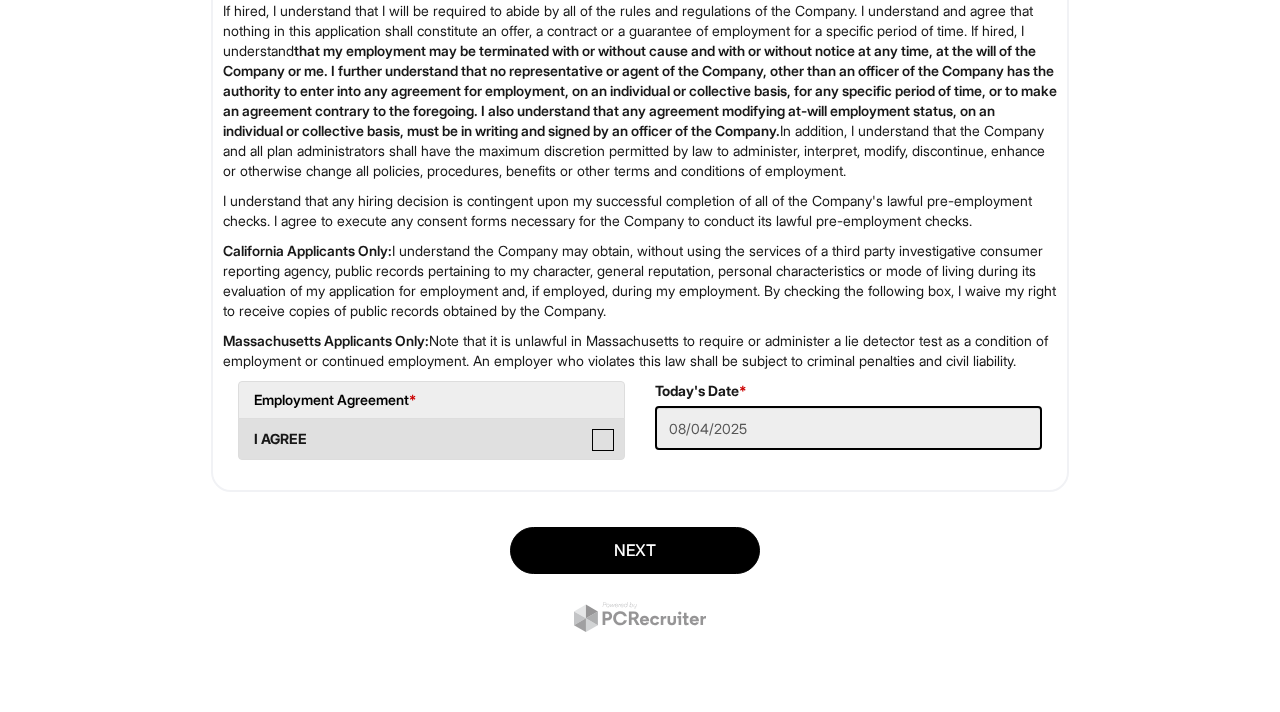 click on "I AGREE" at bounding box center (245, 429) 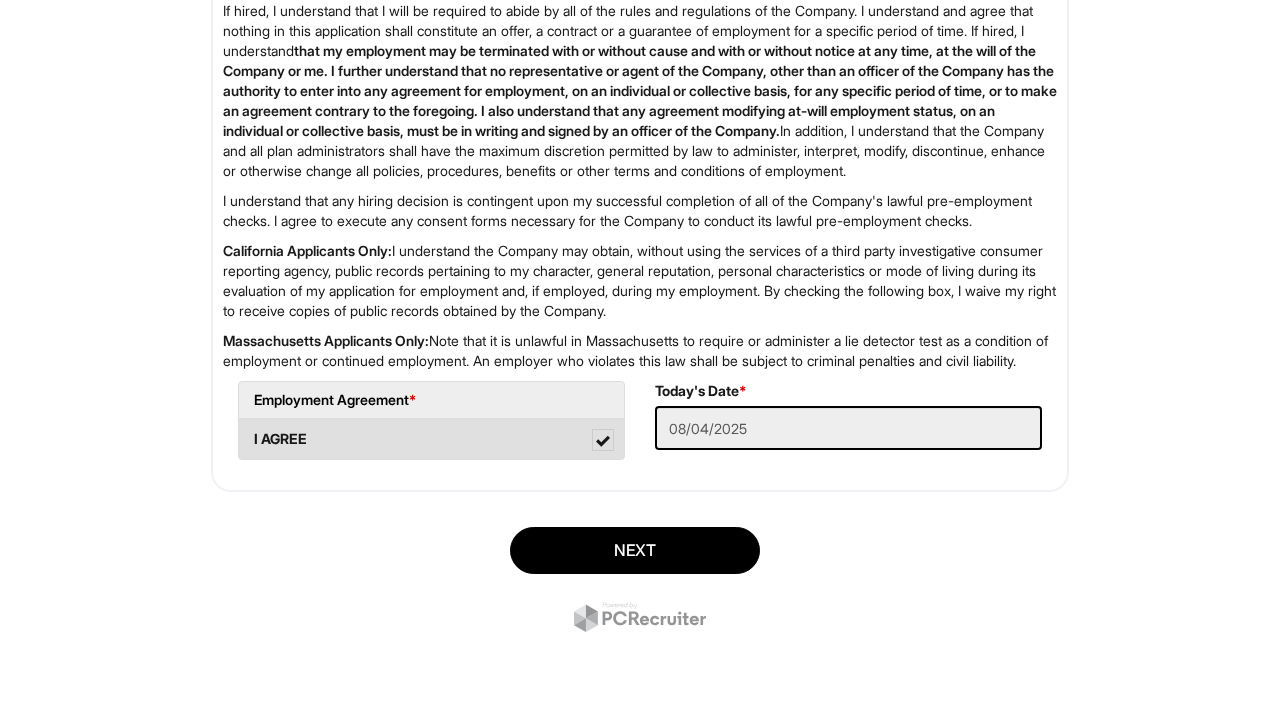 click at bounding box center [603, 441] 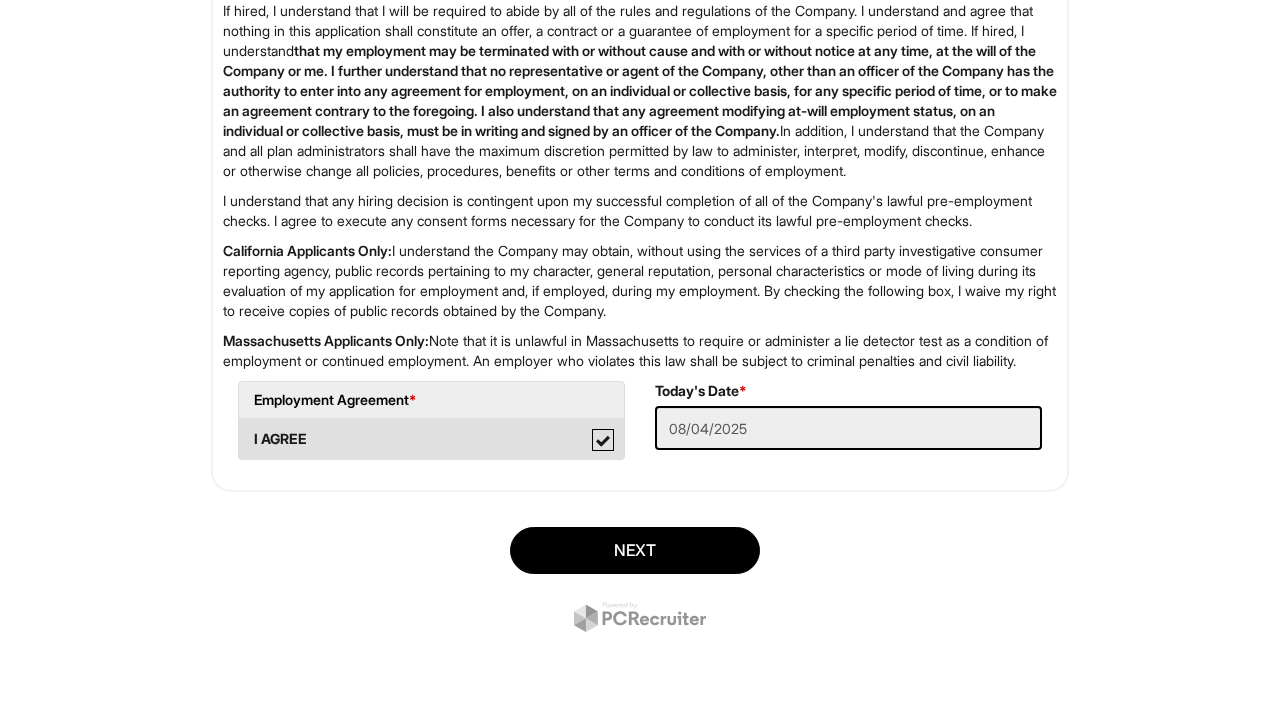 click on "I AGREE" at bounding box center (245, 429) 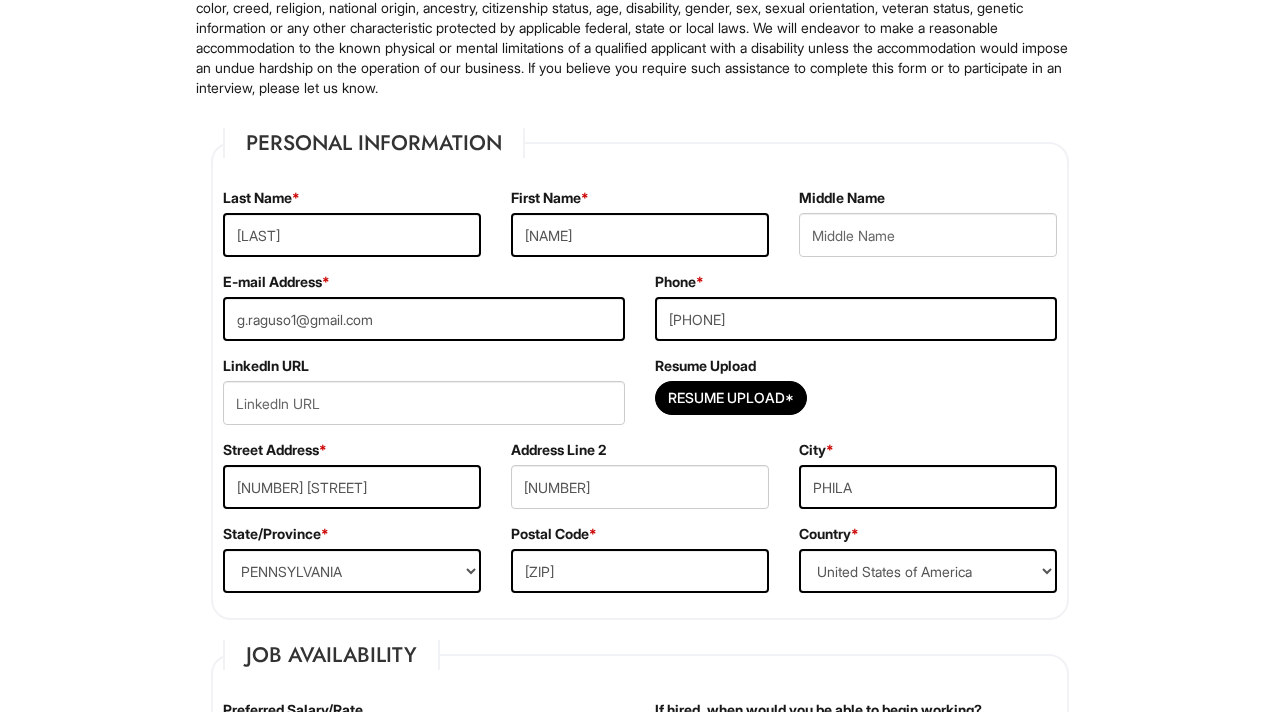 scroll, scrollTop: 203, scrollLeft: 0, axis: vertical 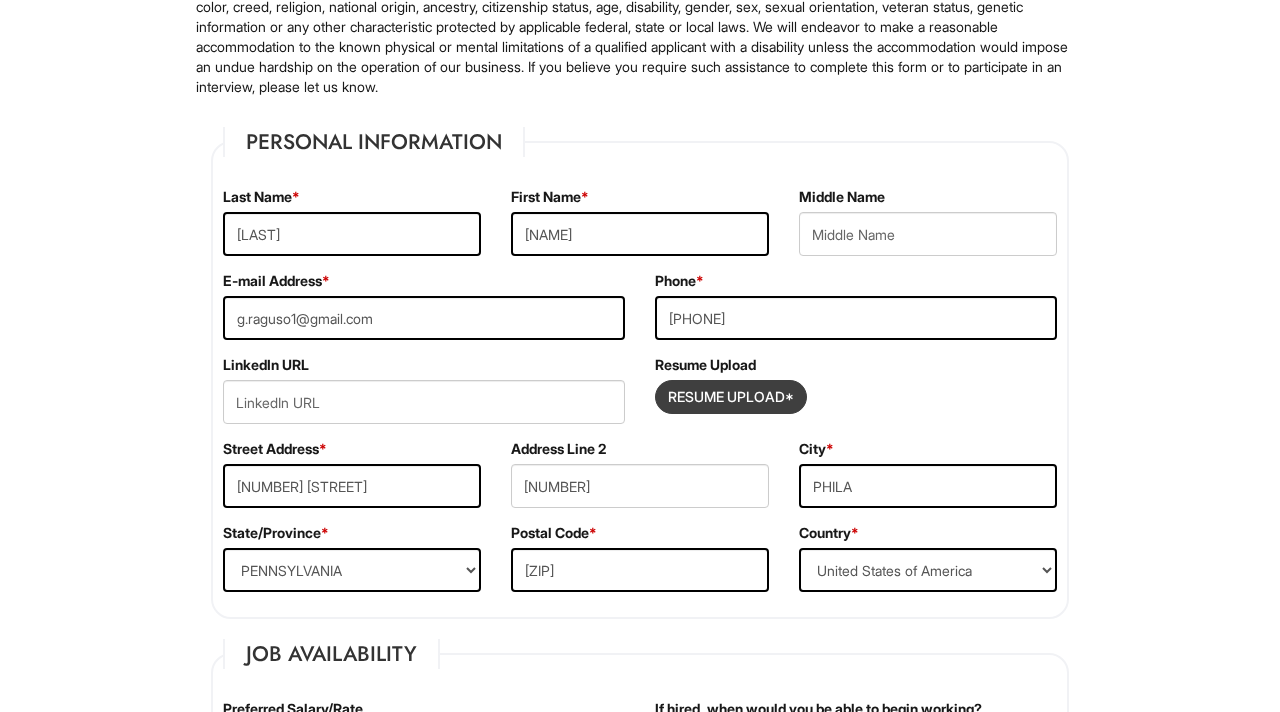 click at bounding box center (731, 397) 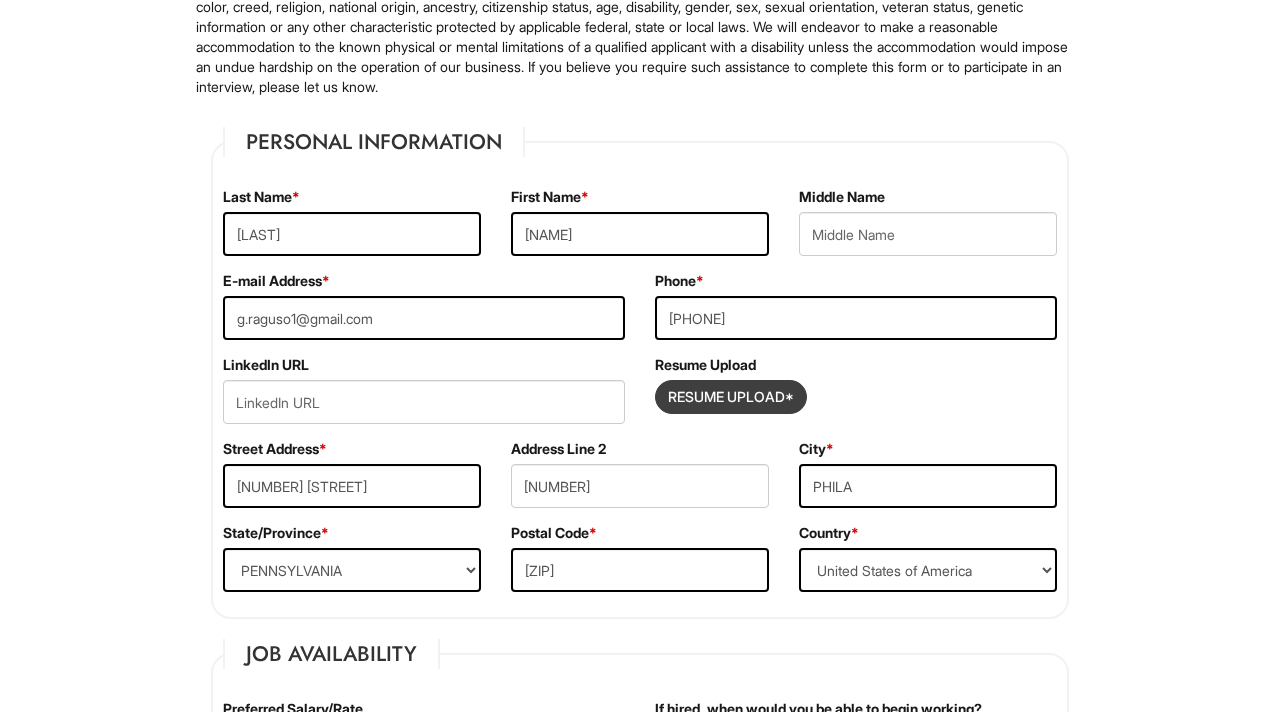 type on "C:\fakepath\Resume - Giovanni Raguso.pdf" 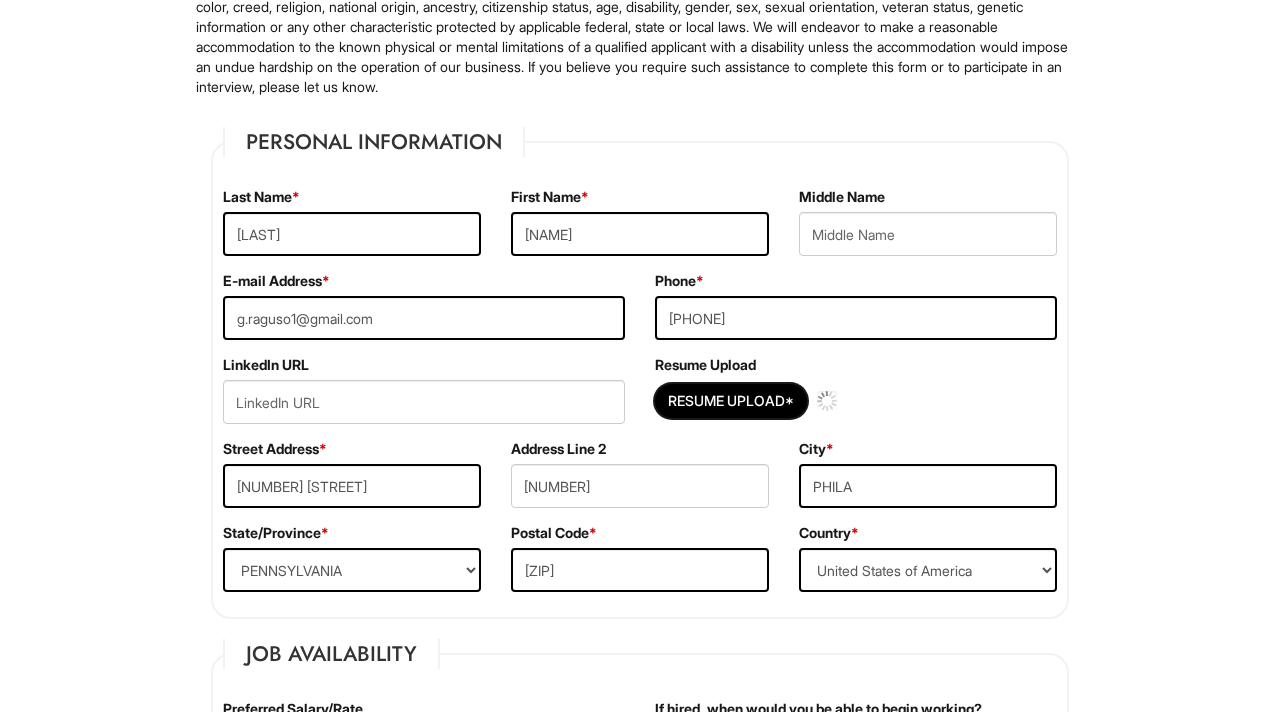 type 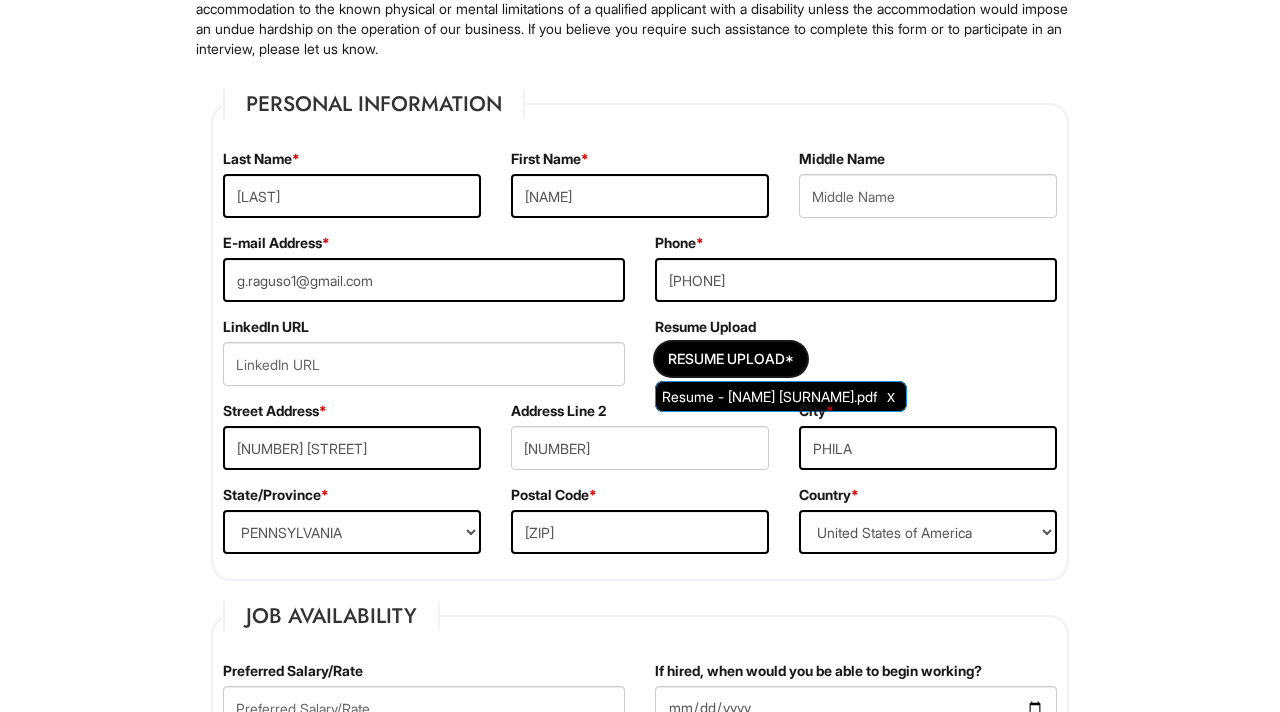 scroll, scrollTop: 243, scrollLeft: 0, axis: vertical 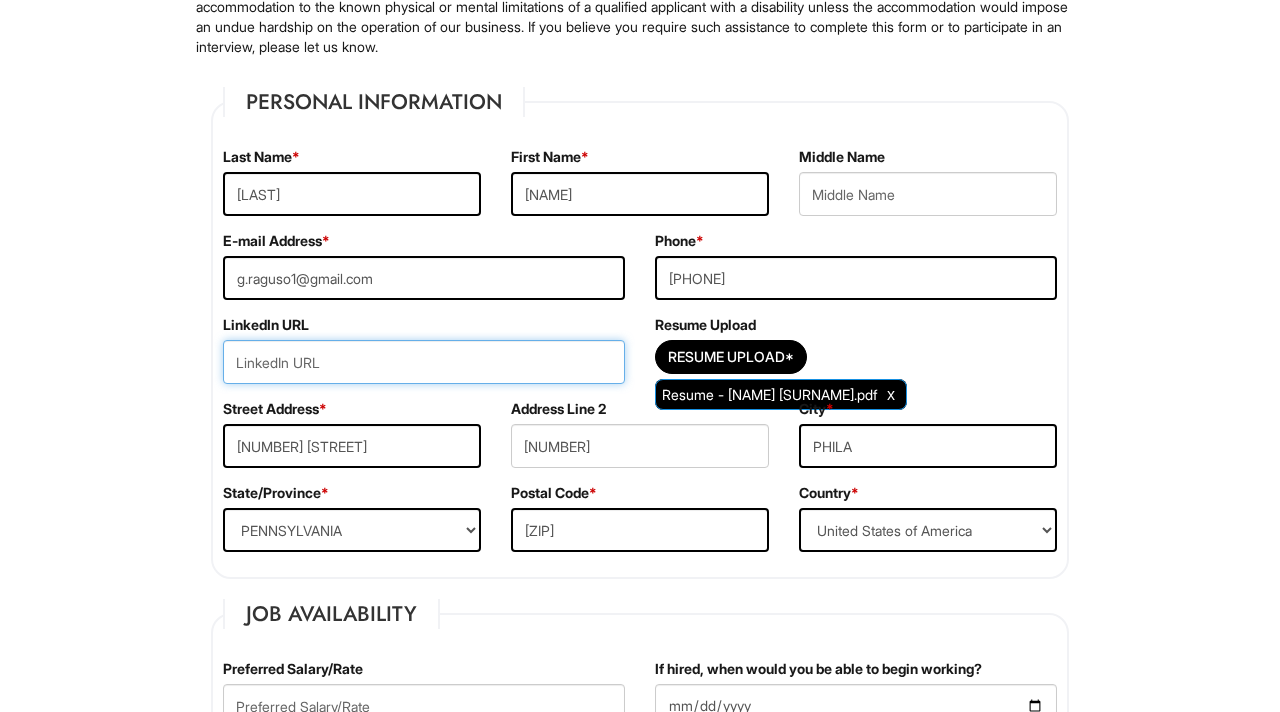 click at bounding box center (424, 362) 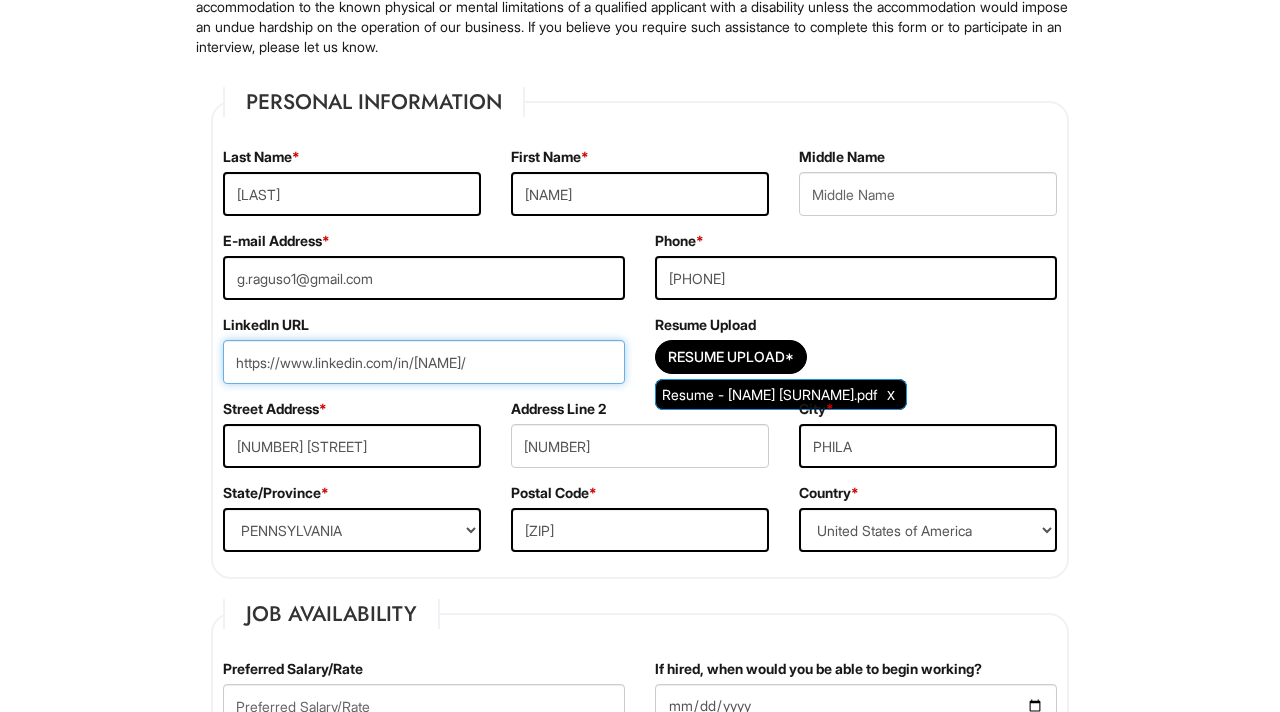 type on "https://www.linkedin.com/in/giovanni-raguso/" 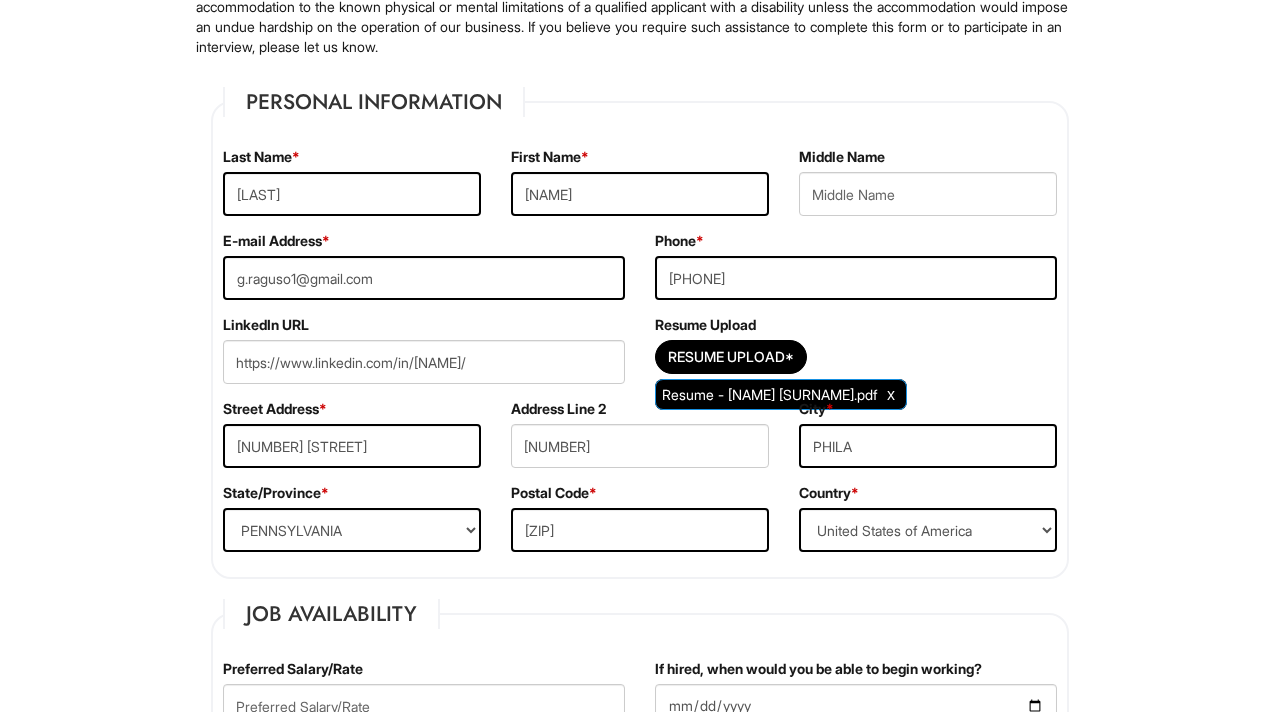 click on "Please Complete This Form 1 2 3 Sales Supervisor, A|X Armani Exchange PLEASE COMPLETE ALL REQUIRED FIELDS
We are an Equal Opportunity Employer. All persons shall have the opportunity to be considered for employment without regard to their race, color, creed, religion, national origin, ancestry, citizenship status, age, disability, gender, sex, sexual orientation, veteran status, genetic information or any other characteristic protected by applicable federal, state or local laws. We will endeavor to make a reasonable accommodation to the known physical or mental limitations of a qualified applicant with a disability unless the accommodation would impose an undue hardship on the operation of our business. If you believe you require such assistance to complete this form or to participate in an interview, please let us know.
Personal Information
Last Name  *   Raguso
First Name  *   Giovanni
Middle Name
E-mail Address  *   g.raguso1@gmail.com
Phone  *   3028039219" at bounding box center [640, 1710] 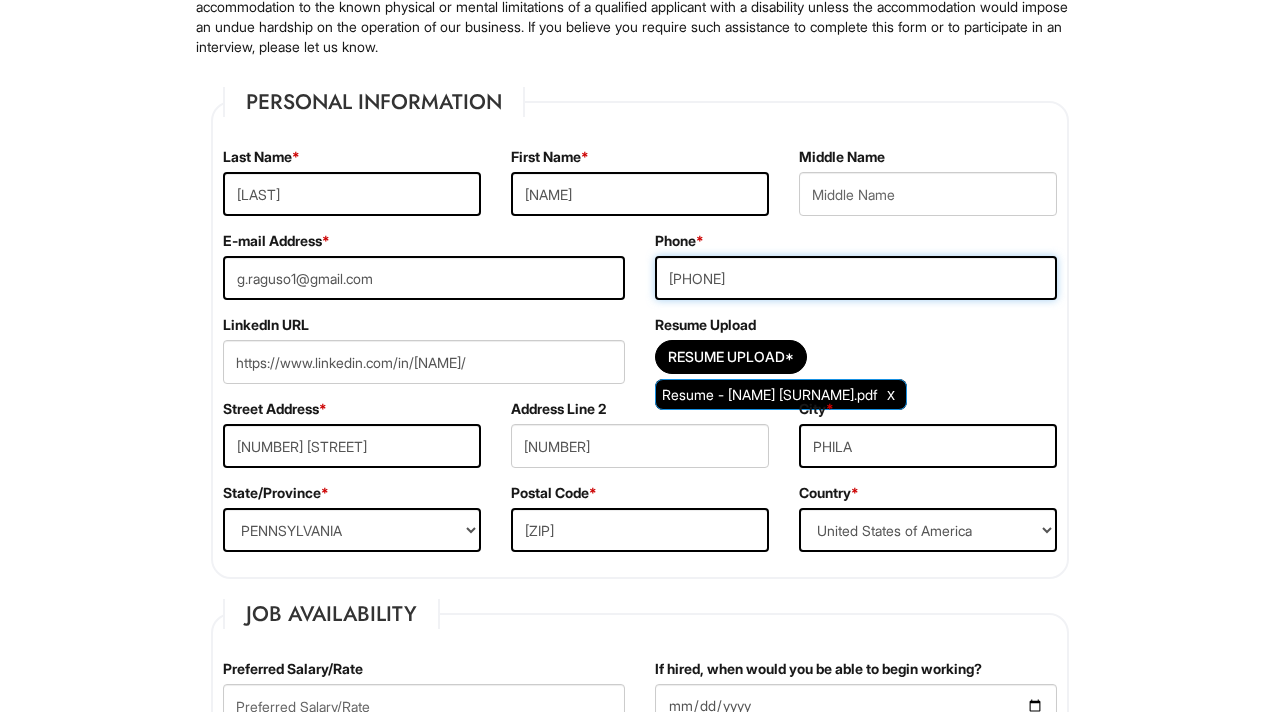 click on "3028039219" at bounding box center (856, 278) 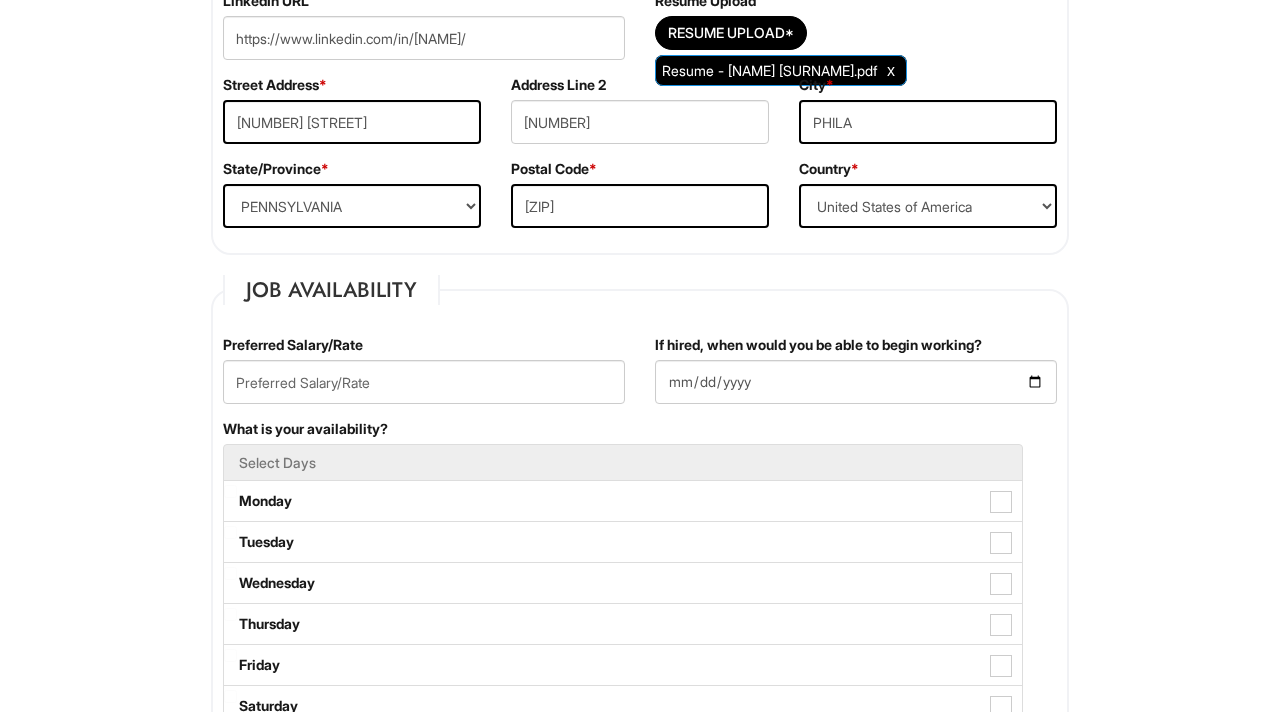 scroll, scrollTop: 568, scrollLeft: 0, axis: vertical 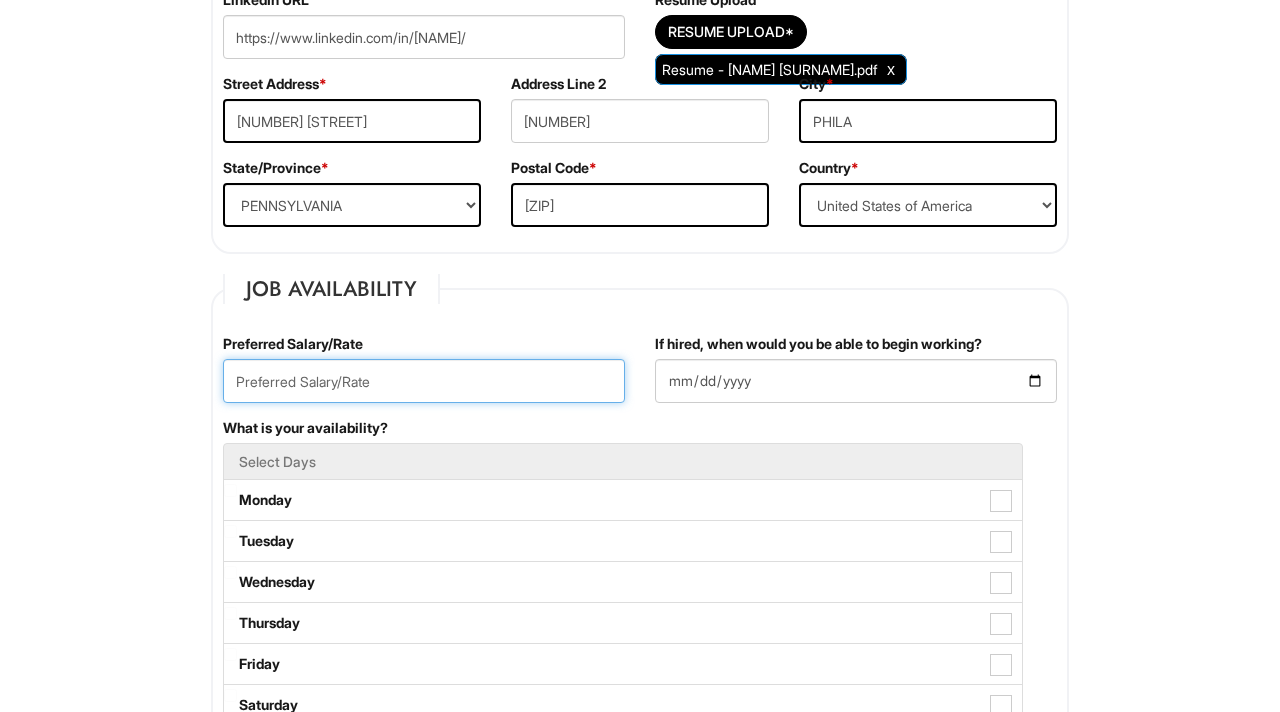 click at bounding box center [424, 381] 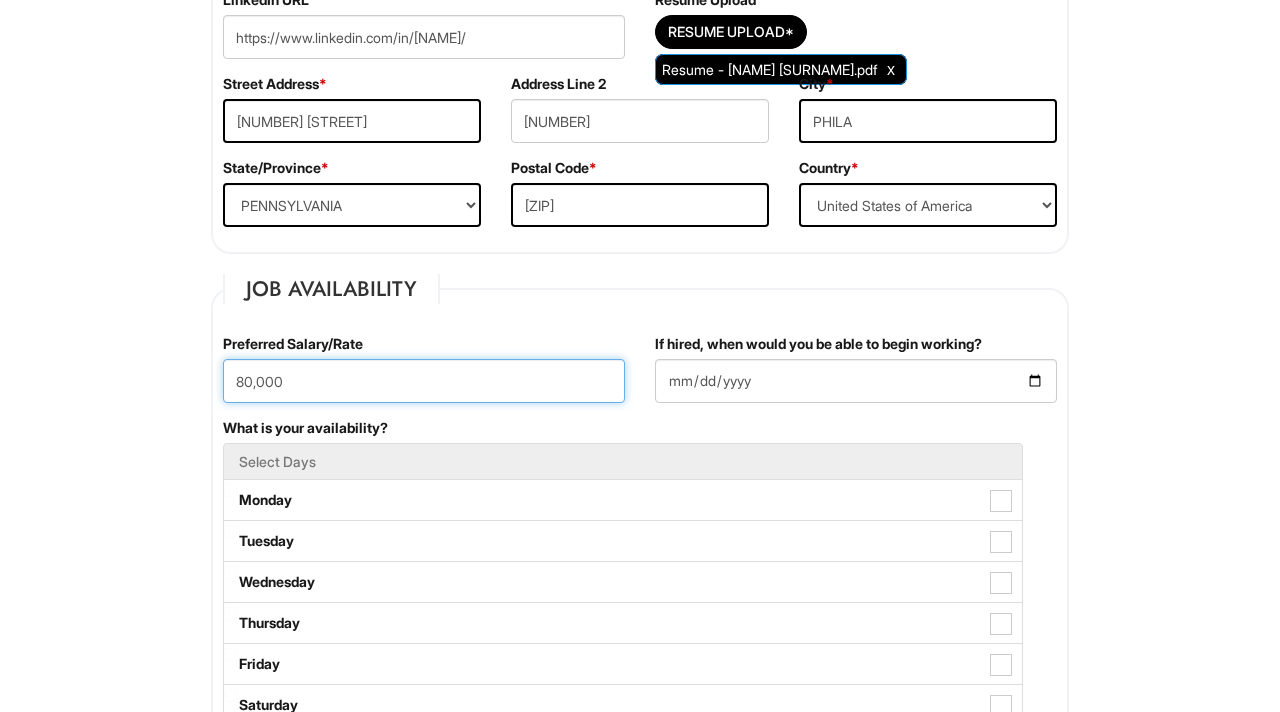 type on "80,000" 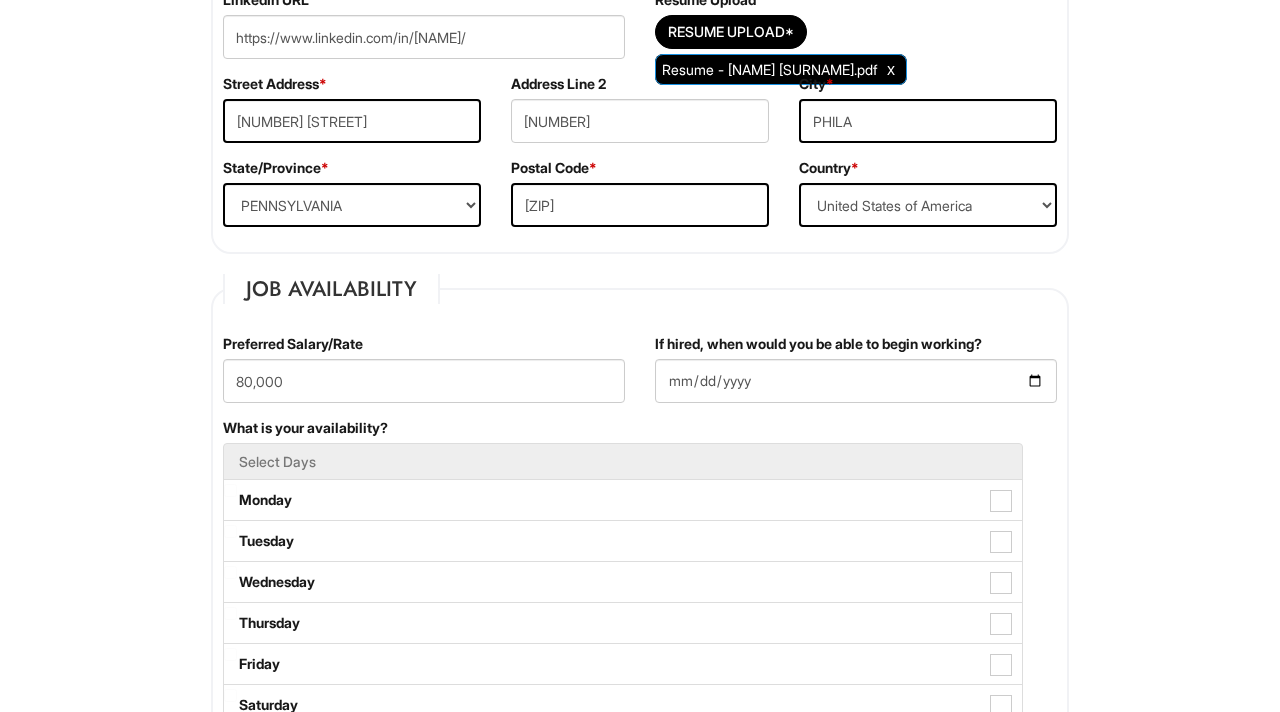click on "Preferred Salary/Rate   80,000" at bounding box center [424, 376] 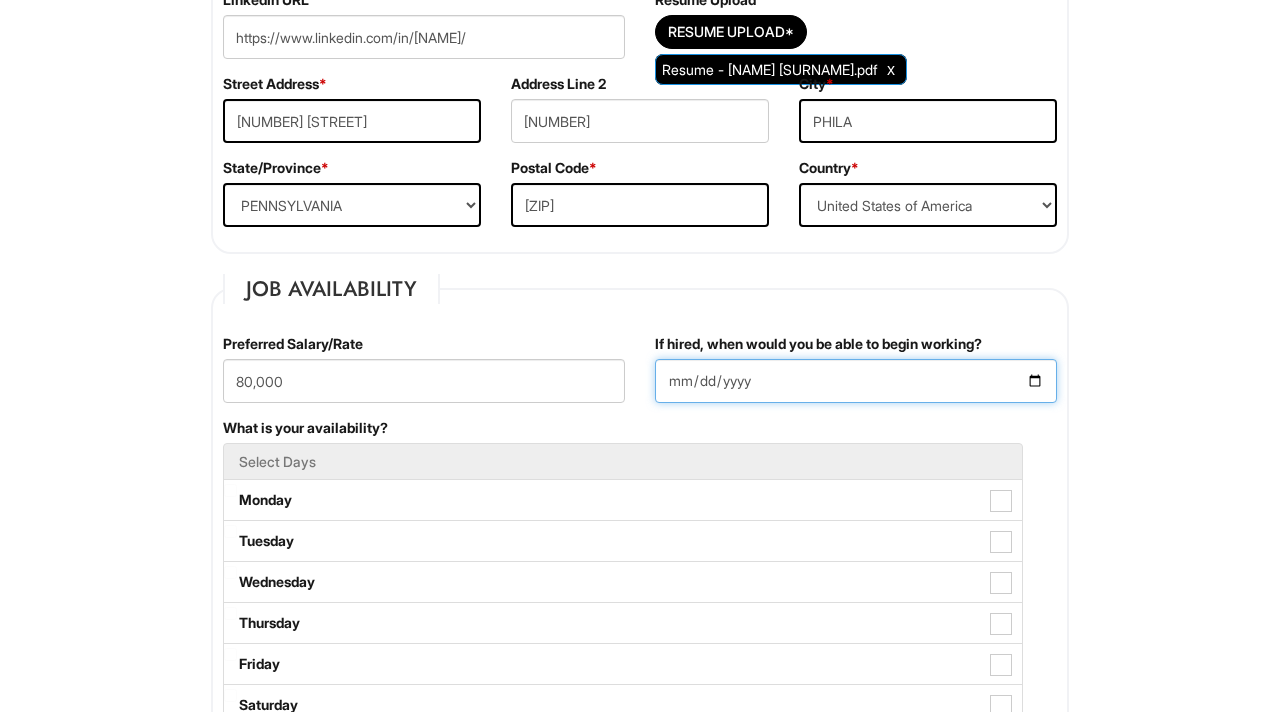 click on "If hired, when would you be able to begin working?" at bounding box center (856, 381) 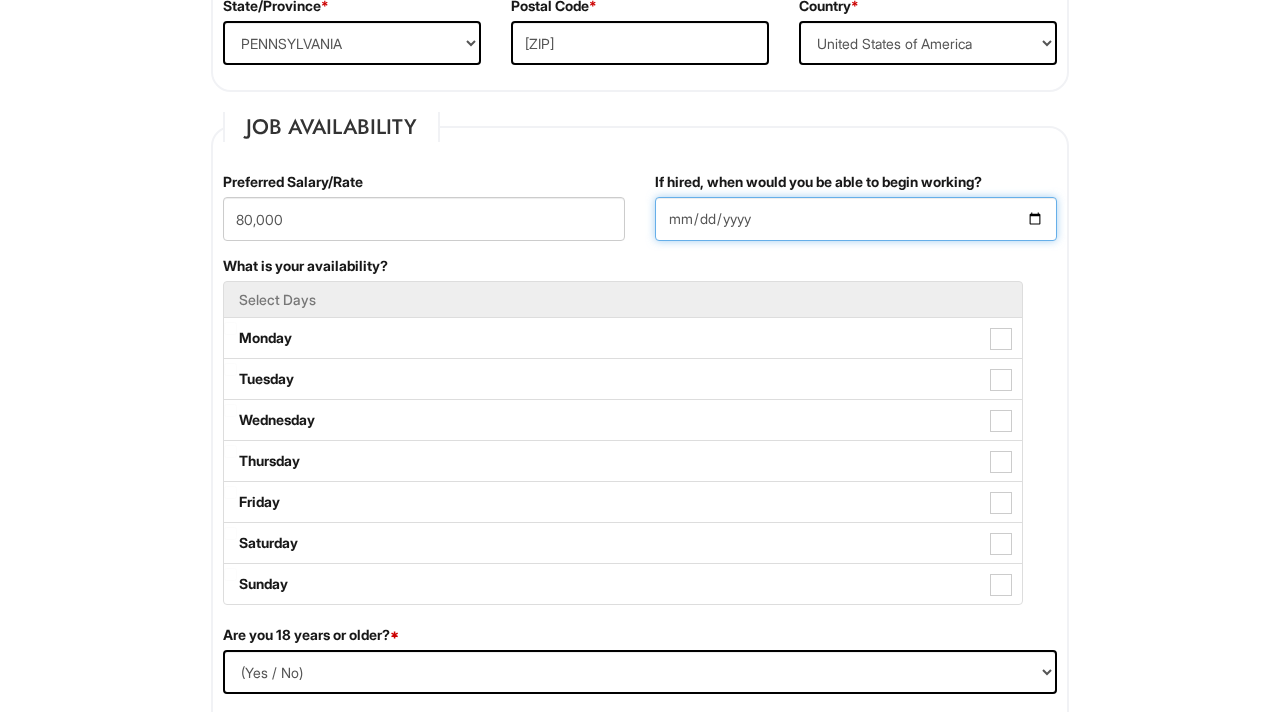 scroll, scrollTop: 734, scrollLeft: 0, axis: vertical 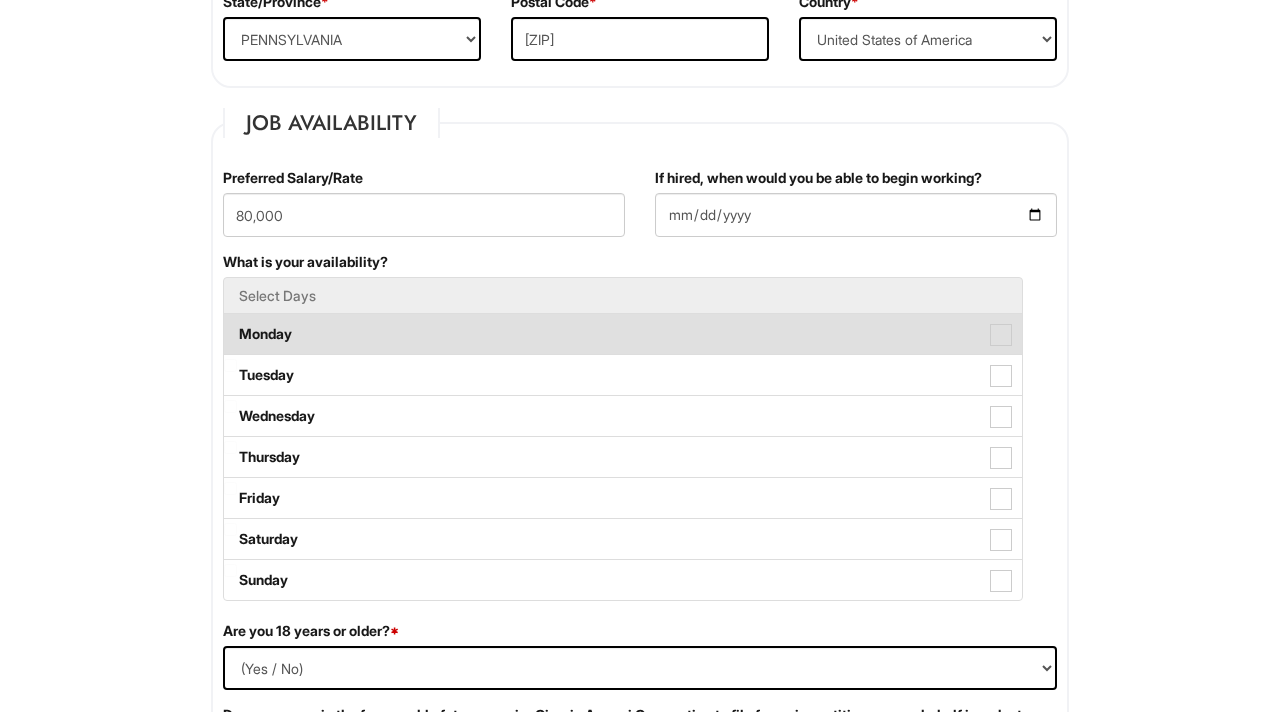 click on "Monday" at bounding box center (623, 334) 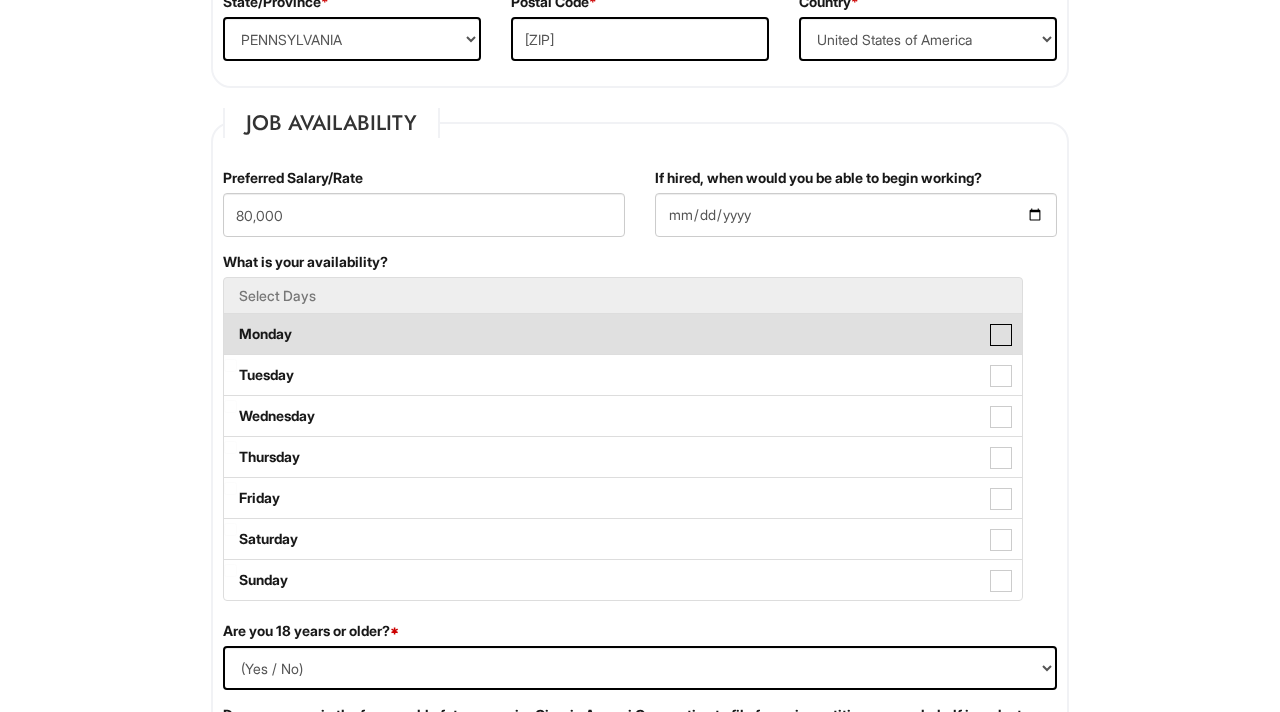 click on "Monday" at bounding box center [230, 324] 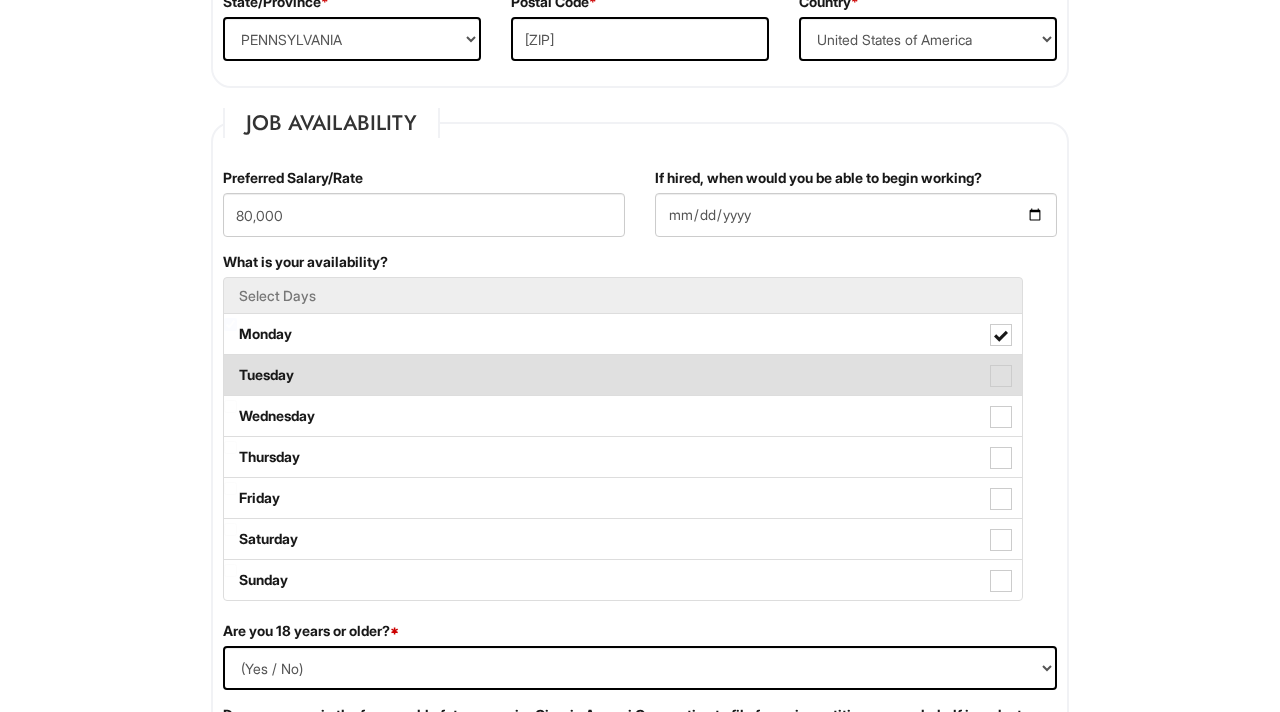 click on "Tuesday" at bounding box center (623, 375) 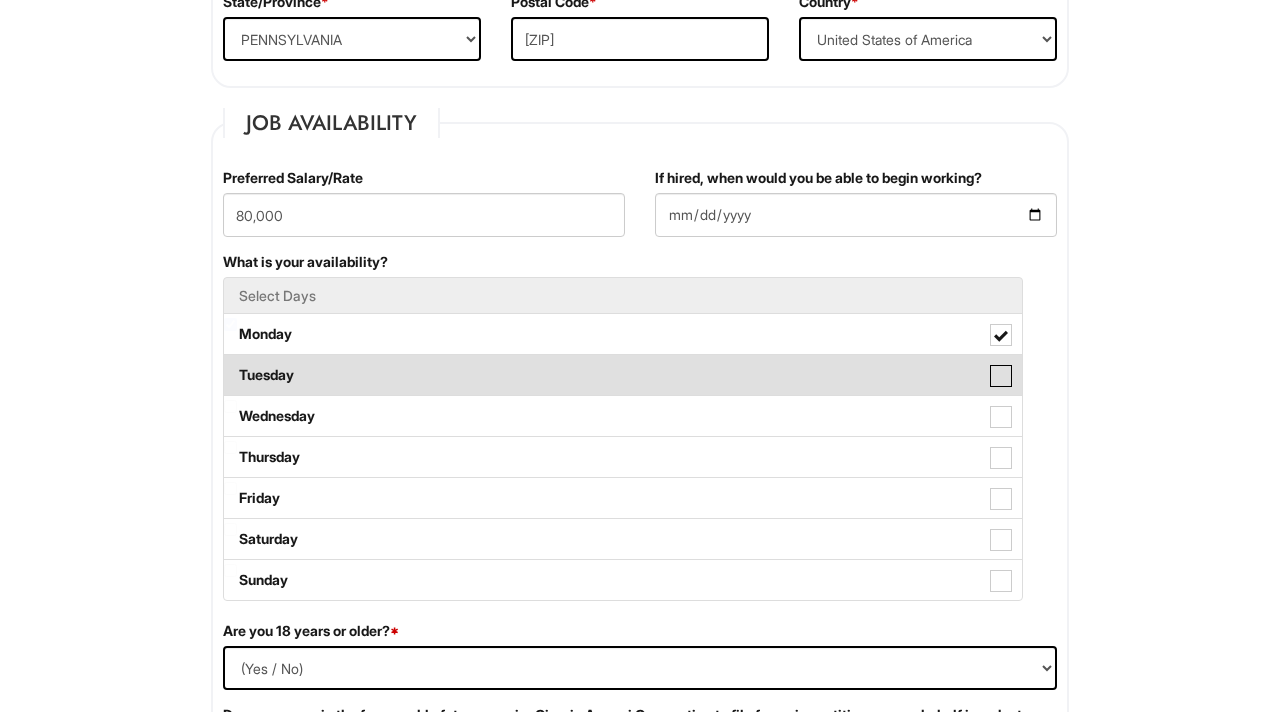 click on "Tuesday" at bounding box center [230, 365] 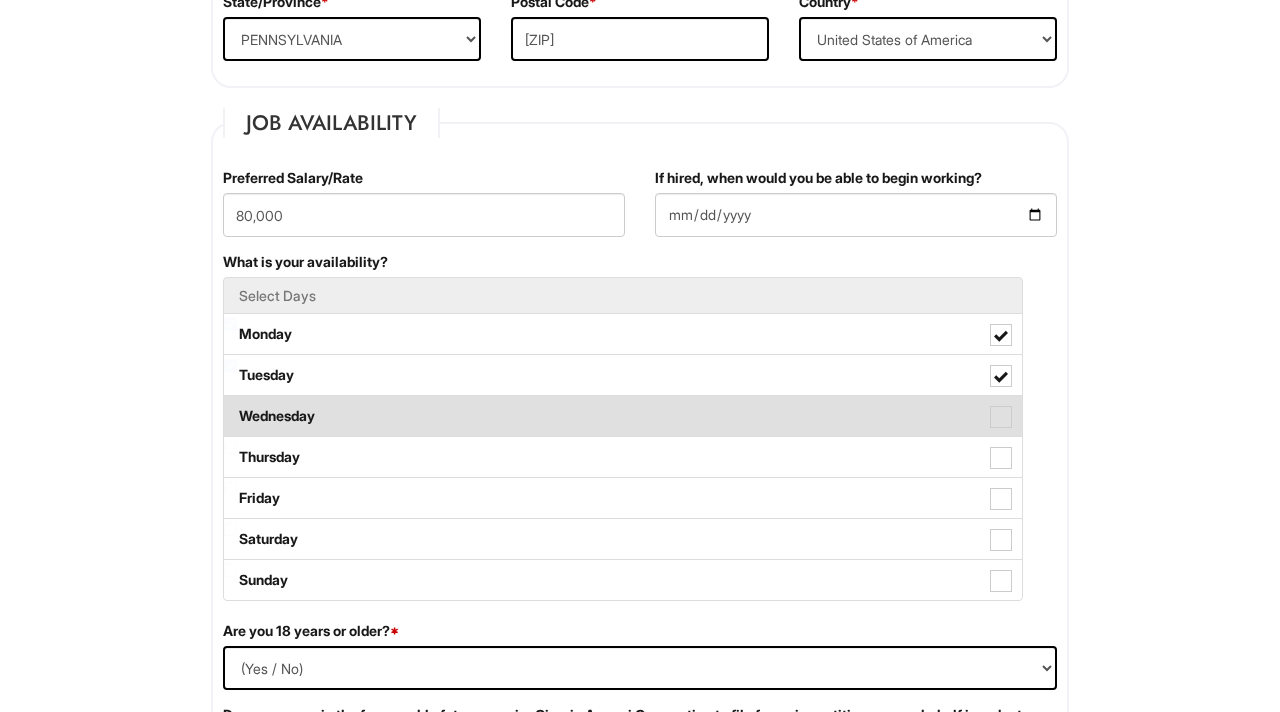 click at bounding box center (1001, 417) 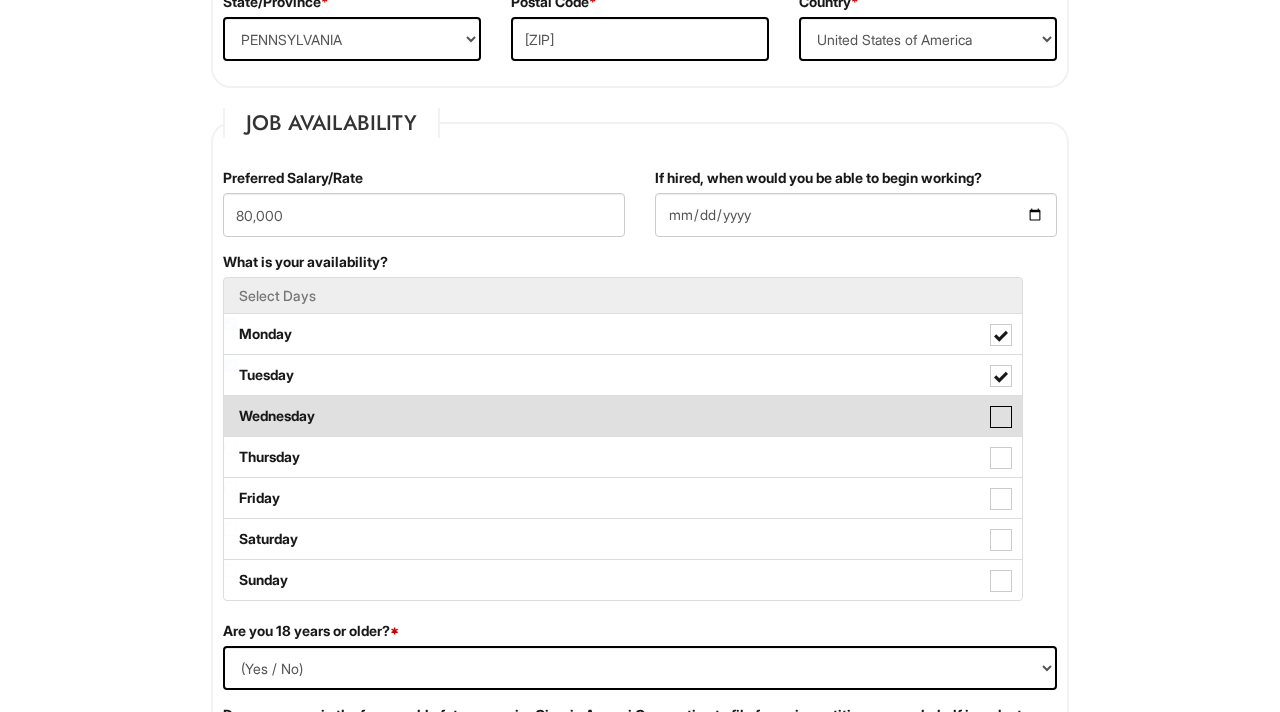 click on "Wednesday" at bounding box center (230, 406) 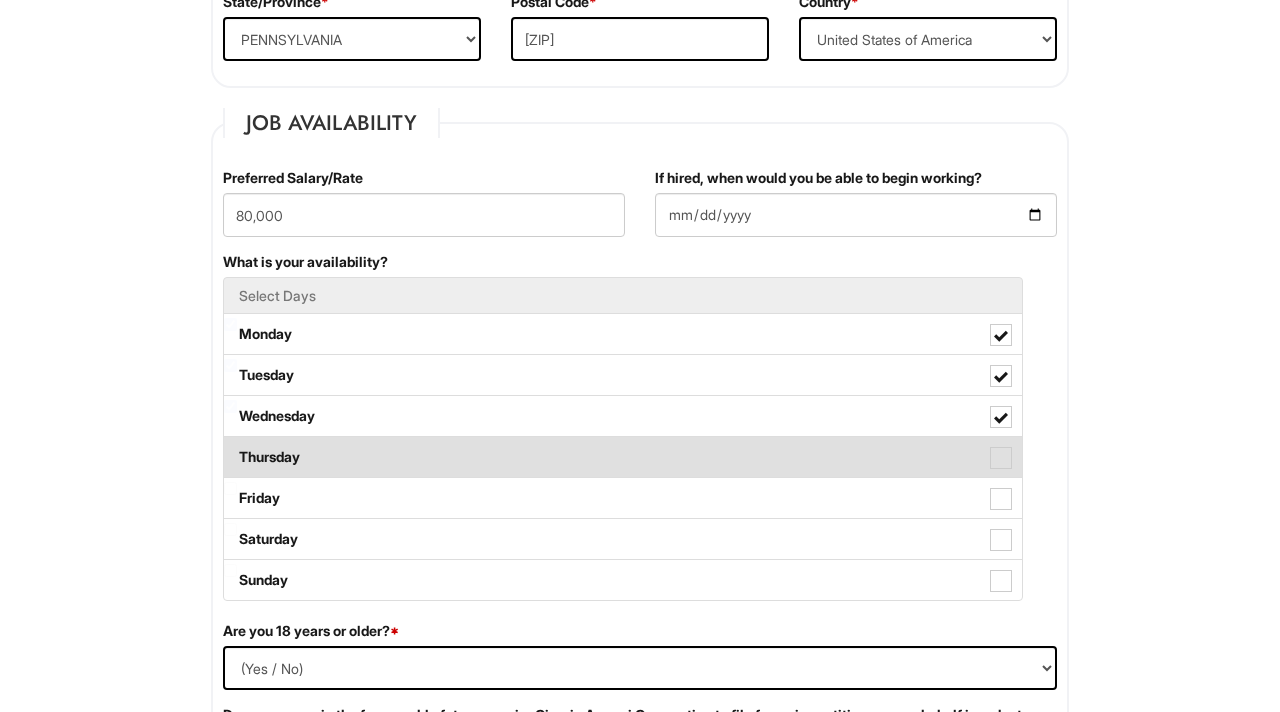 click at bounding box center [1001, 458] 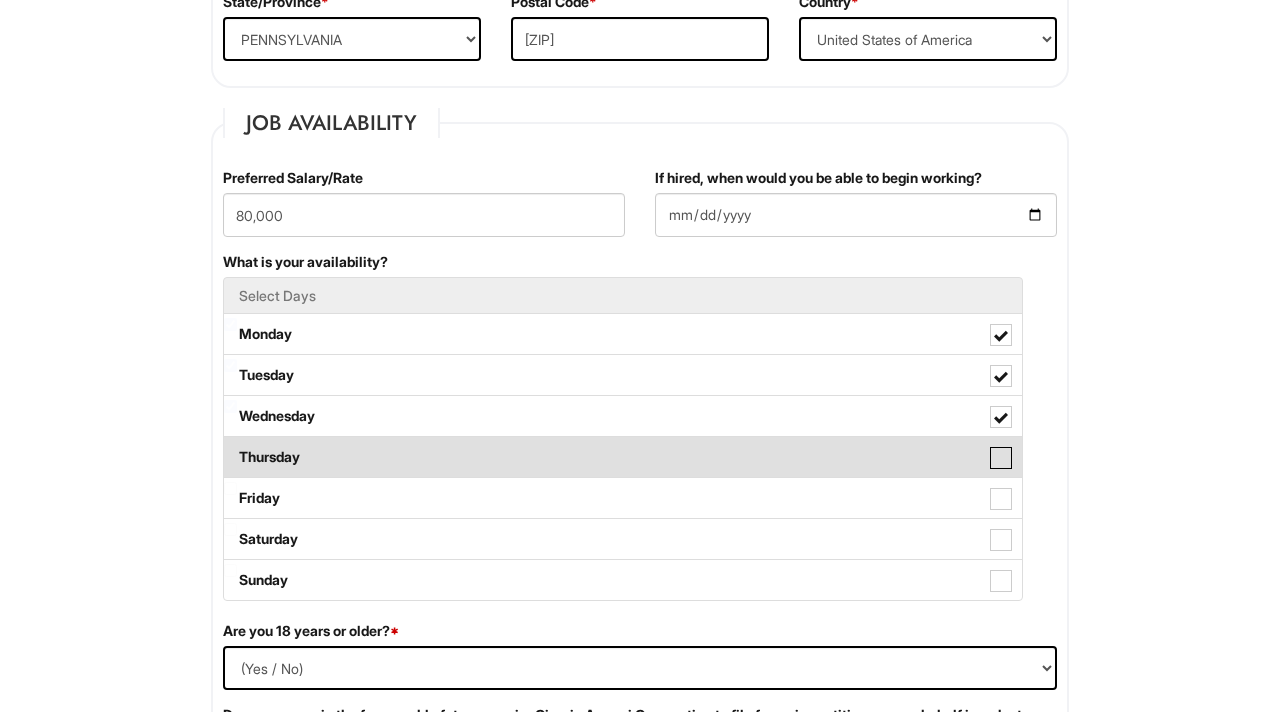 click on "Thursday" at bounding box center (230, 447) 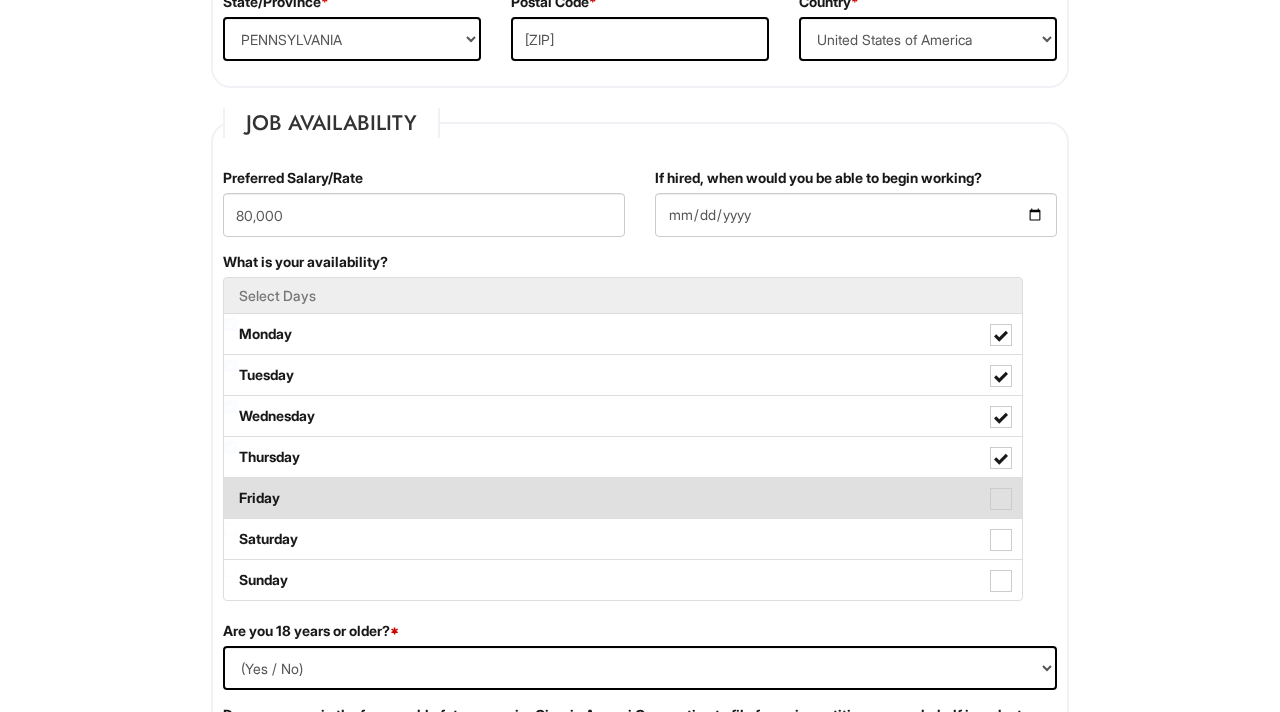 click on "Friday" at bounding box center (623, 498) 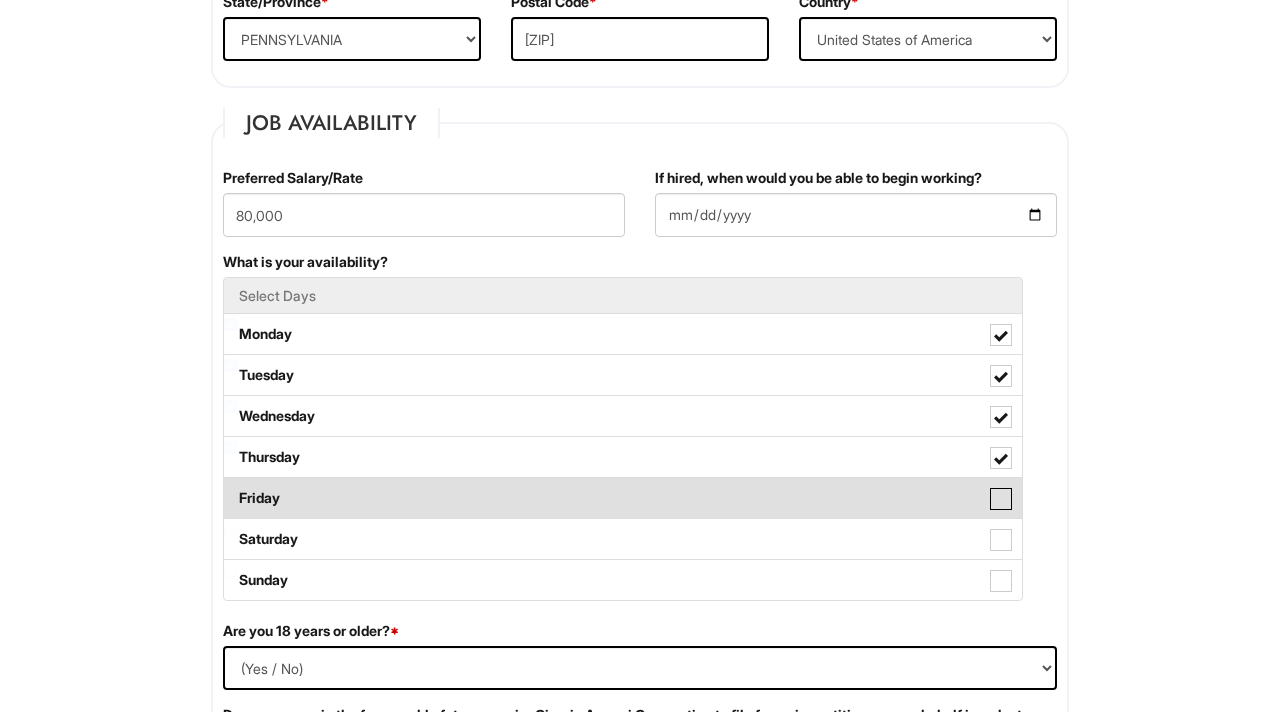 click on "Friday" at bounding box center (230, 488) 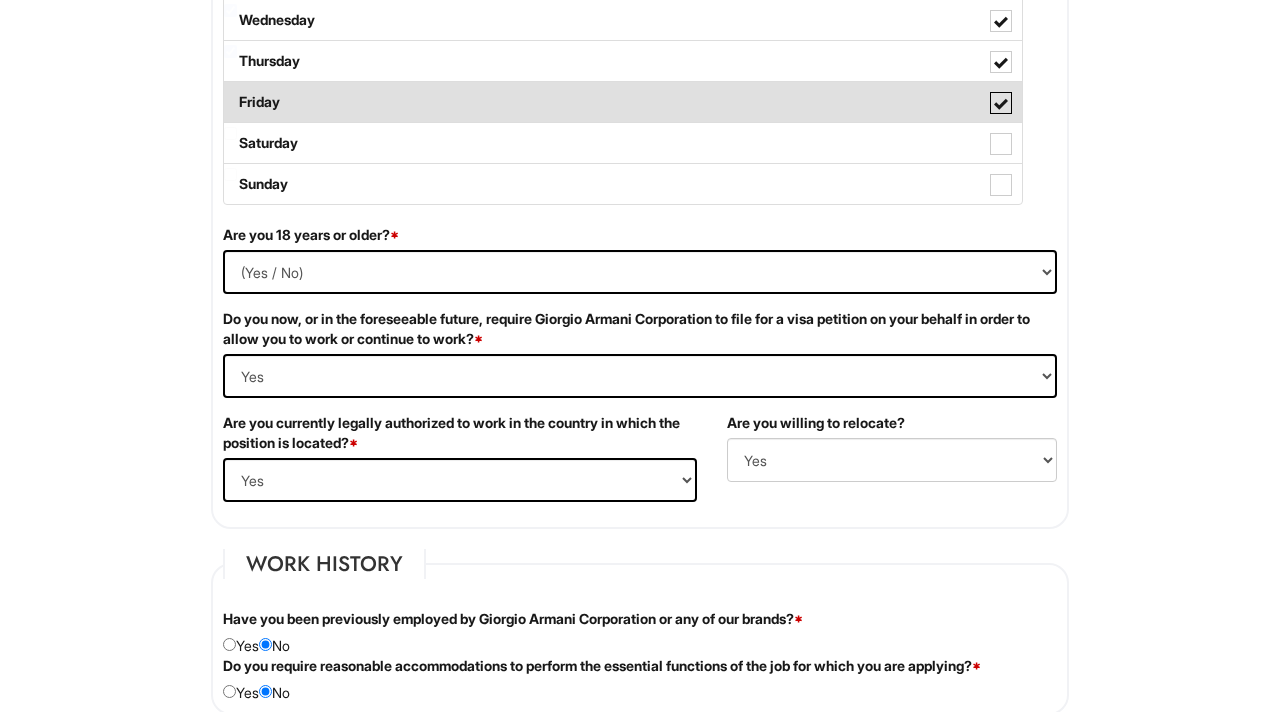 scroll, scrollTop: 1133, scrollLeft: 0, axis: vertical 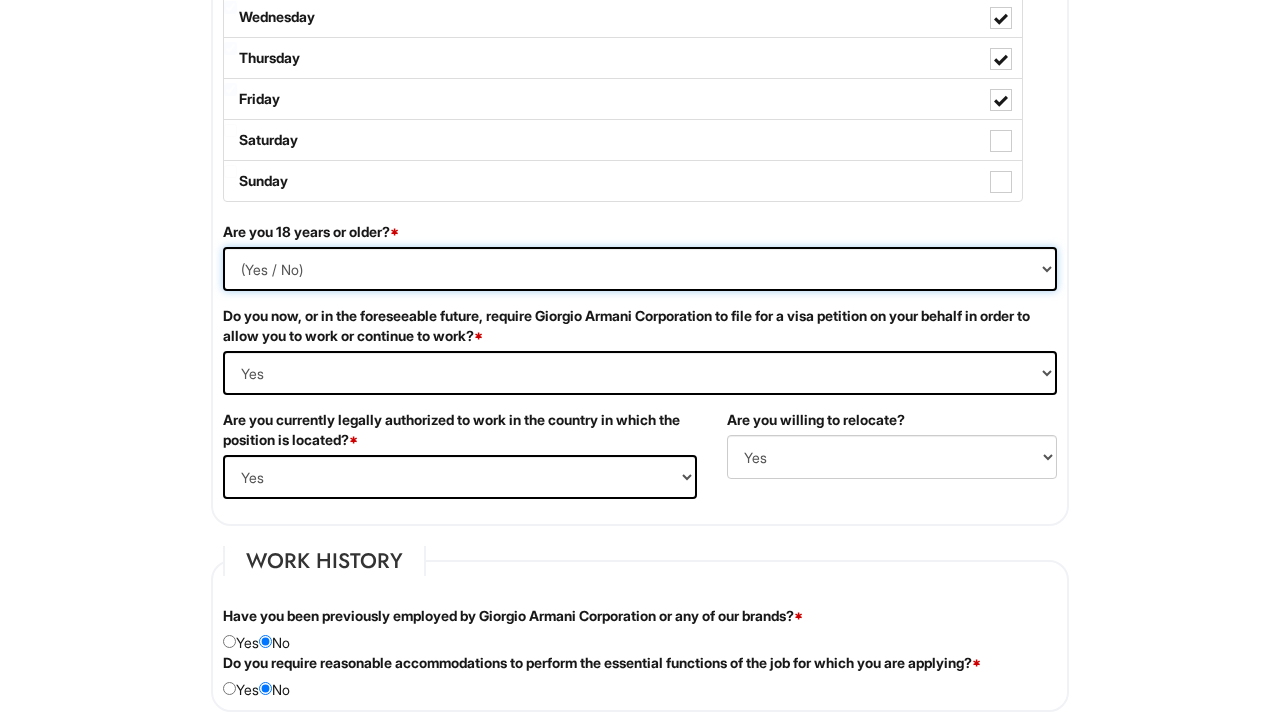 click on "(Yes / No) Yes No" at bounding box center (640, 269) 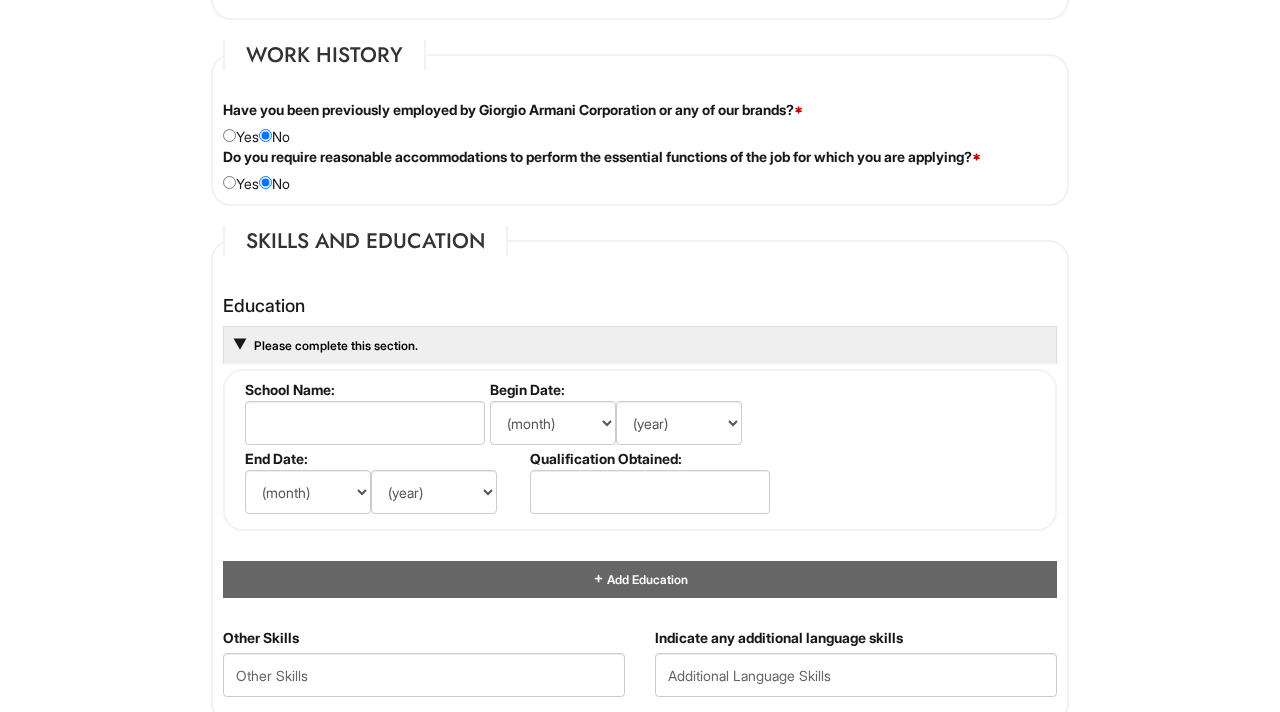 scroll, scrollTop: 1644, scrollLeft: 0, axis: vertical 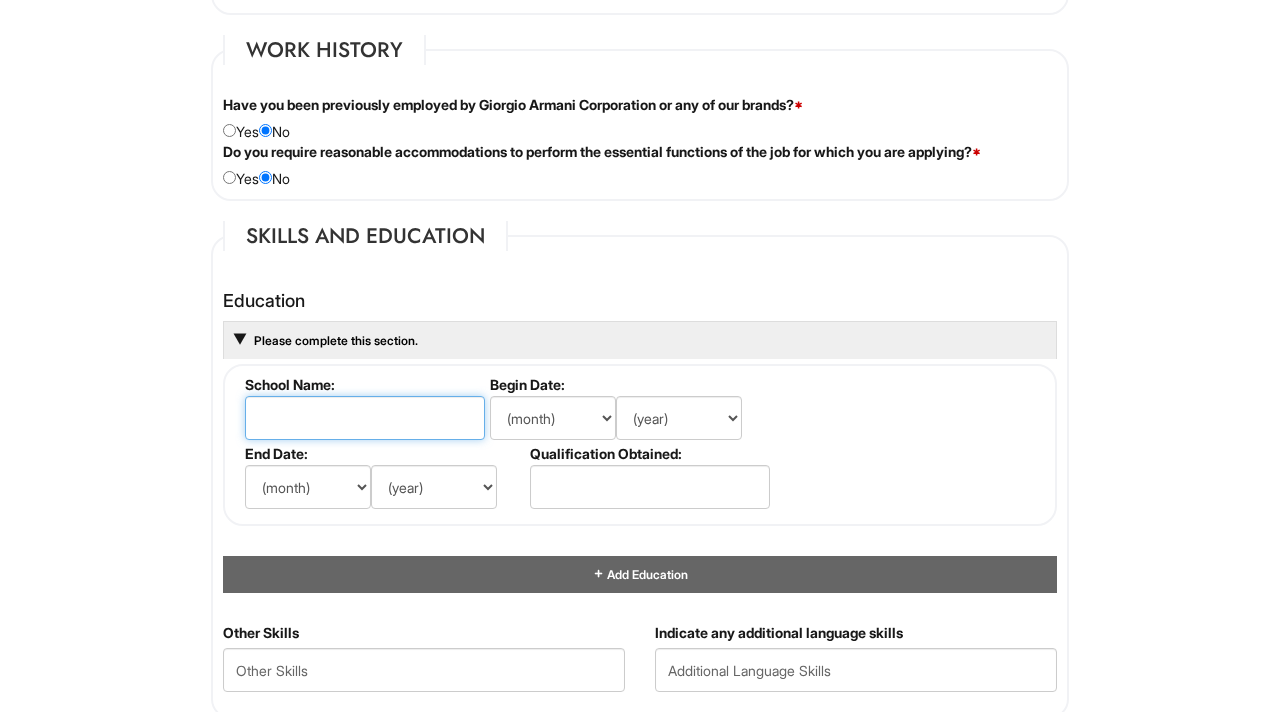 click at bounding box center (365, 418) 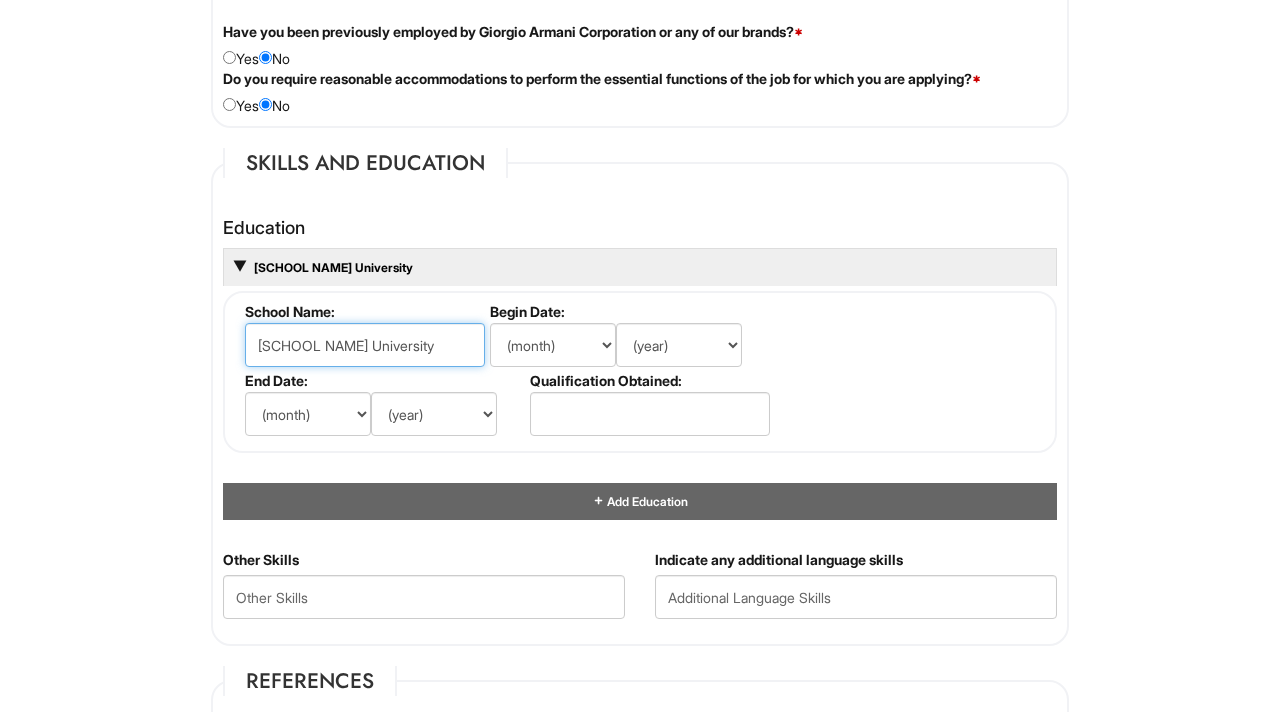 scroll, scrollTop: 1749, scrollLeft: 0, axis: vertical 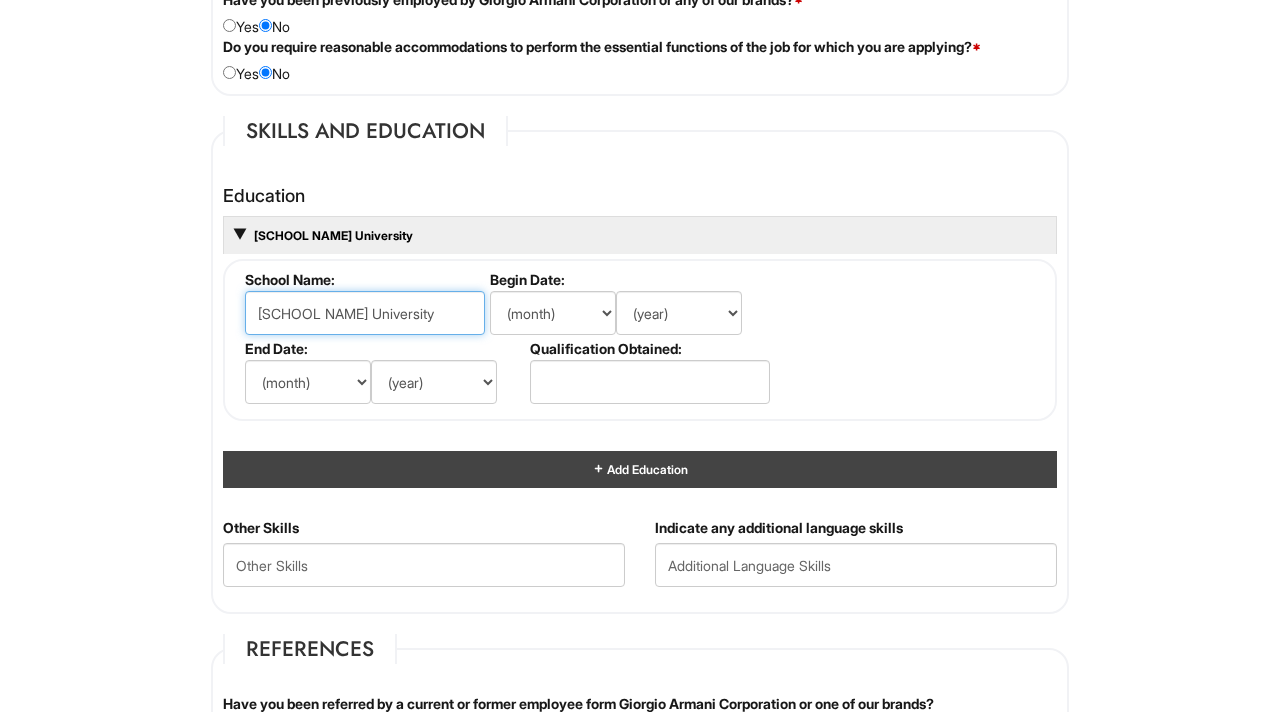 type on "Wilmington University" 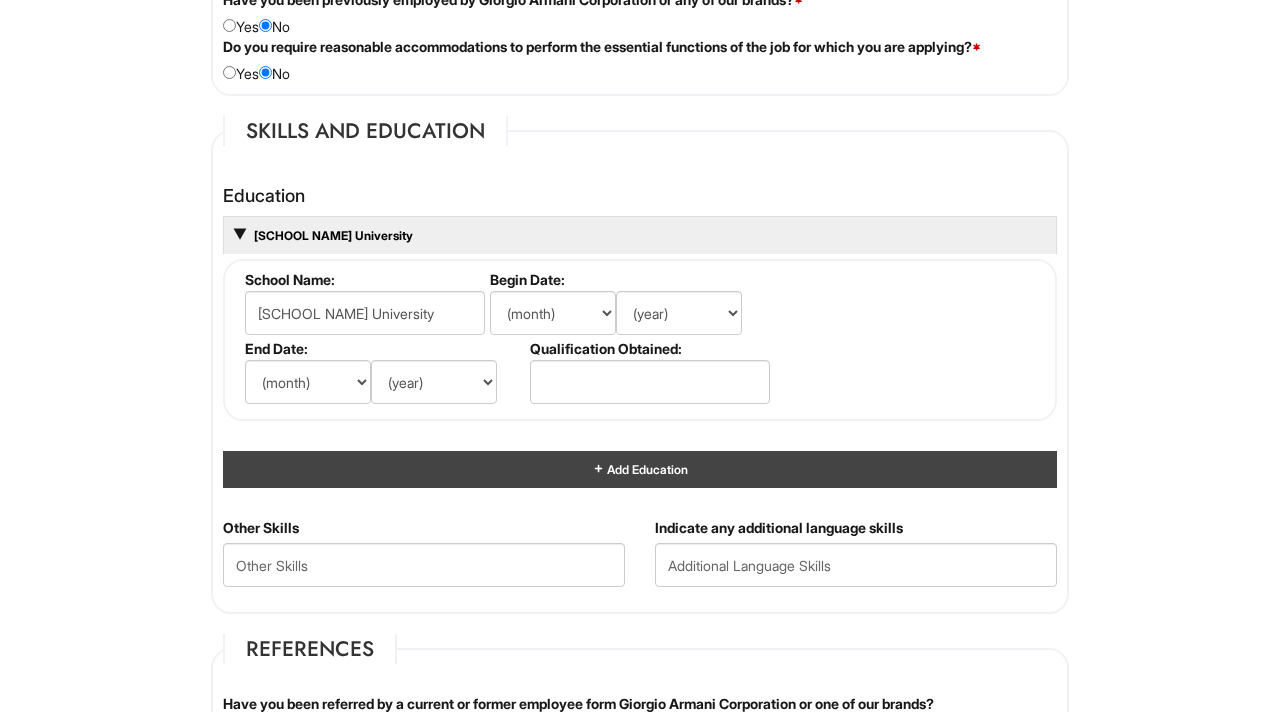 click on "Add Education" at bounding box center [640, 469] 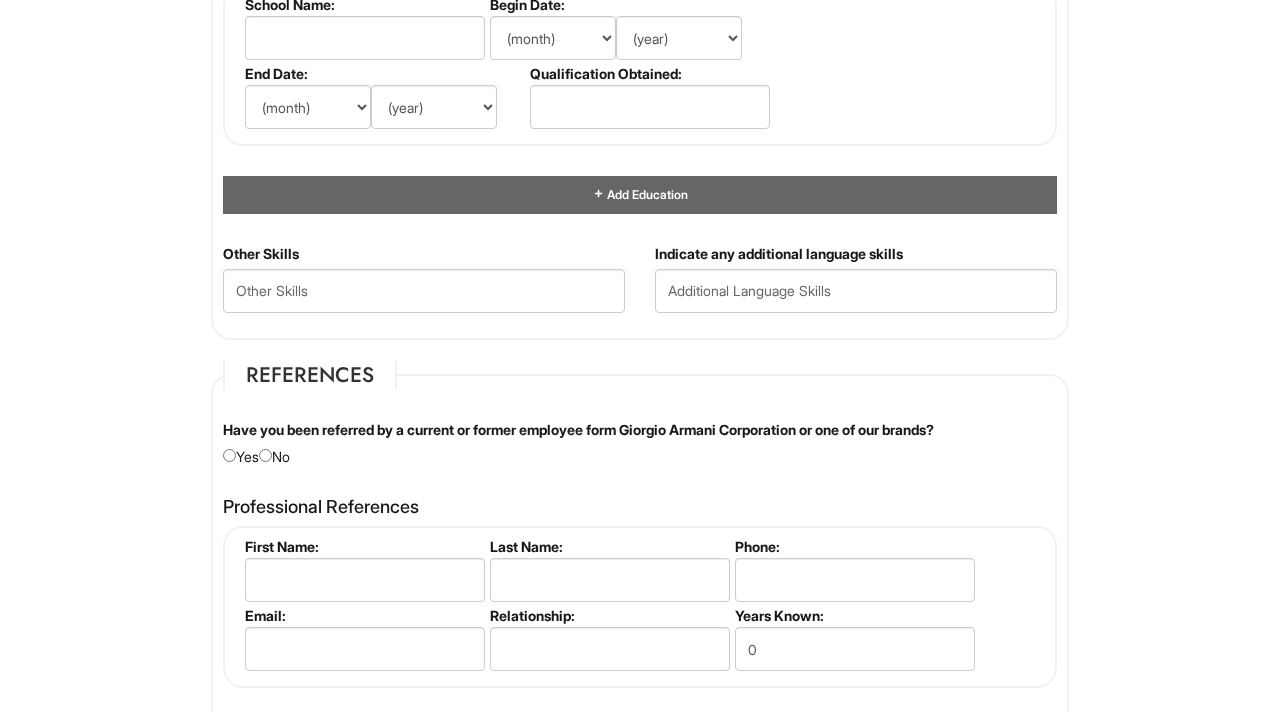 scroll, scrollTop: 2264, scrollLeft: 0, axis: vertical 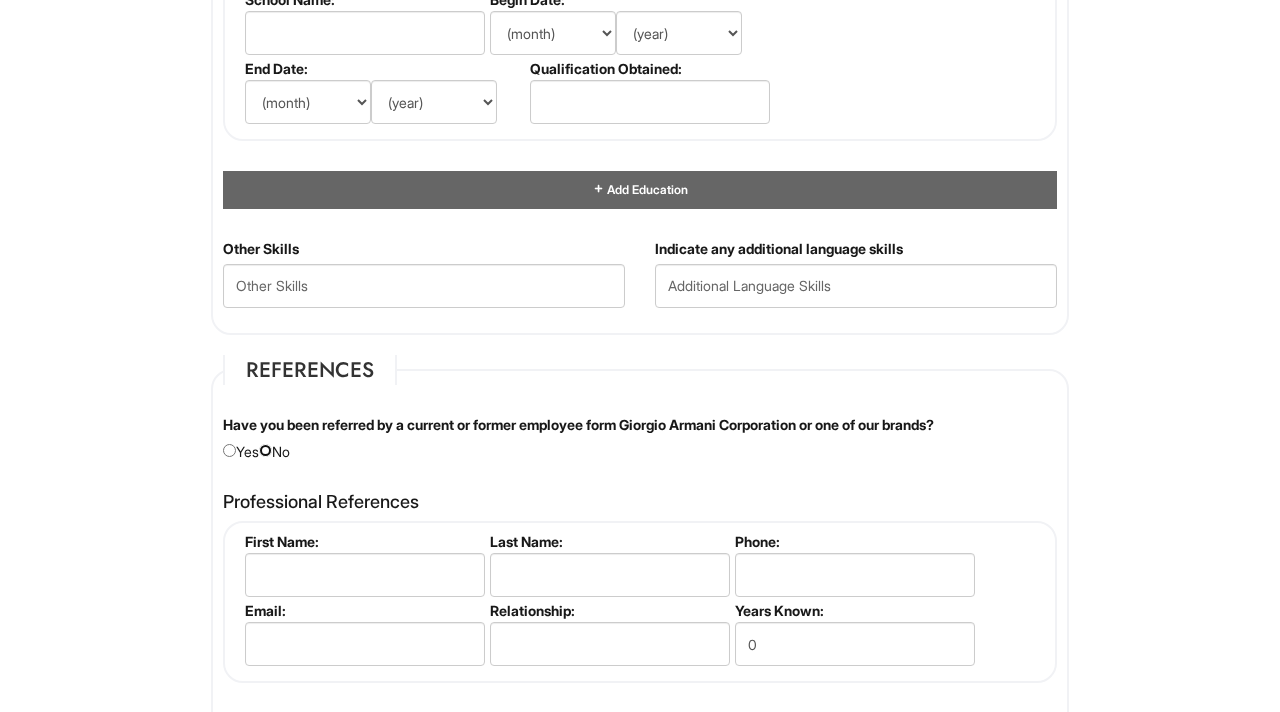click at bounding box center (265, 450) 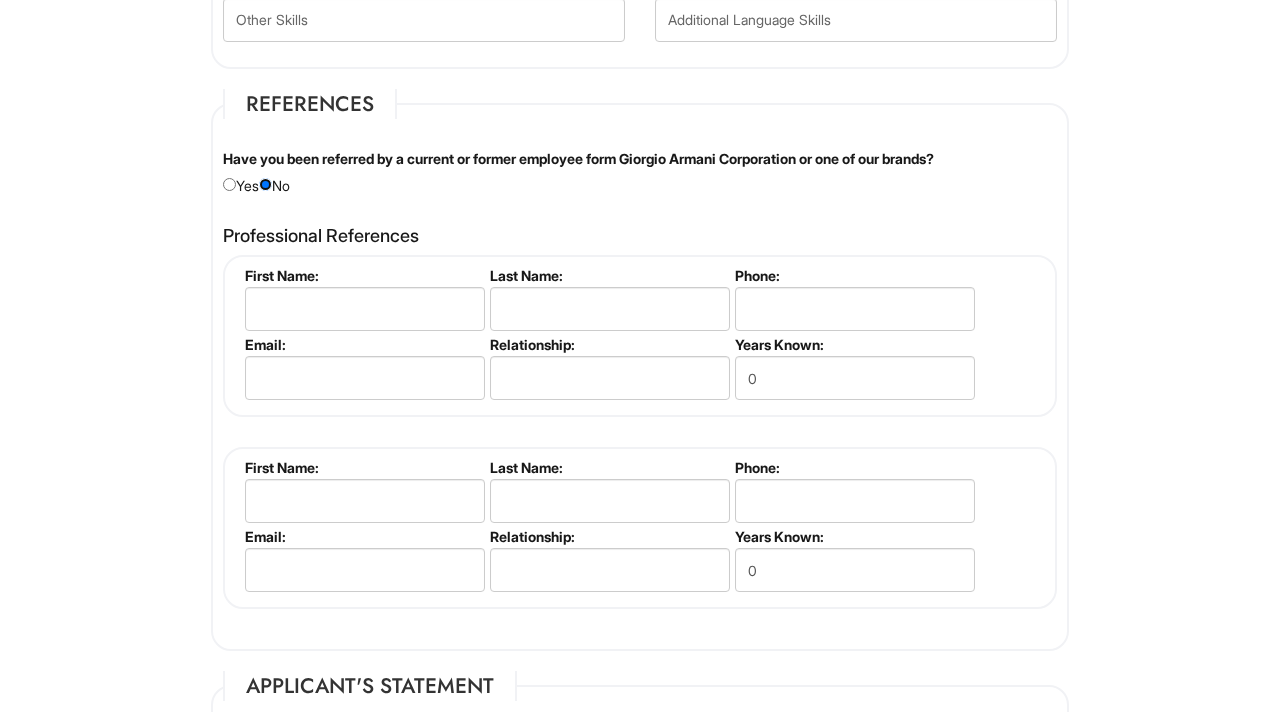 scroll, scrollTop: 2553, scrollLeft: 0, axis: vertical 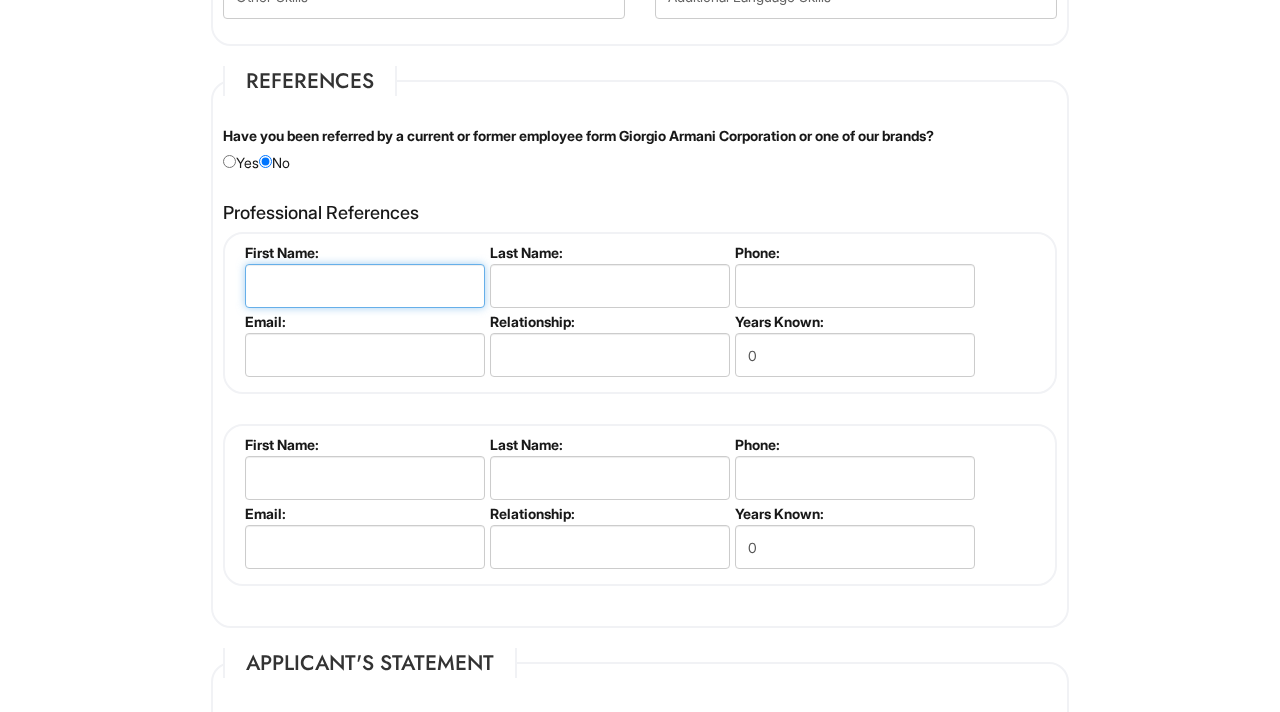 click at bounding box center [365, 286] 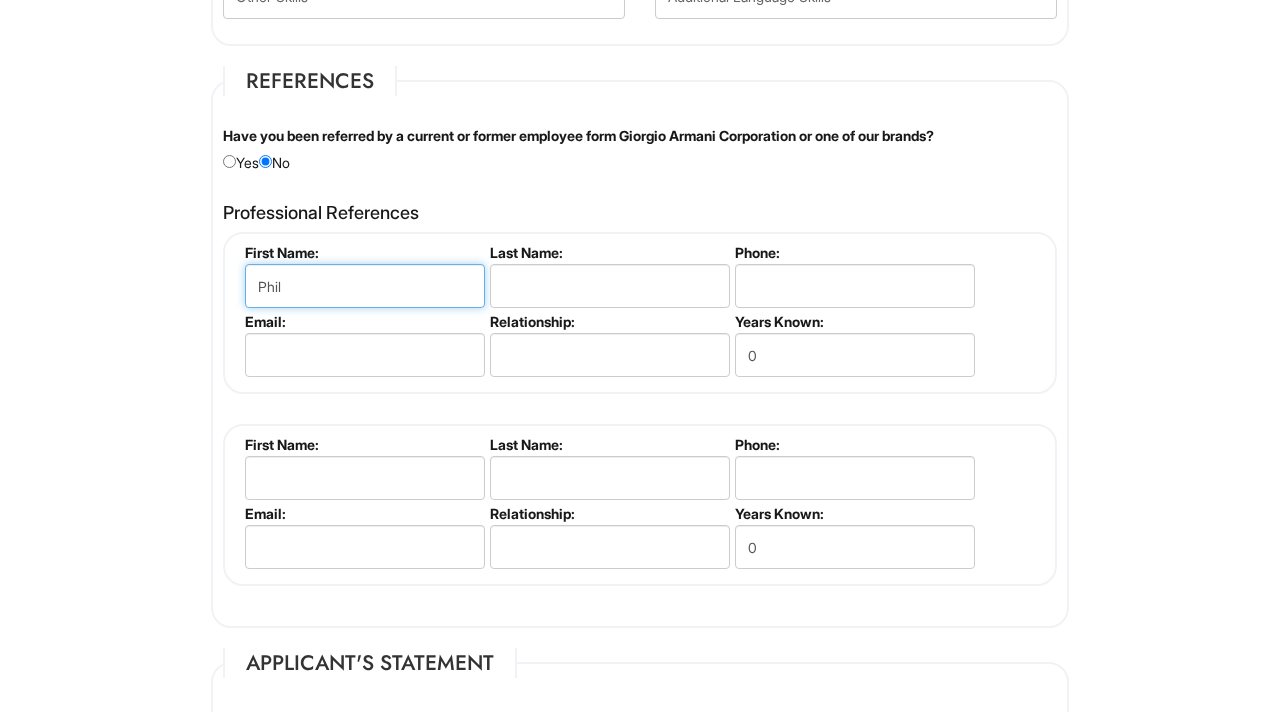 type on "Phil" 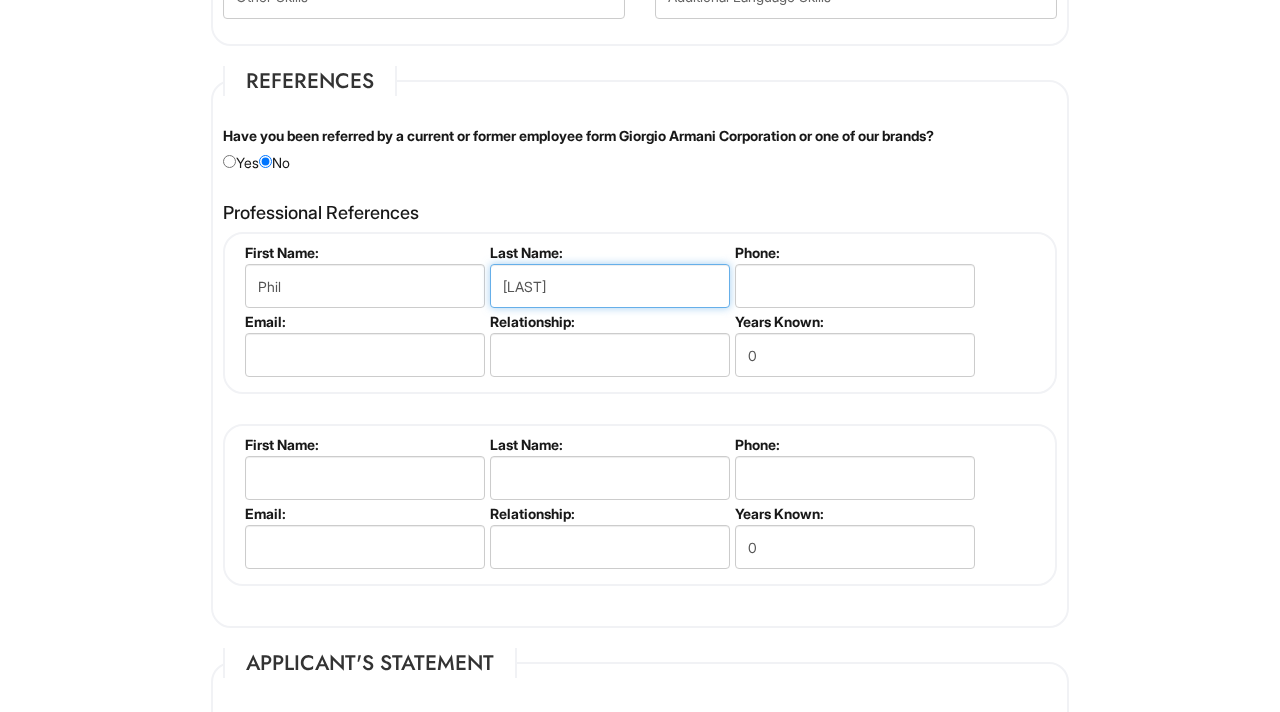 type on "Maisano" 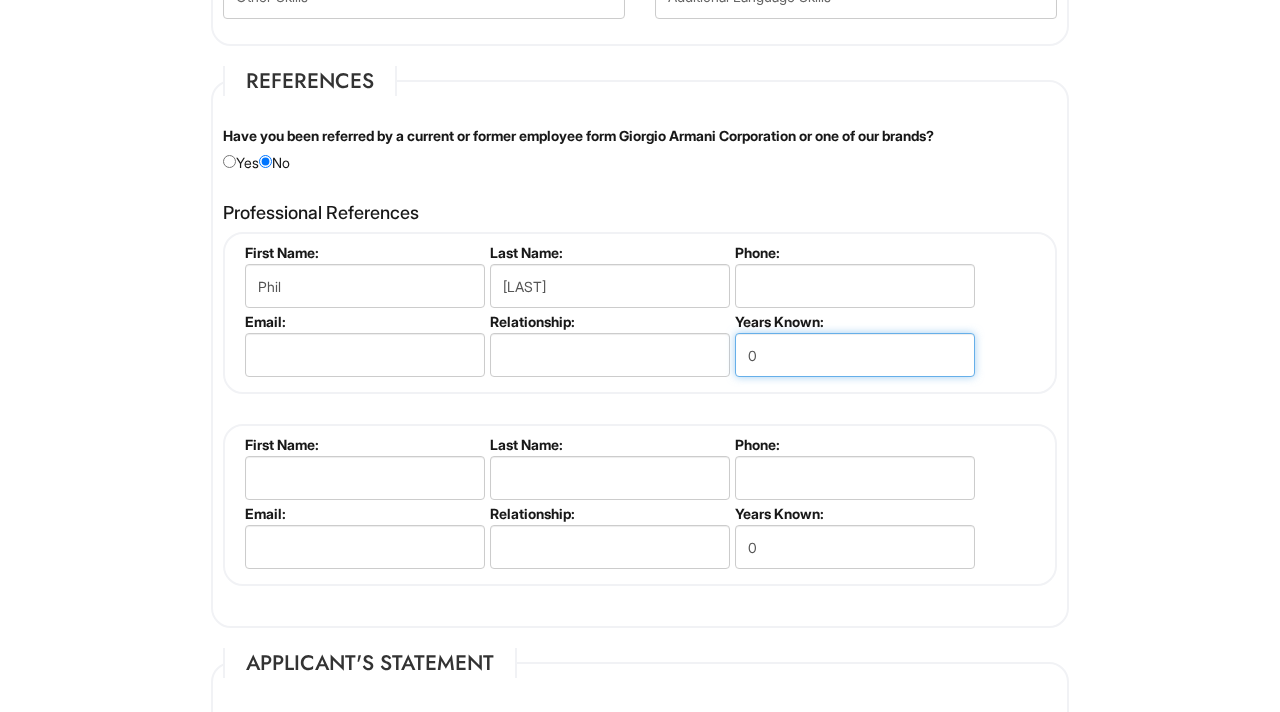 click on "0" at bounding box center (855, 355) 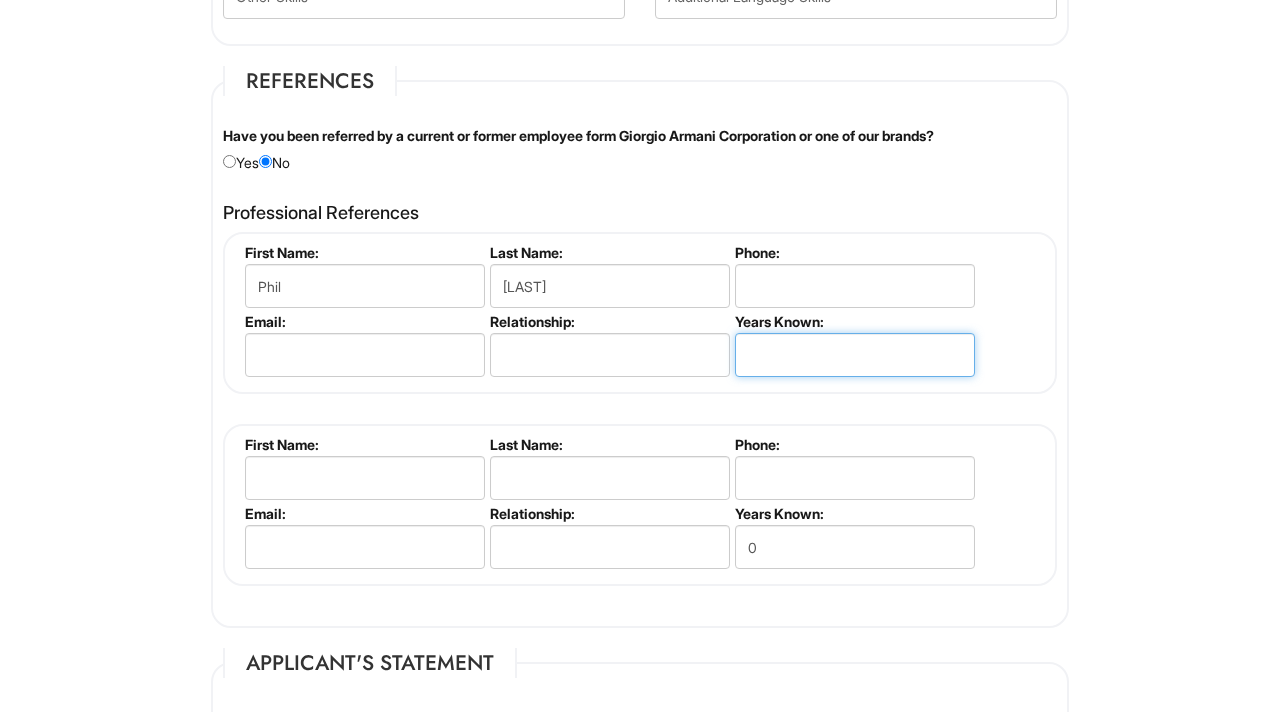 type on "4" 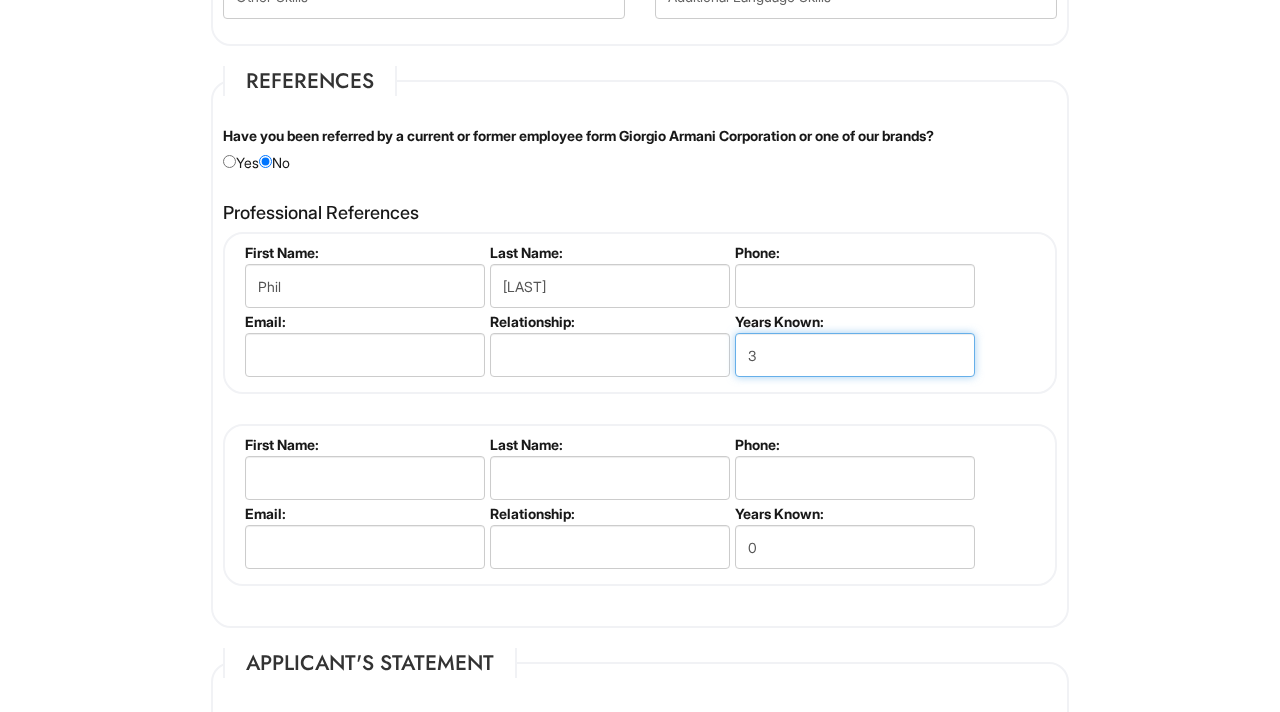 type on "3" 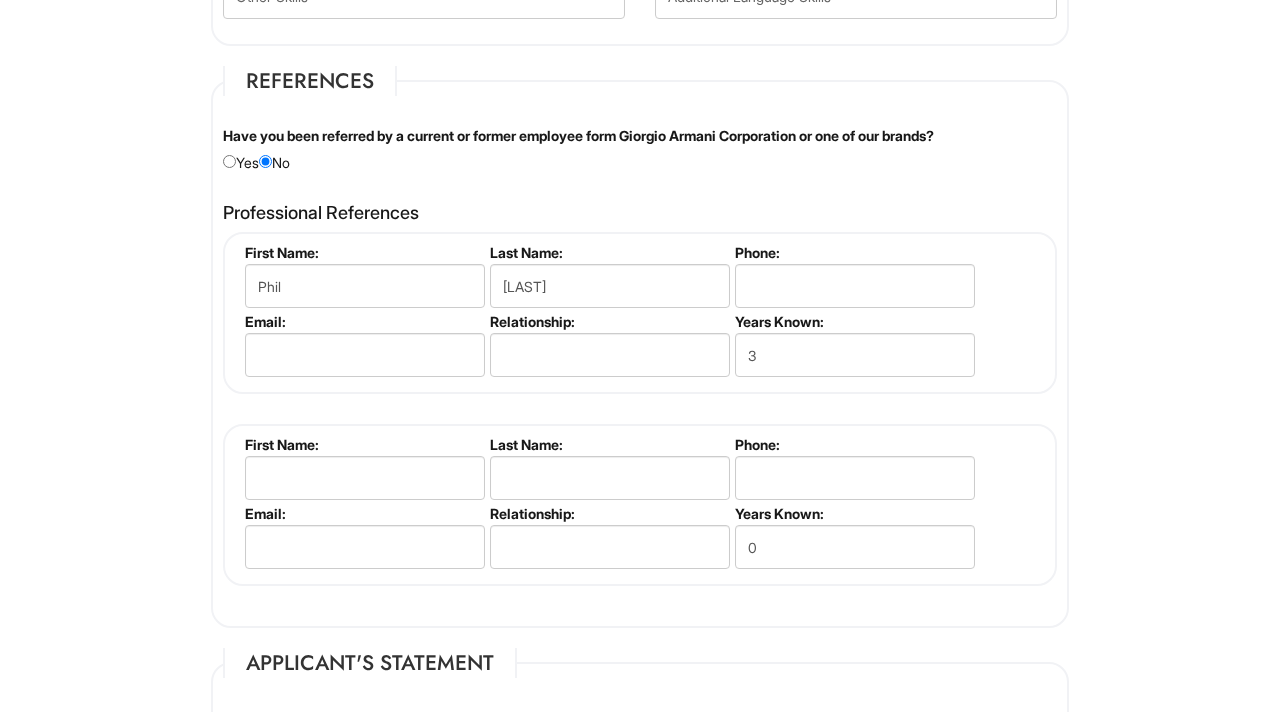 click on "Phil Maisano
First Name:
Phil
Last Name:
Maisano
Phone:
Email:
Relationship:
Years Known:
3
Please complete this section.
First Name:
Last Name:
Phone:
Email:
Relationship:
Years Known:
0" at bounding box center (640, 409) 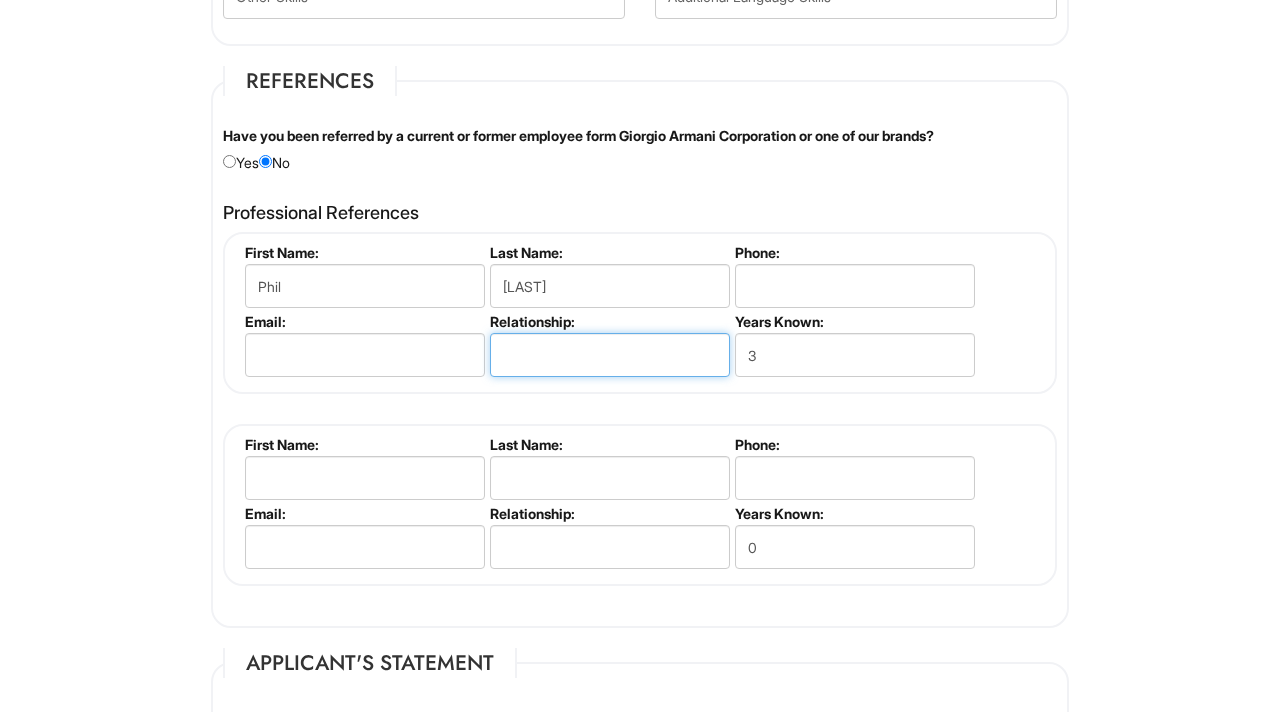 click at bounding box center [610, 355] 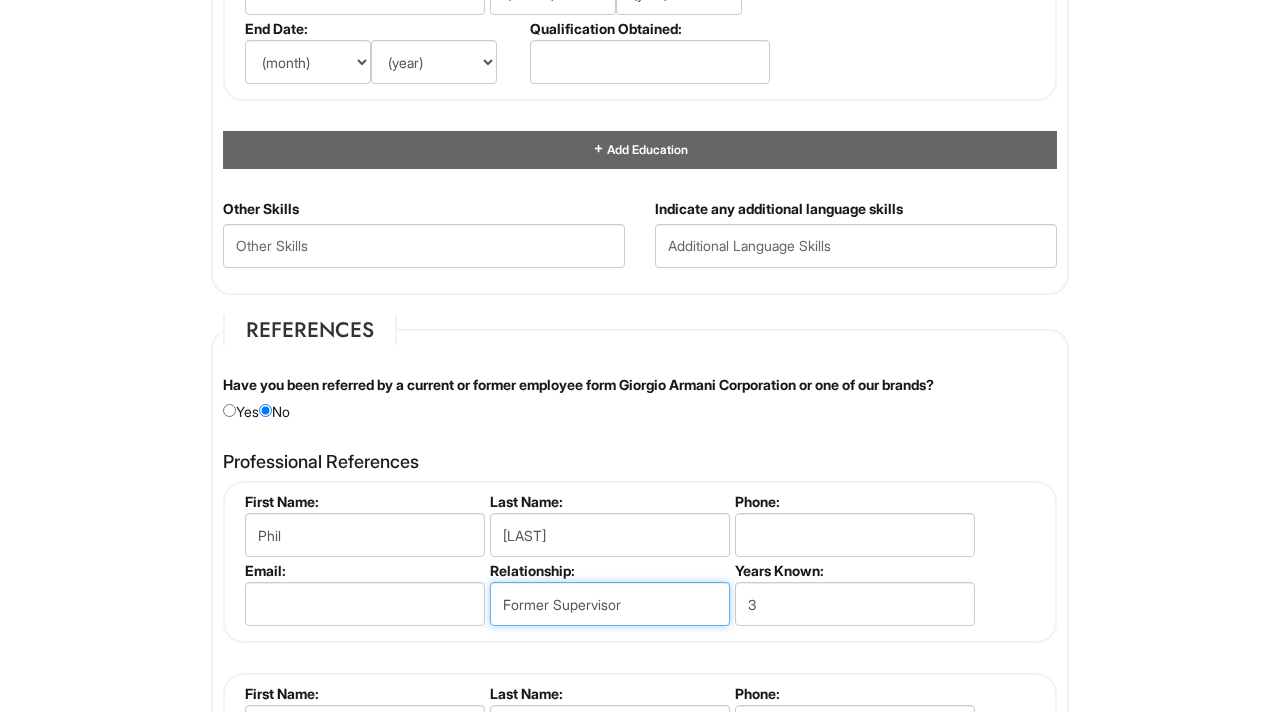 scroll, scrollTop: 2236, scrollLeft: 0, axis: vertical 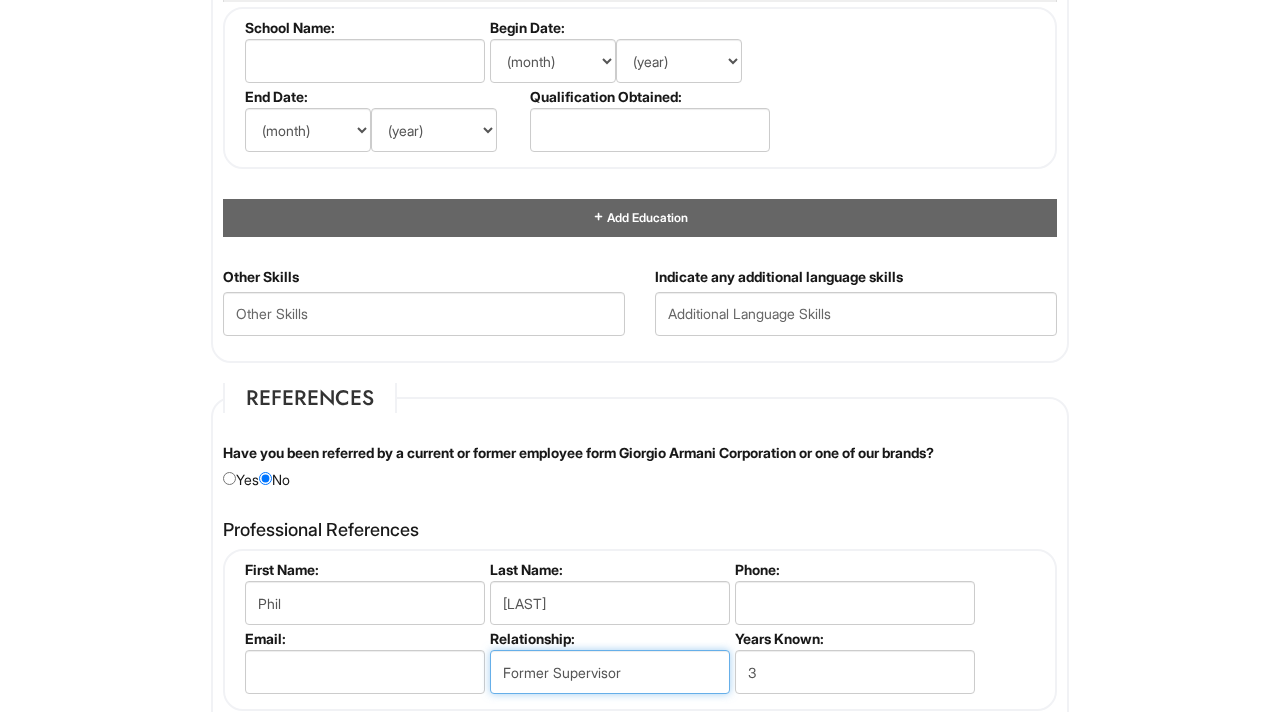 type on "Former Supervisor" 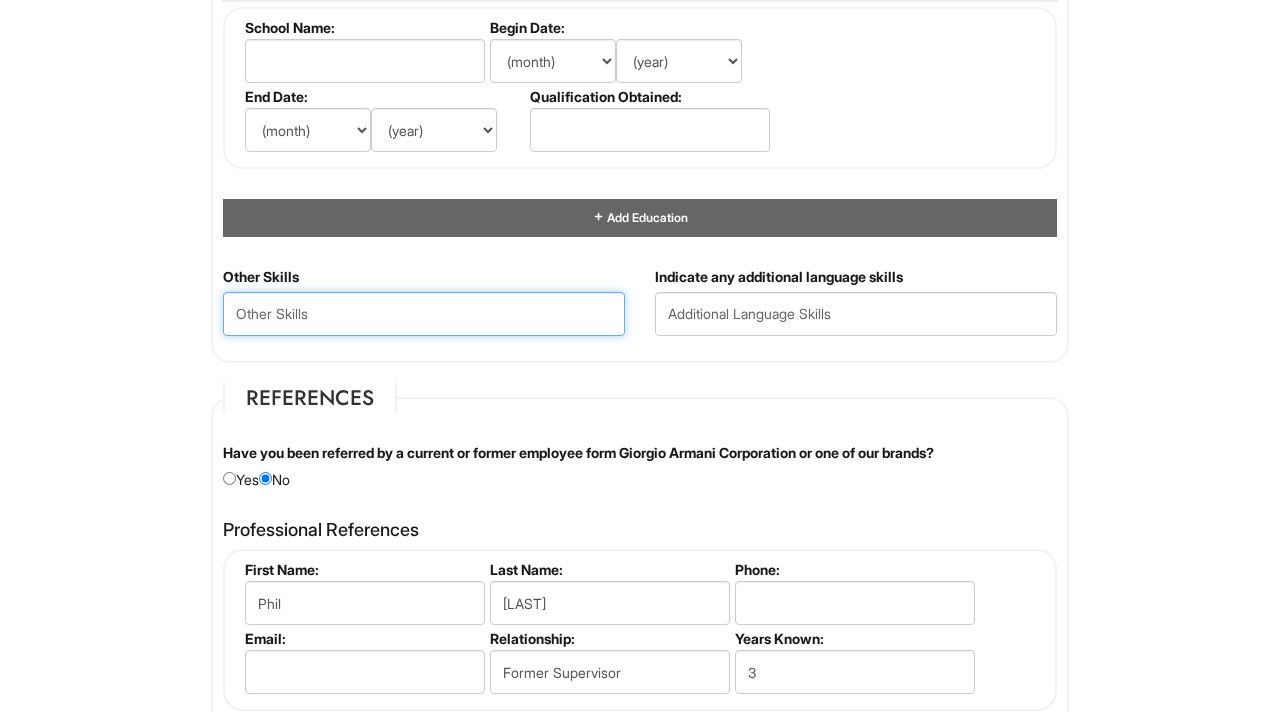 click at bounding box center (424, 314) 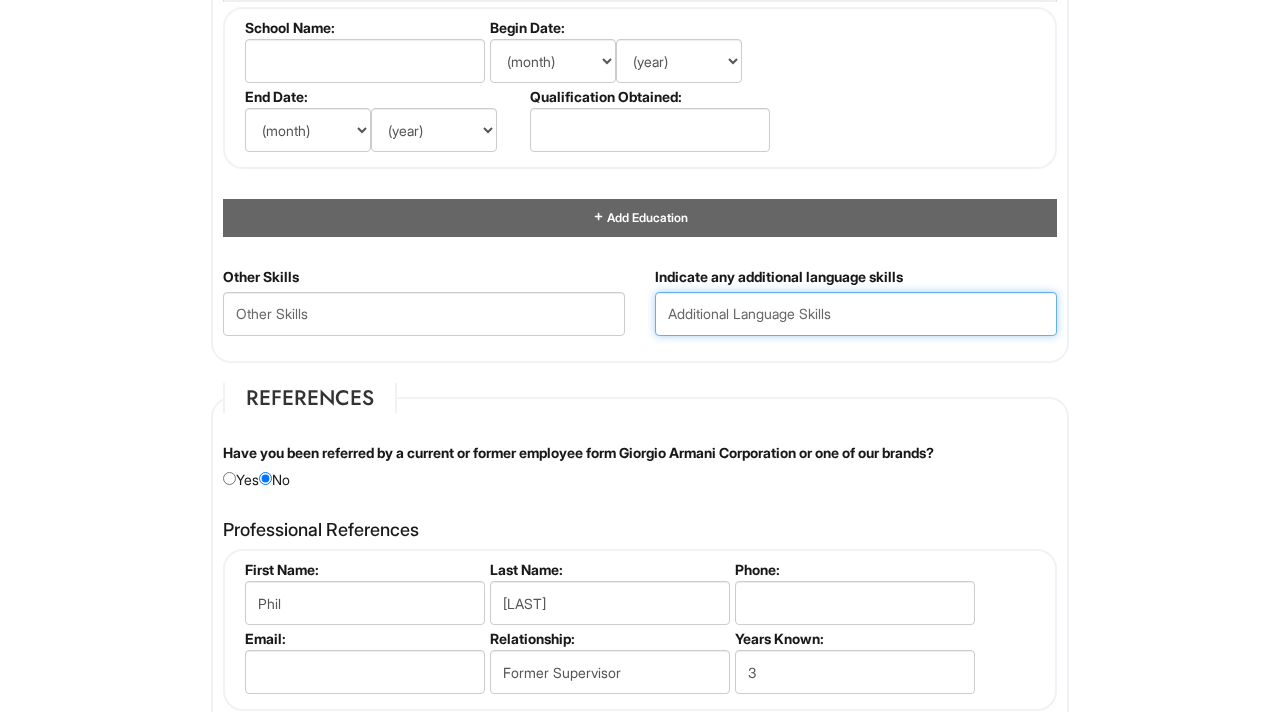 click at bounding box center (856, 314) 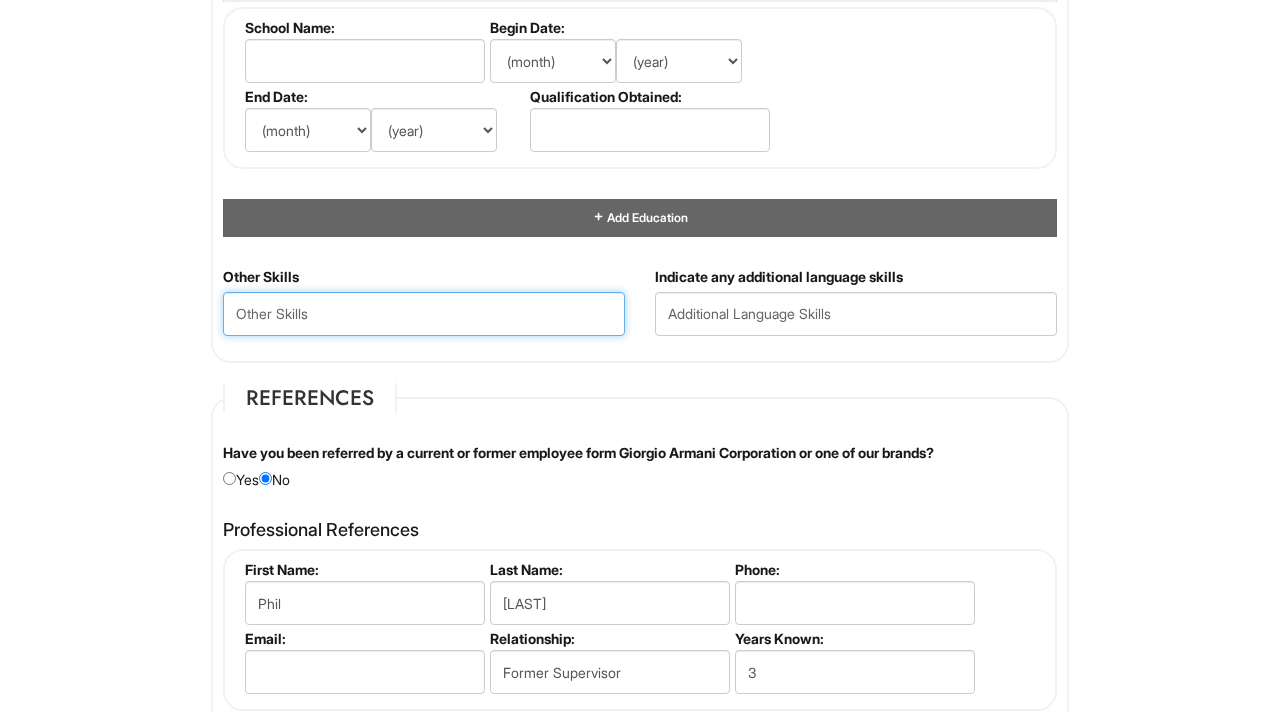 click at bounding box center [424, 314] 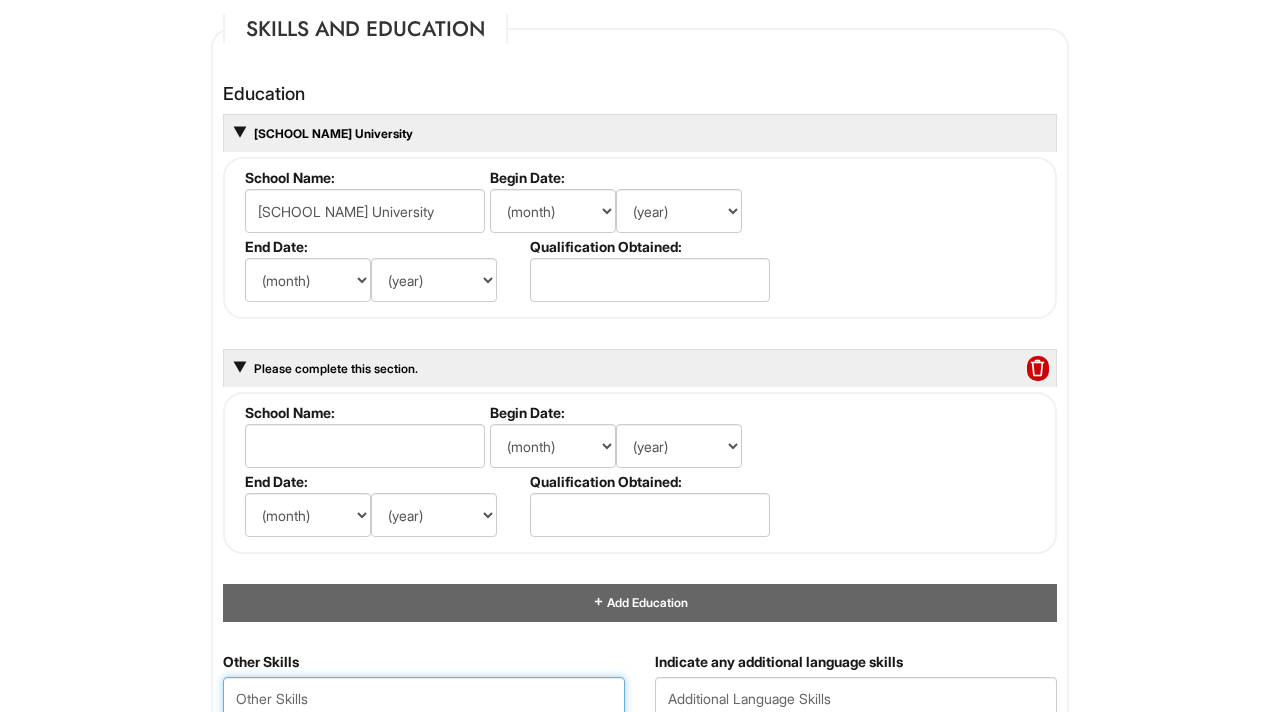 scroll, scrollTop: 1796, scrollLeft: 0, axis: vertical 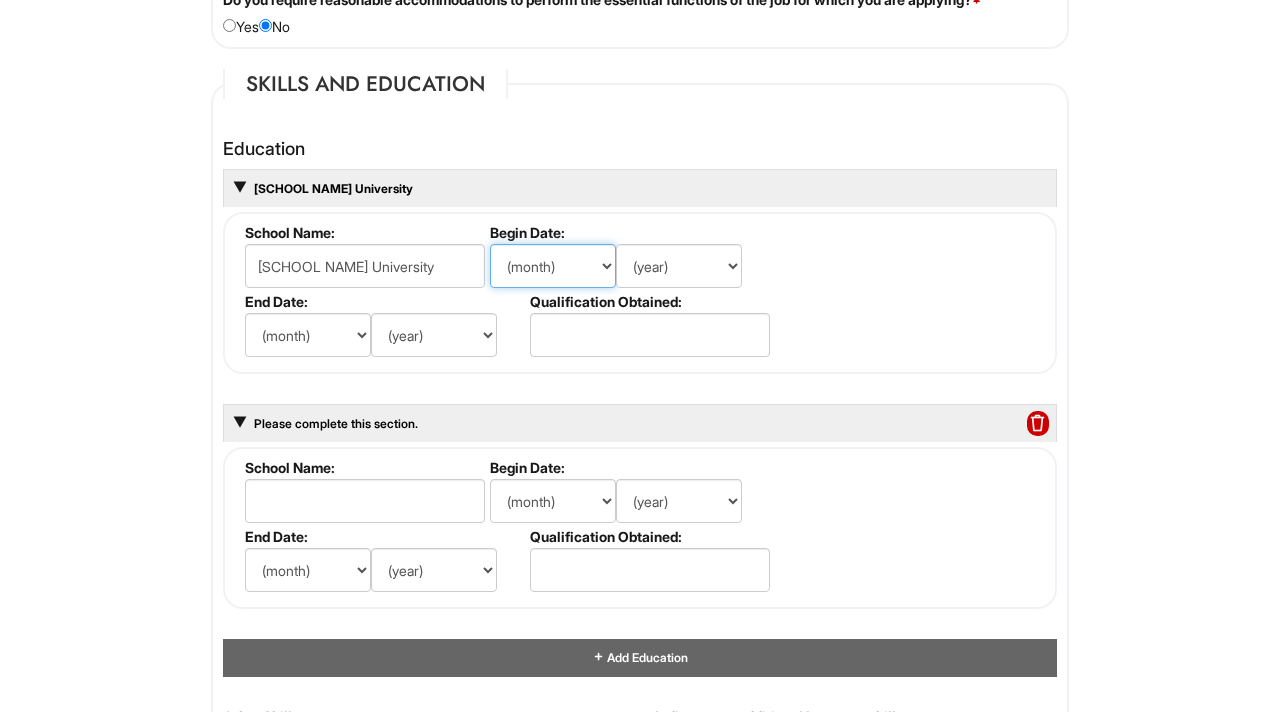 click on "(month) Jan Feb Mar Apr May Jun Jul Aug Sep Oct Nov Dec" at bounding box center [553, 266] 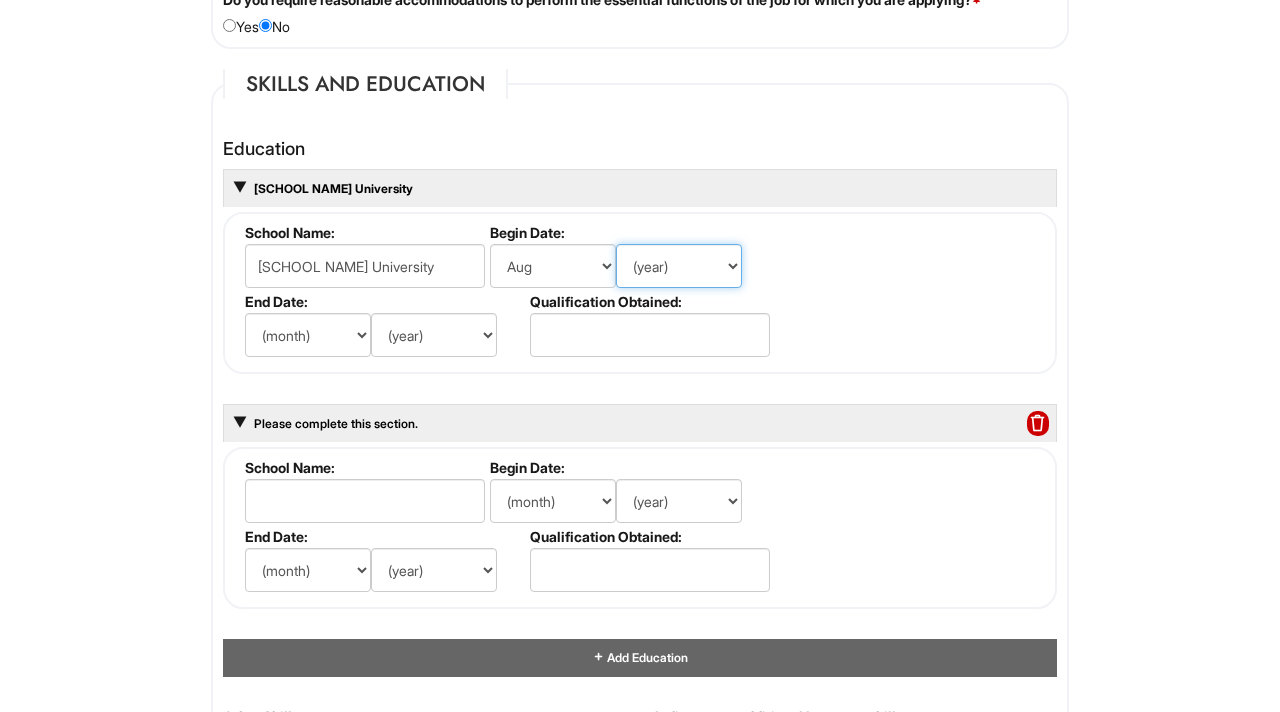 click on "(year) 2029 2028 2027 2026 2025 2024 2023 2022 2021 2020 2019 2018 2017 2016 2015 2014 2013 2012 2011 2010 2009 2008 2007 2006 2005 2004 2003 2002 2001 2000 1999 1998 1997 1996 1995 1994 1993 1992 1991 1990 1989 1988 1987 1986 1985 1984 1983 1982 1981 1980 1979 1978 1977 1976 1975 1974 1973 1972 1971 1970 1969 1968 1967 1966 1965 1964 1963 1962 1961 1960 1959 1958 1957 1956 1955 1954 1953 1952 1951 1950 1949 1948 1947 1946  --  2030 2031 2032 2033 2034 2035 2036 2037 2038 2039 2040 2041 2042 2043 2044 2045 2046 2047 2048 2049 2050 2051 2052 2053 2054 2055 2056 2057 2058 2059 2060 2061 2062 2063 2064" at bounding box center (679, 266) 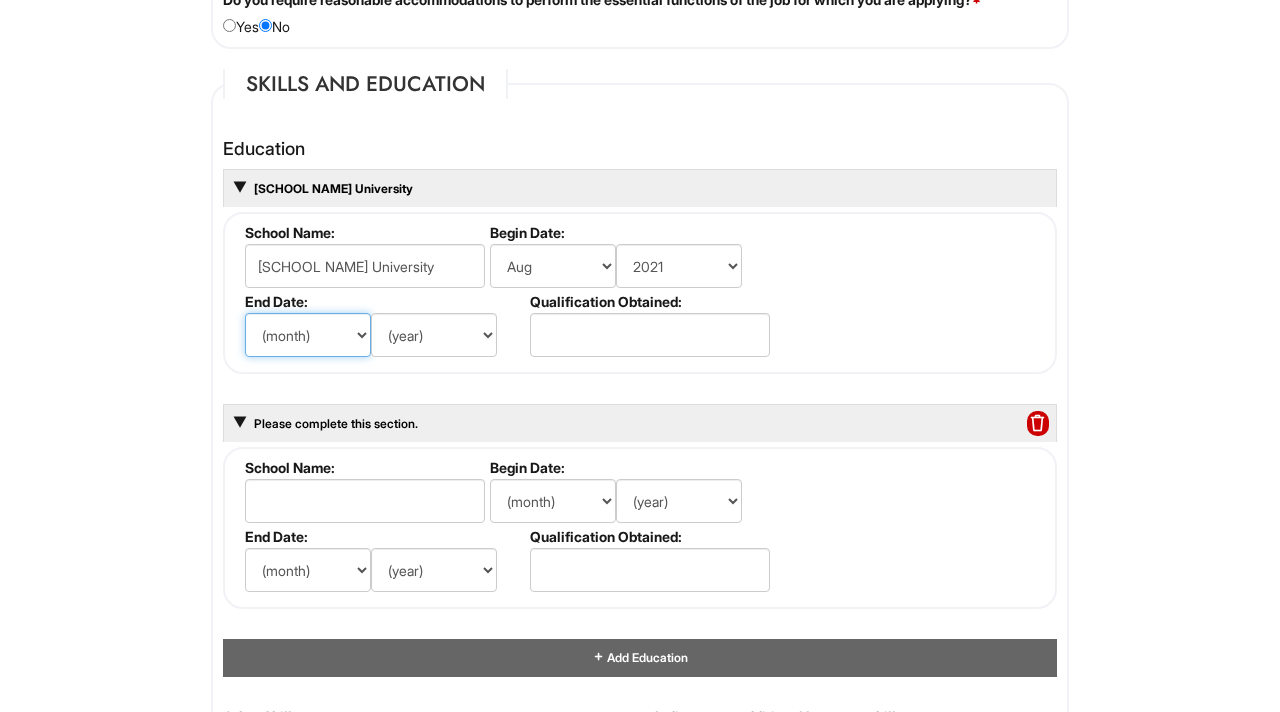 click on "(month) Jan Feb Mar Apr May Jun Jul Aug Sep Oct Nov Dec" at bounding box center (308, 335) 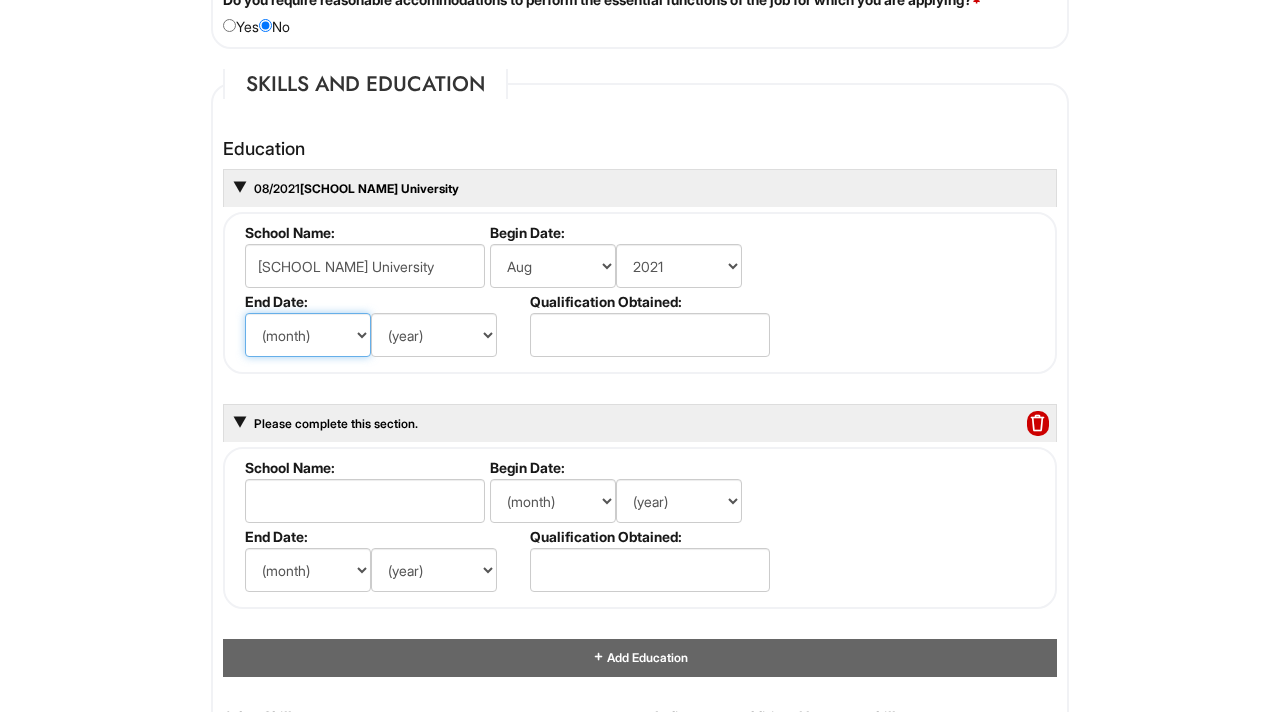select on "5" 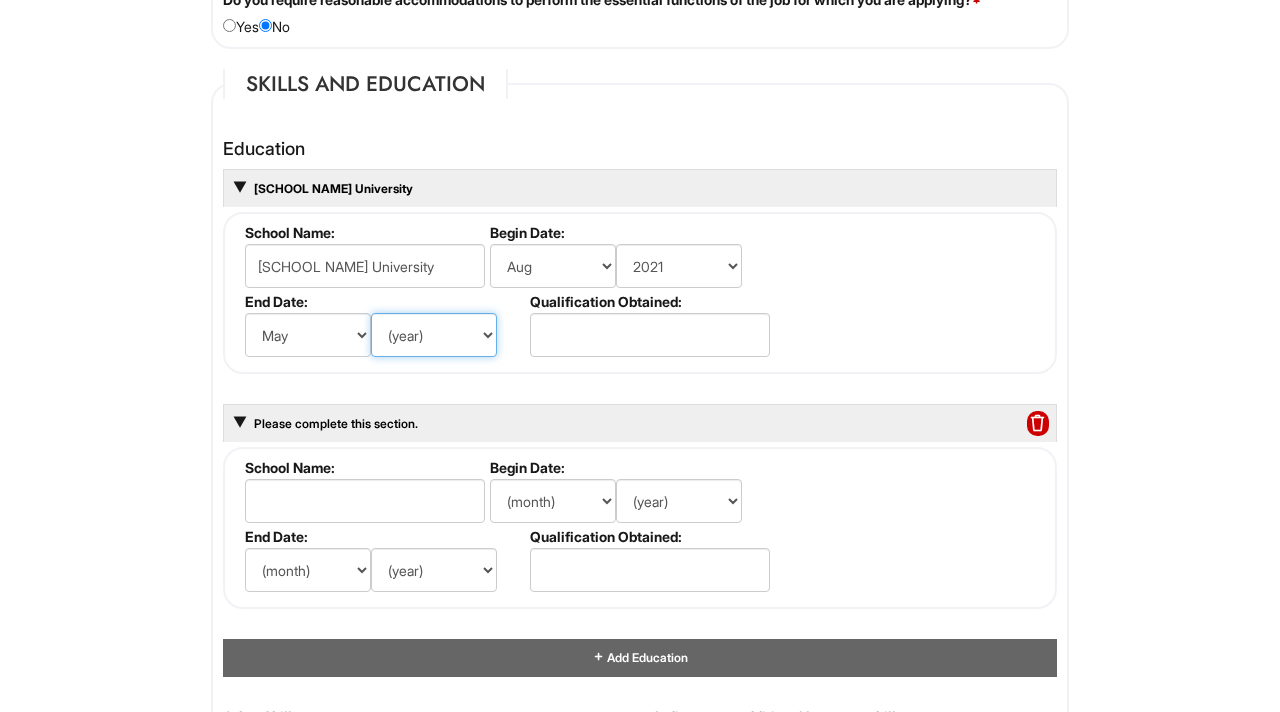 click on "(year) 2029 2028 2027 2026 2025 2024 2023 2022 2021 2020 2019 2018 2017 2016 2015 2014 2013 2012 2011 2010 2009 2008 2007 2006 2005 2004 2003 2002 2001 2000 1999 1998 1997 1996 1995 1994 1993 1992 1991 1990 1989 1988 1987 1986 1985 1984 1983 1982 1981 1980 1979 1978 1977 1976 1975 1974 1973 1972 1971 1970 1969 1968 1967 1966 1965 1964 1963 1962 1961 1960 1959 1958 1957 1956 1955 1954 1953 1952 1951 1950 1949 1948 1947 1946  --  2030 2031 2032 2033 2034 2035 2036 2037 2038 2039 2040 2041 2042 2043 2044 2045 2046 2047 2048 2049 2050 2051 2052 2053 2054 2055 2056 2057 2058 2059 2060 2061 2062 2063 2064" at bounding box center [434, 335] 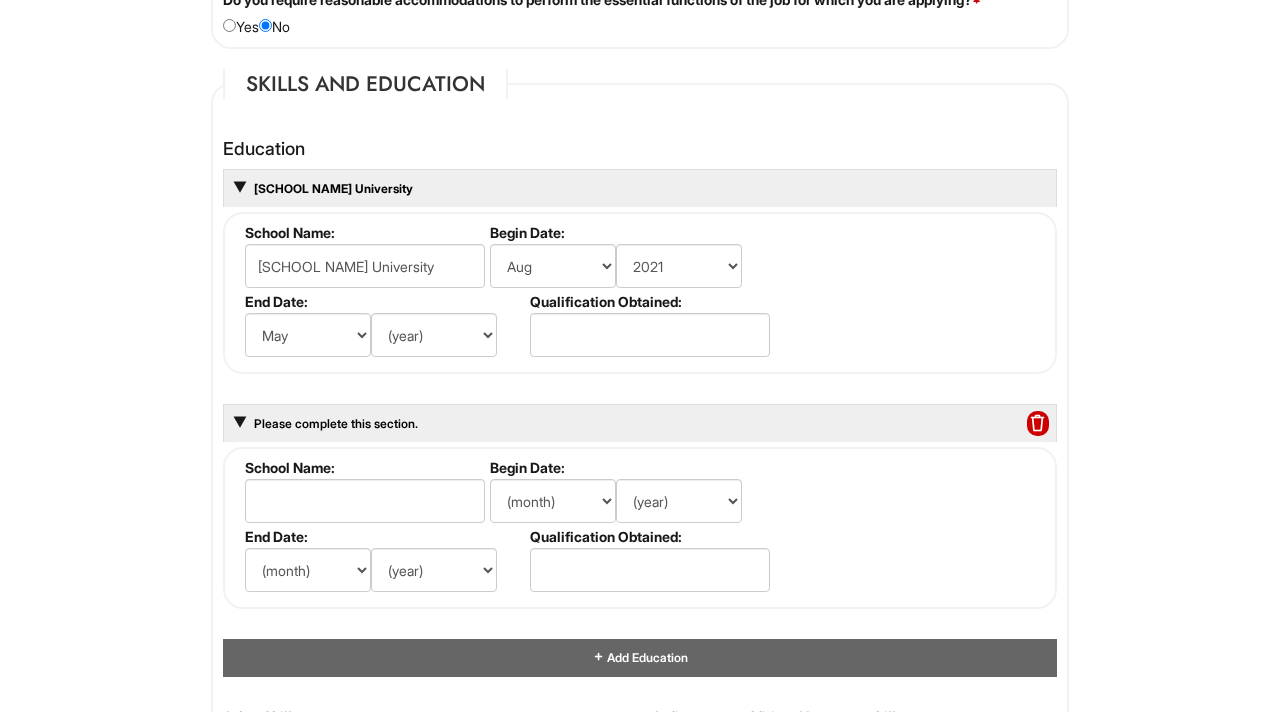 click on "End Date:
(month) Jan Feb Mar Apr May Jun Jul Aug Sep Oct Nov Dec (year) 2029 2028 2027 2026 2025 2024 2023 2022 2021 2020 2019 2018 2017 2016 2015 2014 2013 2012 2011 2010 2009 2008 2007 2006 2005 2004 2003 2002 2001 2000 1999 1998 1997 1996 1995 1994 1993 1992 1991 1990 1989 1988 1987 1986 1985 1984 1983 1982 1981 1980 1979 1978 1977 1976 1975 1974 1973 1972 1971 1970 1969 1968 1967 1966 1965 1964 1963 1962 1961 1960 1959 1958 1957 1956 1955 1954 1953 1952 1951 1950 1949 1948 1947 1946  --  2030 2031 2032 2033 2034 2035 2036 2037 2038 2039 2040 2041 2042 2043 2044 2045 2046 2047 2048 2049 2050 2051 2052 2053 2054 2055 2056 2057 2058 2059 2060 2061 2062 2063 2064" at bounding box center [382, 327] 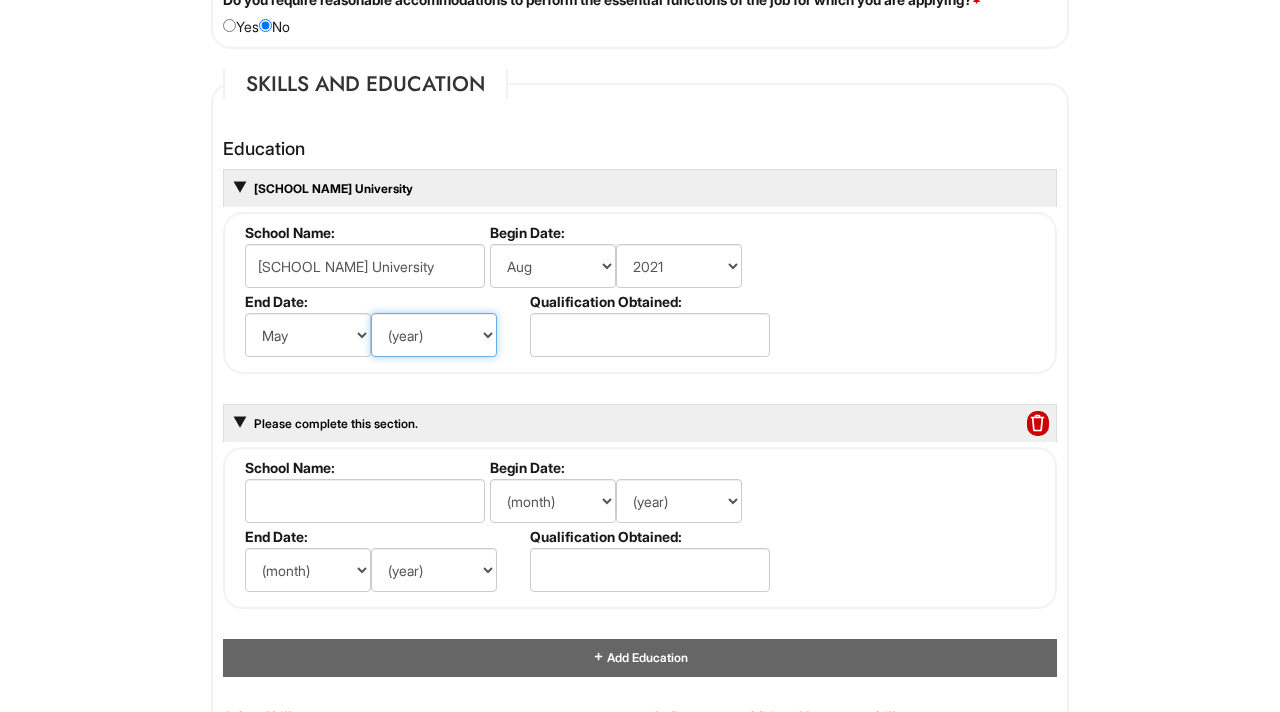 click on "(year) 2029 2028 2027 2026 2025 2024 2023 2022 2021 2020 2019 2018 2017 2016 2015 2014 2013 2012 2011 2010 2009 2008 2007 2006 2005 2004 2003 2002 2001 2000 1999 1998 1997 1996 1995 1994 1993 1992 1991 1990 1989 1988 1987 1986 1985 1984 1983 1982 1981 1980 1979 1978 1977 1976 1975 1974 1973 1972 1971 1970 1969 1968 1967 1966 1965 1964 1963 1962 1961 1960 1959 1958 1957 1956 1955 1954 1953 1952 1951 1950 1949 1948 1947 1946  --  2030 2031 2032 2033 2034 2035 2036 2037 2038 2039 2040 2041 2042 2043 2044 2045 2046 2047 2048 2049 2050 2051 2052 2053 2054 2055 2056 2057 2058 2059 2060 2061 2062 2063 2064" at bounding box center (434, 335) 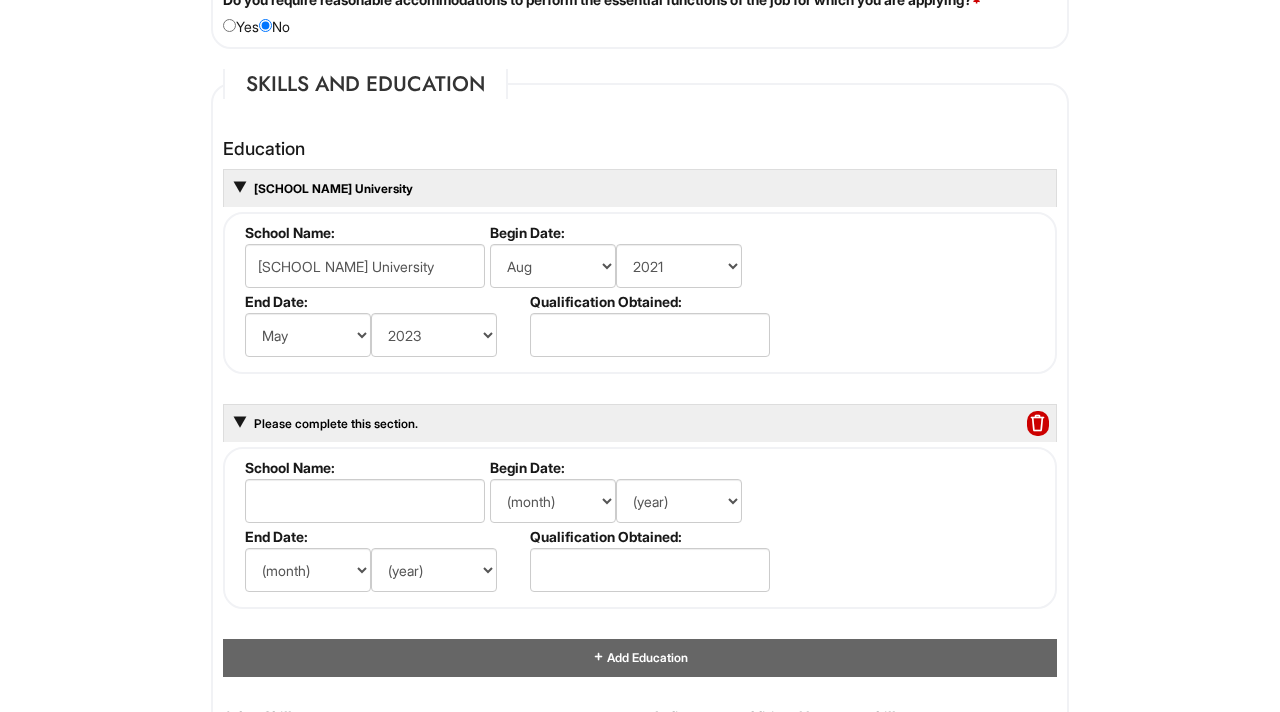 click on "Qualification Obtained:" at bounding box center [647, 327] 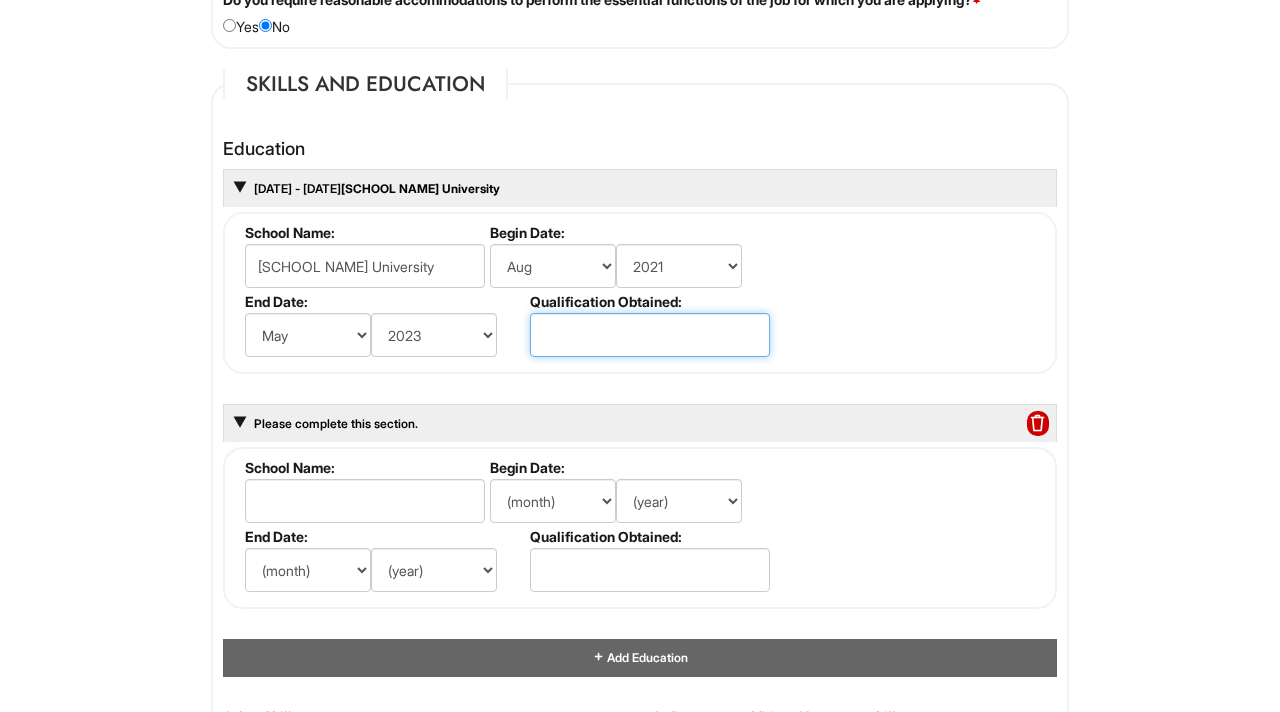 click at bounding box center (650, 335) 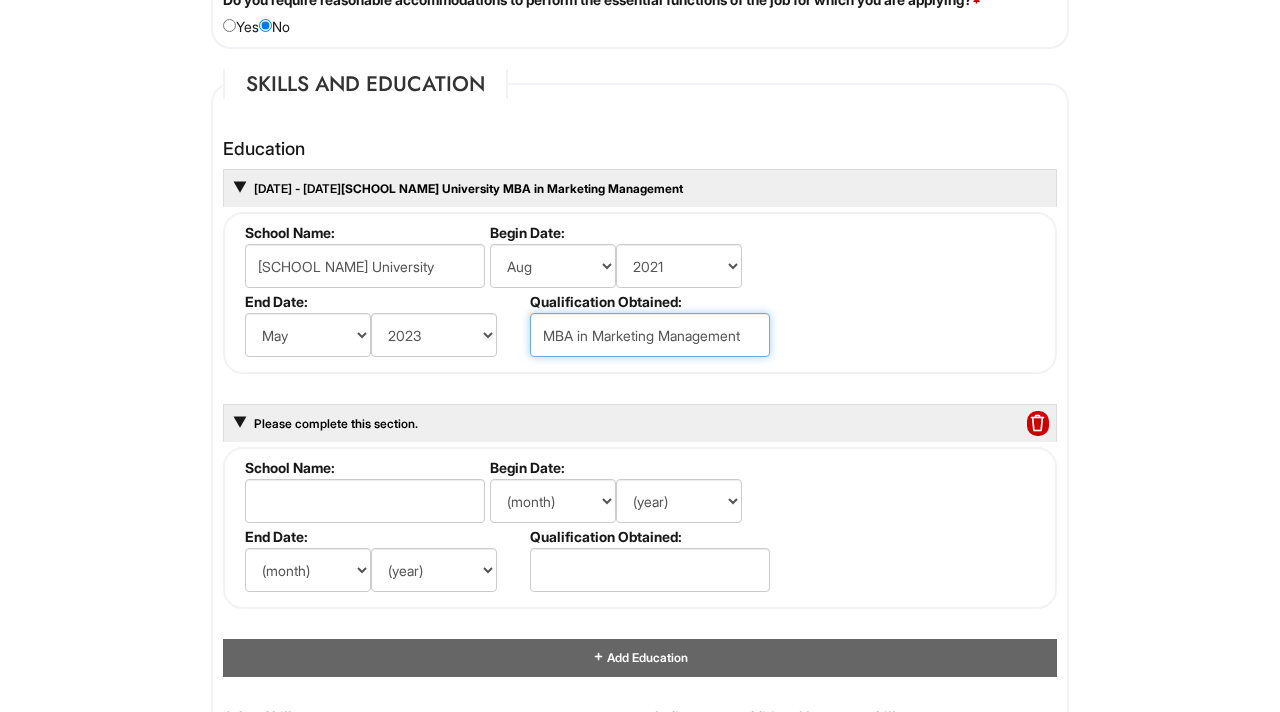 type on "MBA in Marketing Management" 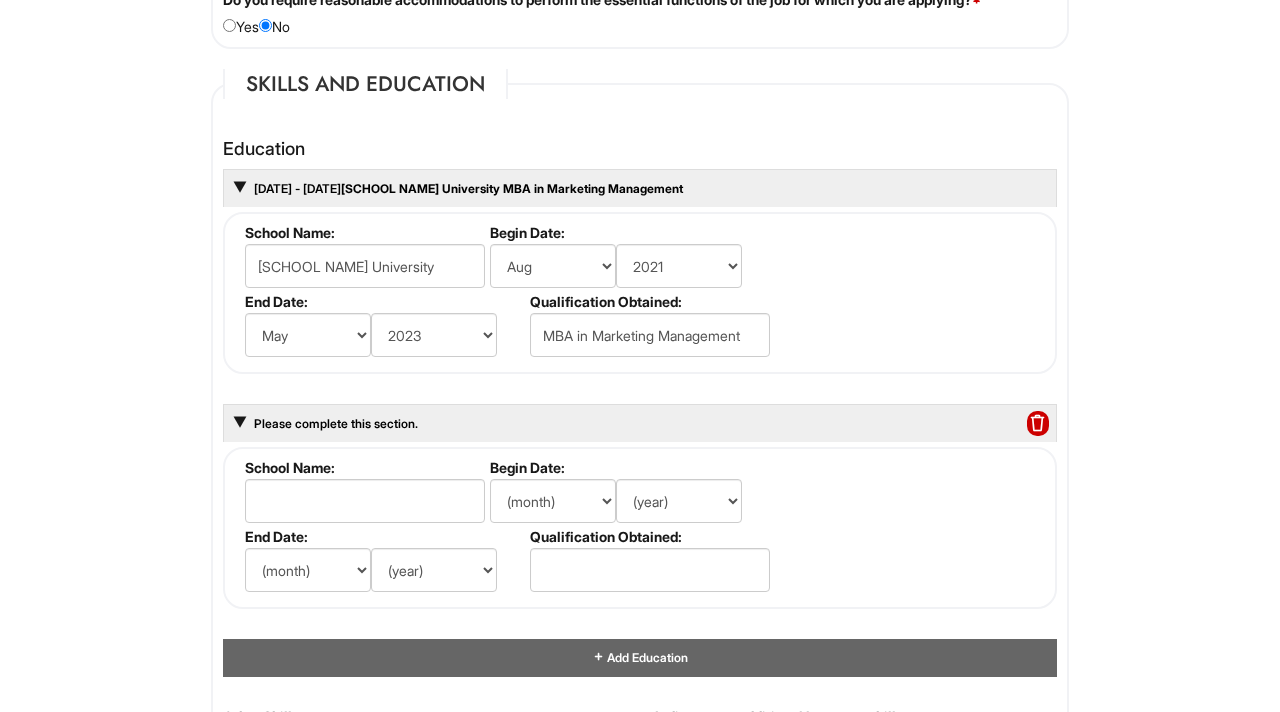 click on "School Name:
Wilmington University
Begin Date:
(month) Jan Feb Mar Apr May Jun Jul Aug Sep Oct Nov Dec (year) 2029 2028 2027 2026 2025 2024 2023 2022 2021 2020 2019 2018 2017 2016 2015 2014 2013 2012 2011 2010 2009 2008 2007 2006 2005 2004 2003 2002 2001 2000 1999 1998 1997 1996 1995 1994 1993 1992 1991 1990 1989 1988 1987 1986 1985 1984 1983 1982 1981 1980 1979 1978 1977 1976 1975 1974 1973 1972 1971 1970 1969 1968 1967 1966 1965 1964 1963 1962 1961 1960 1959 1958 1957 1956 1955 1954 1953 1952 1951 1950 1949 1948 1947 1946  --  2030 2031 2032 2033 2034 2035 2036 2037 2038 2039 2040 2041 2042 2043 2044 2045 2046 2047 2048 2049 2050 2051 2052 2053 2054 2055 2056 2057 2058 2059 2060 2061 2062 2063 2064
End Date:
(month) Jan Feb Mar Apr May Jun Jul Aug Sep Oct Nov Dec (year) 2029 2028 2027 2026 2025 2024 2023 2022 2021 2020 2019 2018 2017 2016 2015 2014 2013 2012 2011 2010 2009 2008 2007 2006 2005 2004 2003 2002 2001 2000 1999 1998 1997 1996 1995 1994 1993 1992 1991 1990 1989 1988" at bounding box center [640, 293] 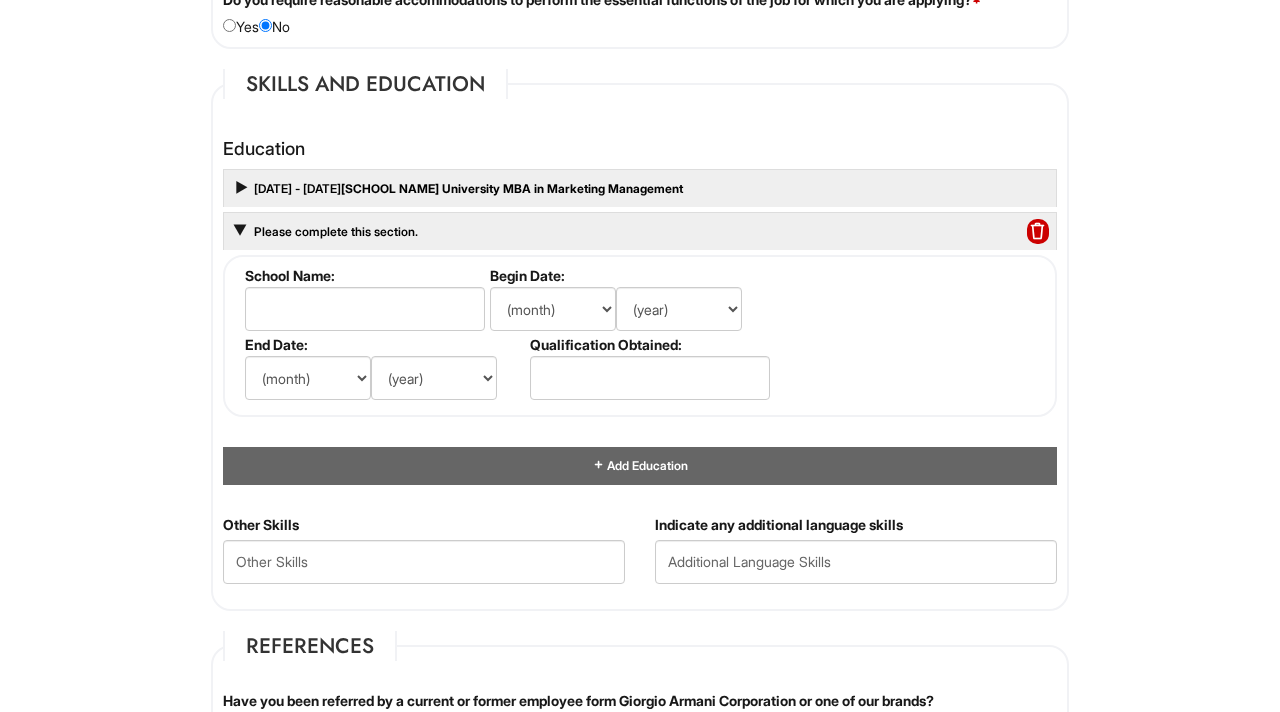 click at bounding box center (239, 190) 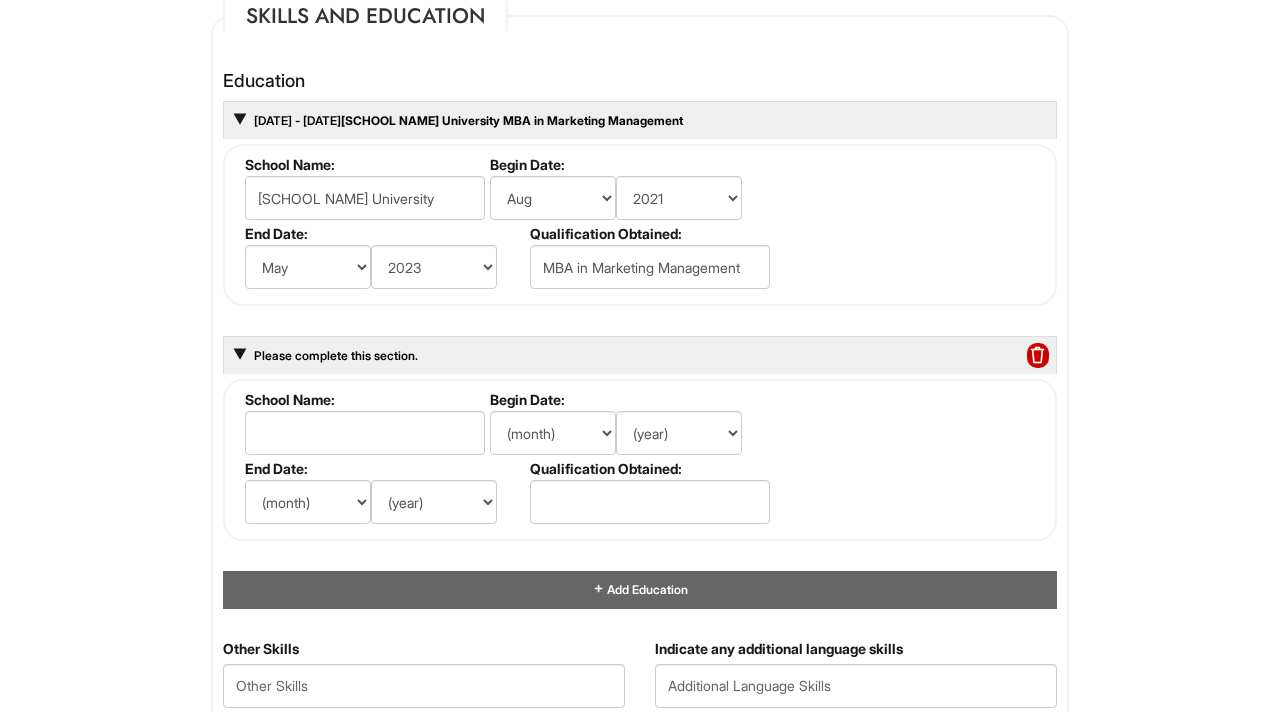 scroll, scrollTop: 1915, scrollLeft: 0, axis: vertical 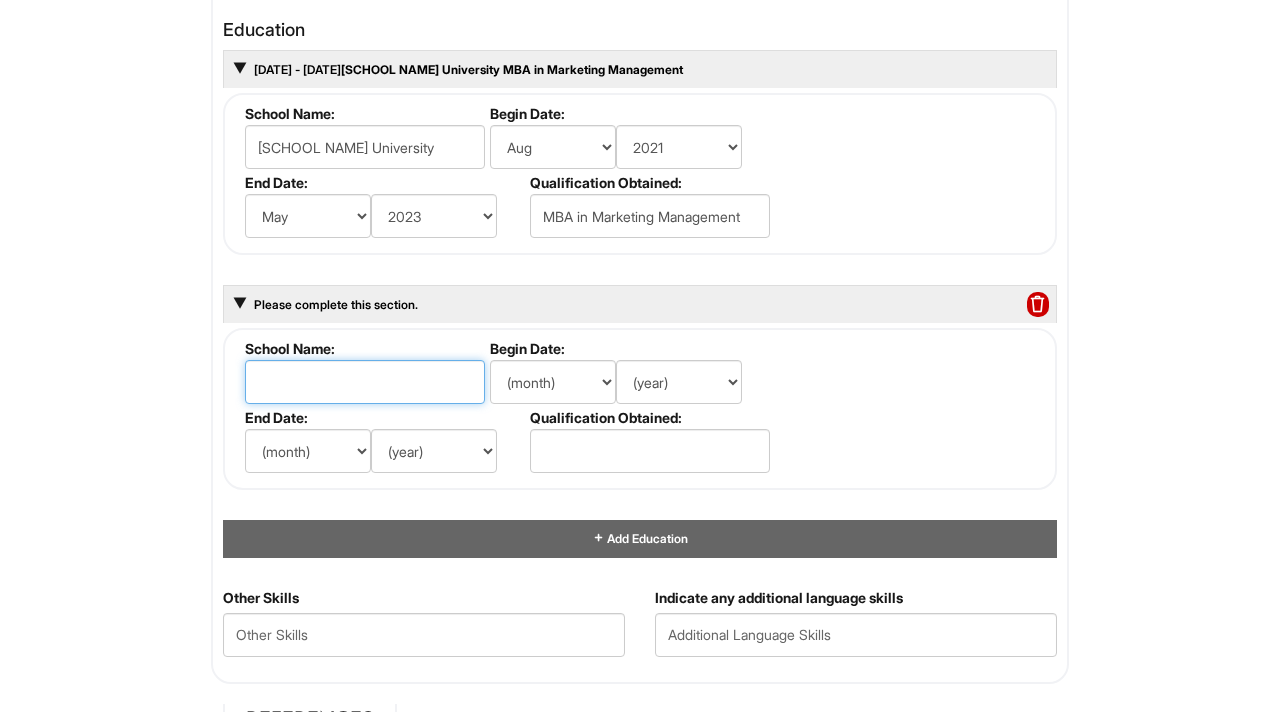 click at bounding box center [365, 382] 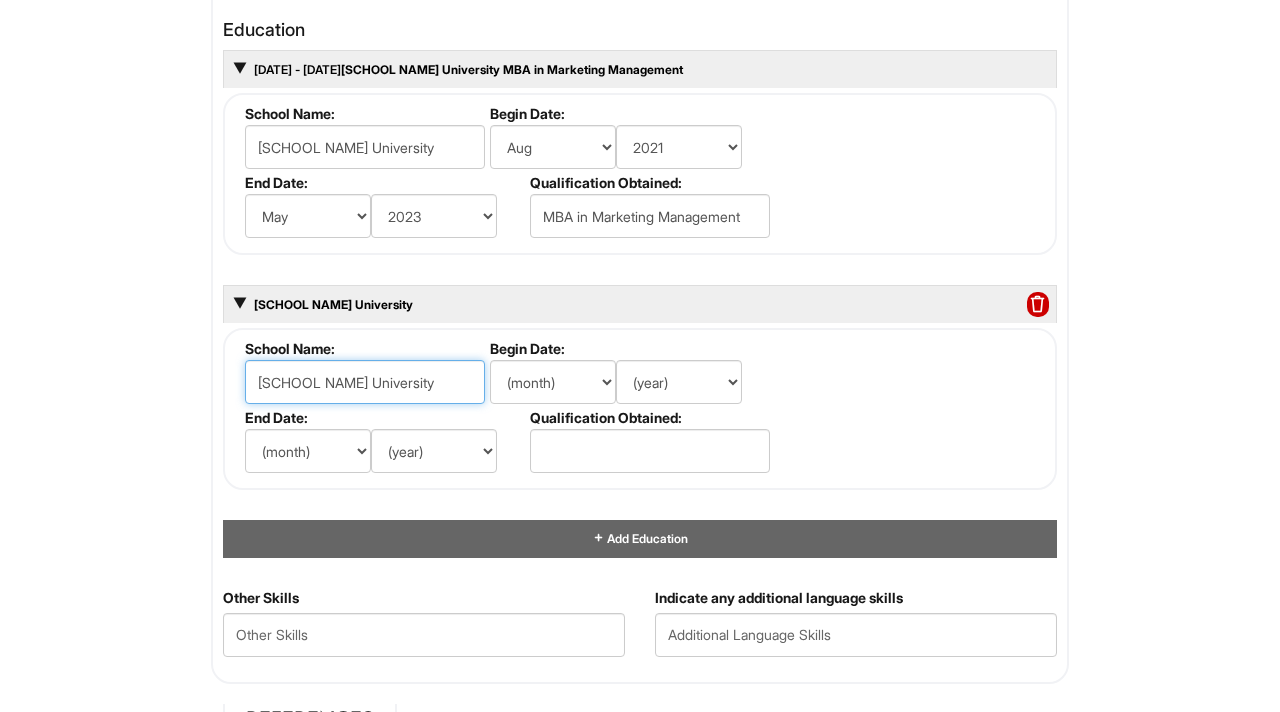 type on "John Cabot University" 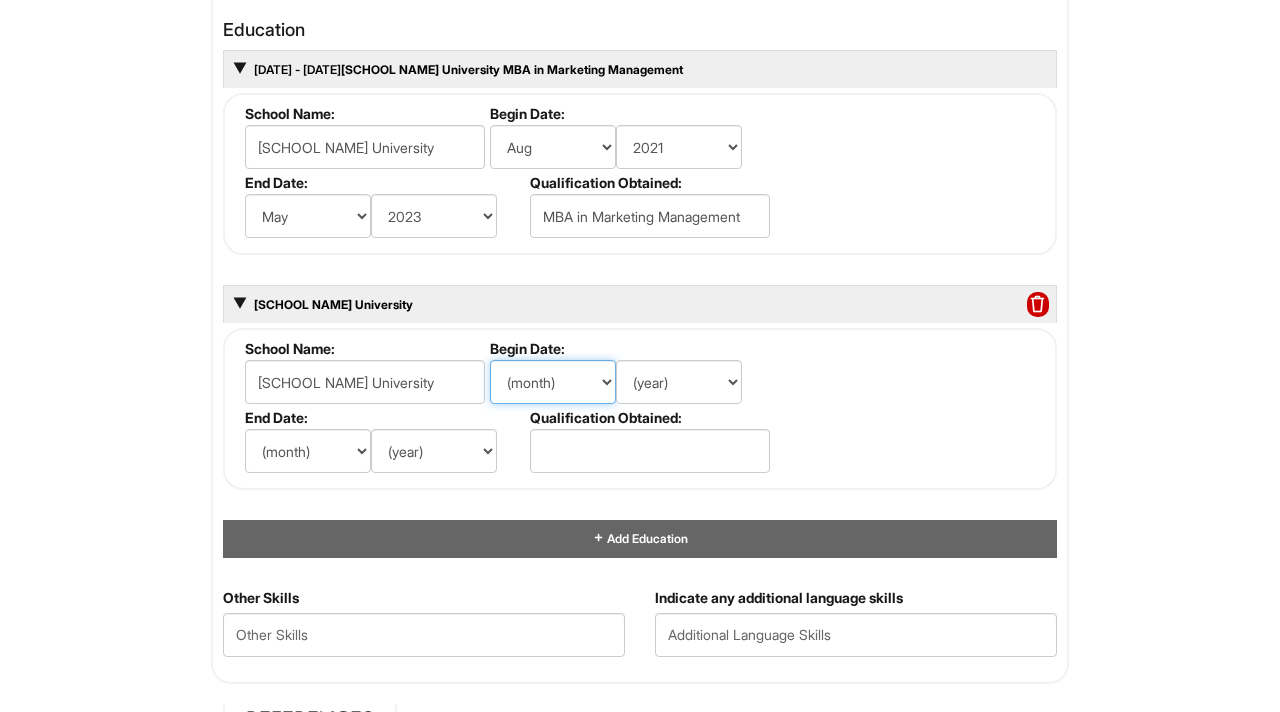 click on "(month) Jan Feb Mar Apr May Jun Jul Aug Sep Oct Nov Dec" at bounding box center (553, 382) 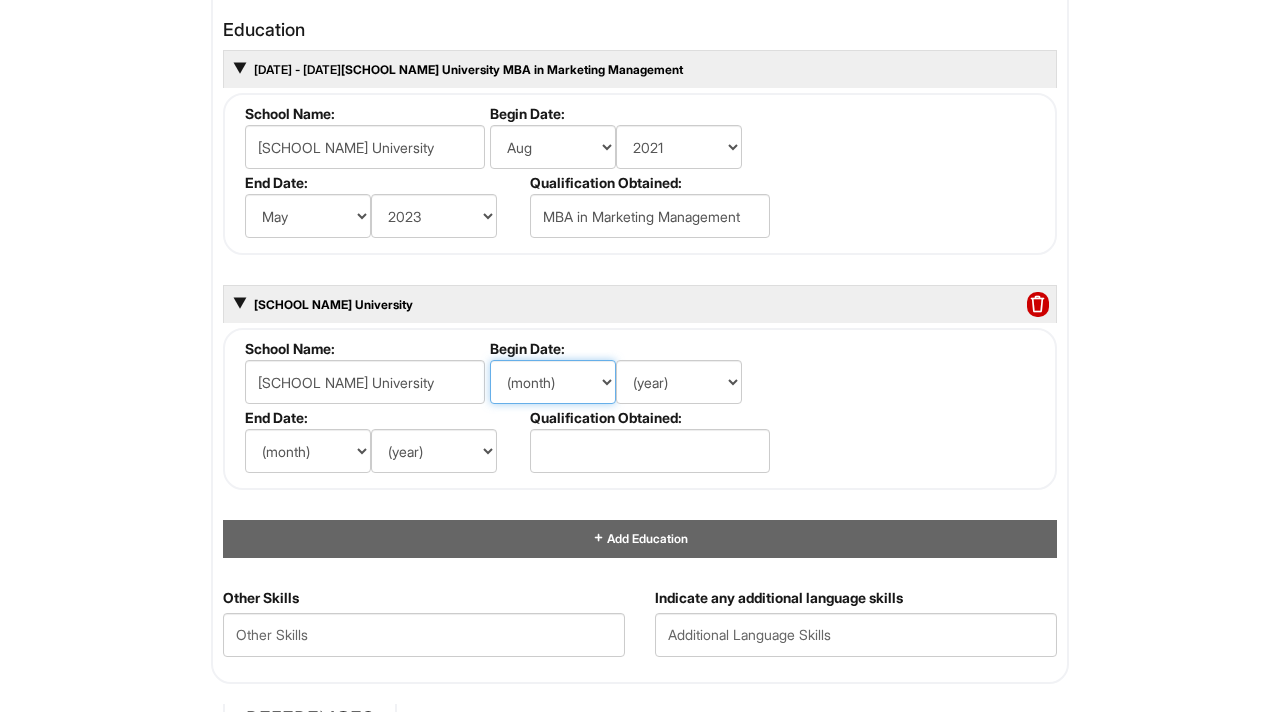 select on "8" 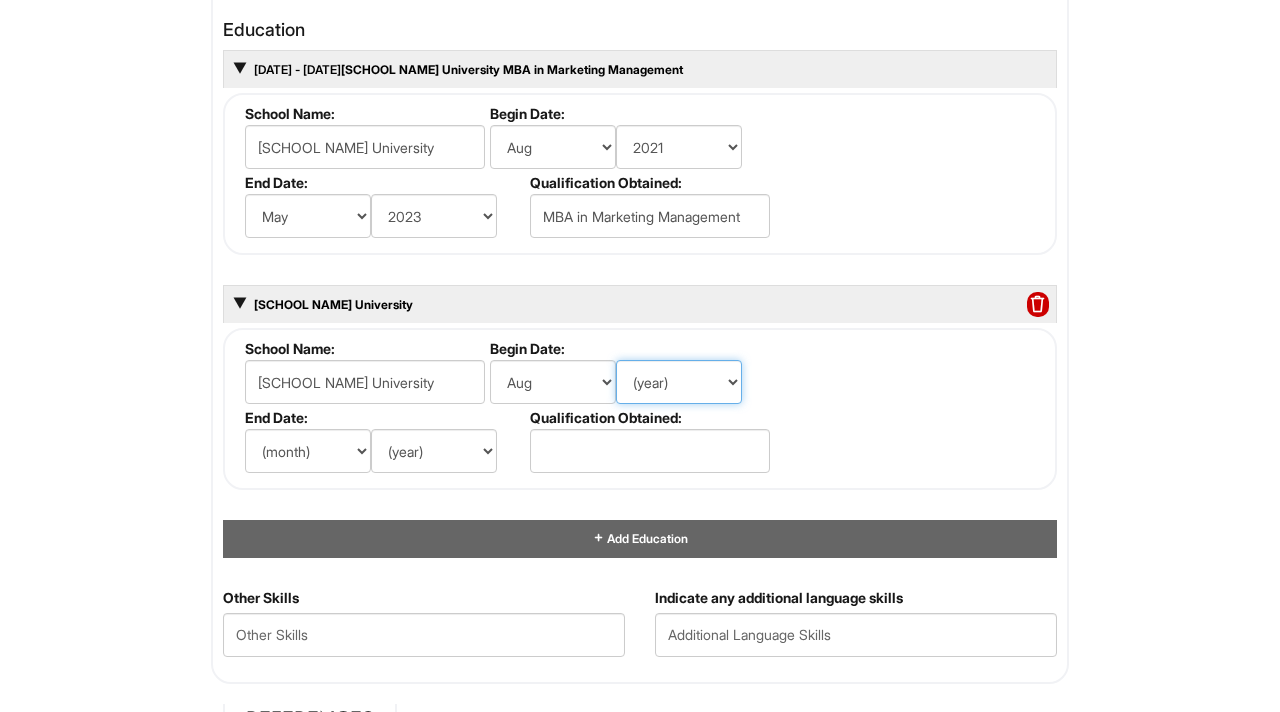 click on "(year) 2029 2028 2027 2026 2025 2024 2023 2022 2021 2020 2019 2018 2017 2016 2015 2014 2013 2012 2011 2010 2009 2008 2007 2006 2005 2004 2003 2002 2001 2000 1999 1998 1997 1996 1995 1994 1993 1992 1991 1990 1989 1988 1987 1986 1985 1984 1983 1982 1981 1980 1979 1978 1977 1976 1975 1974 1973 1972 1971 1970 1969 1968 1967 1966 1965 1964 1963 1962 1961 1960 1959 1958 1957 1956 1955 1954 1953 1952 1951 1950 1949 1948 1947 1946  --  2030 2031 2032 2033 2034 2035 2036 2037 2038 2039 2040 2041 2042 2043 2044 2045 2046 2047 2048 2049 2050 2051 2052 2053 2054 2055 2056 2057 2058 2059 2060 2061 2062 2063 2064" at bounding box center (679, 382) 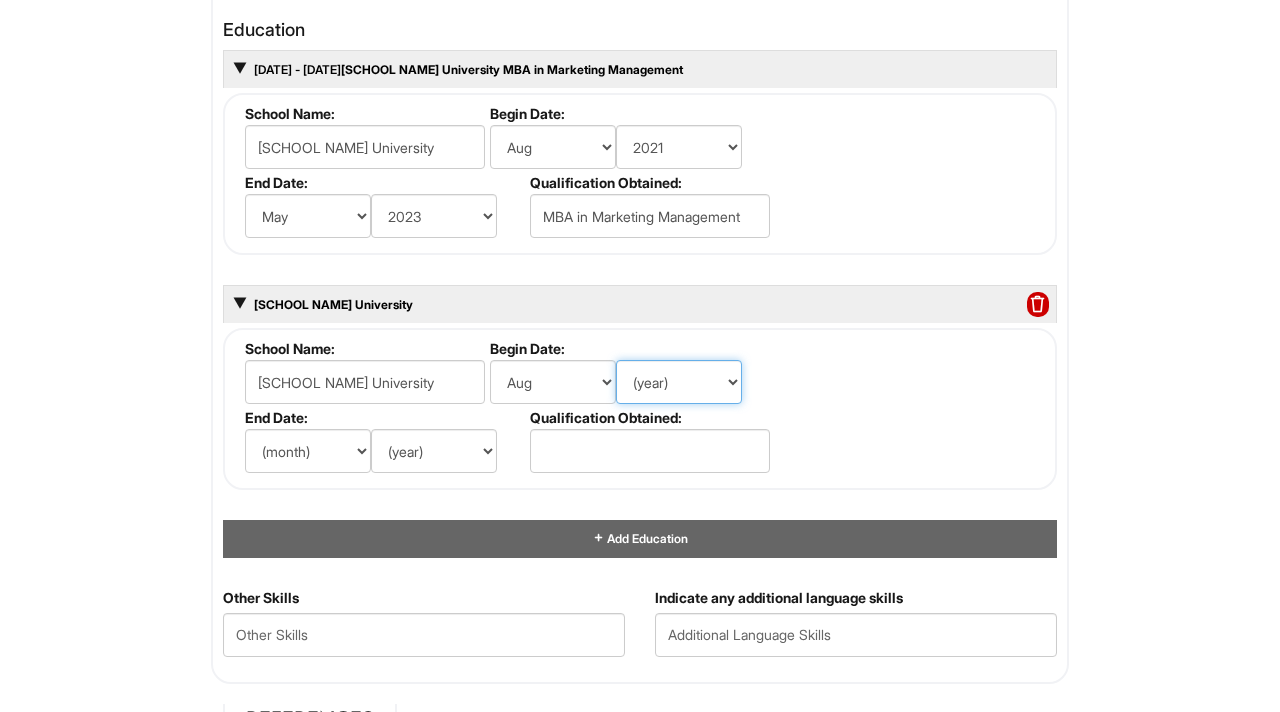 select on "2015" 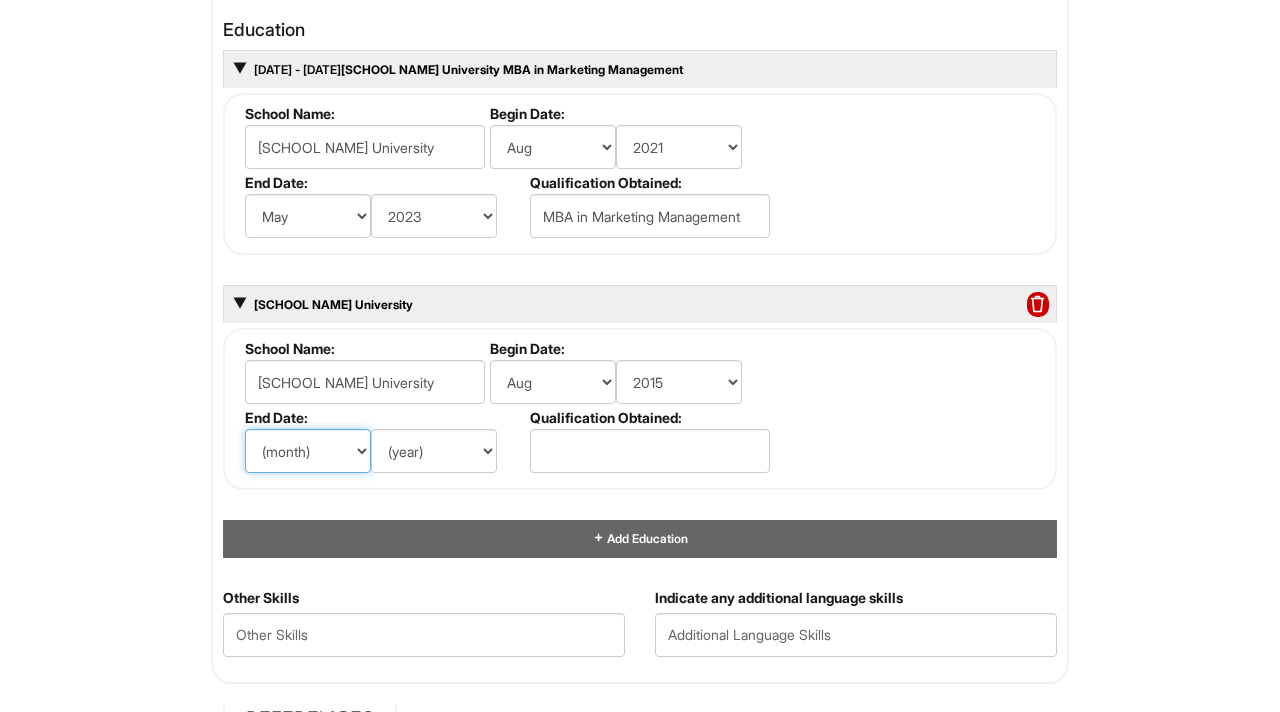 click on "(month) Jan Feb Mar Apr May Jun Jul Aug Sep Oct Nov Dec" at bounding box center [308, 451] 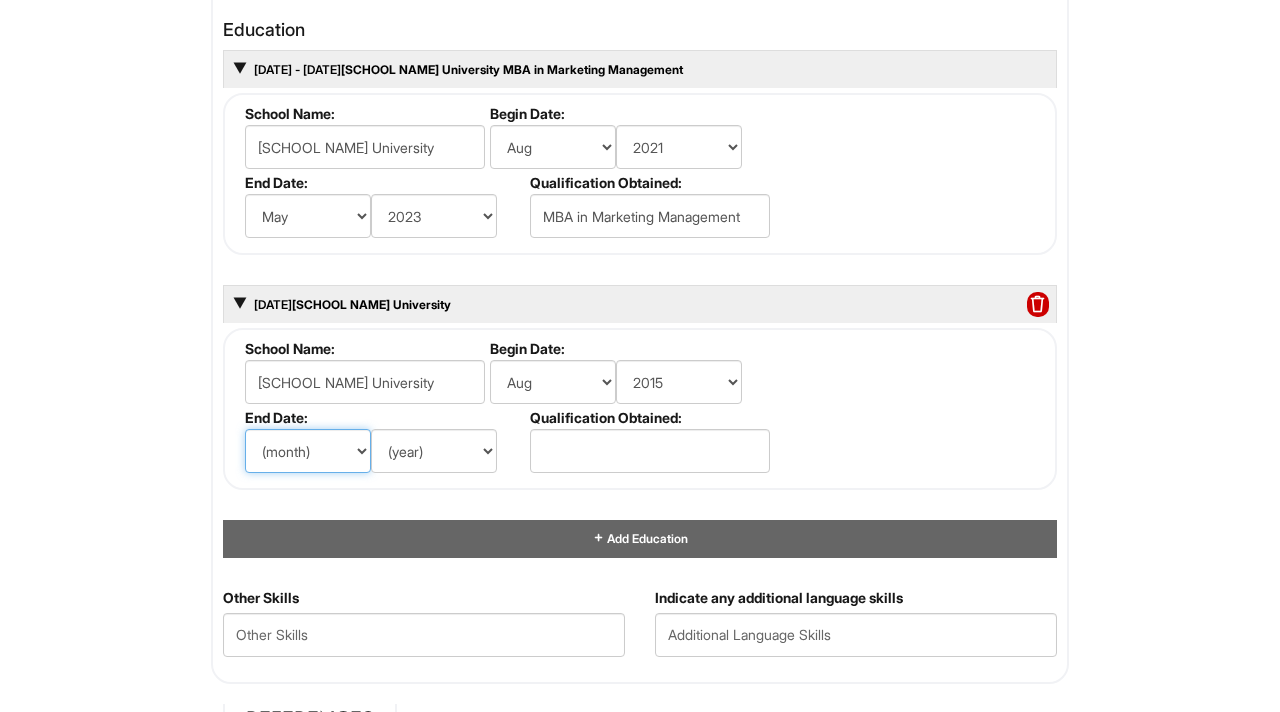 select on "3" 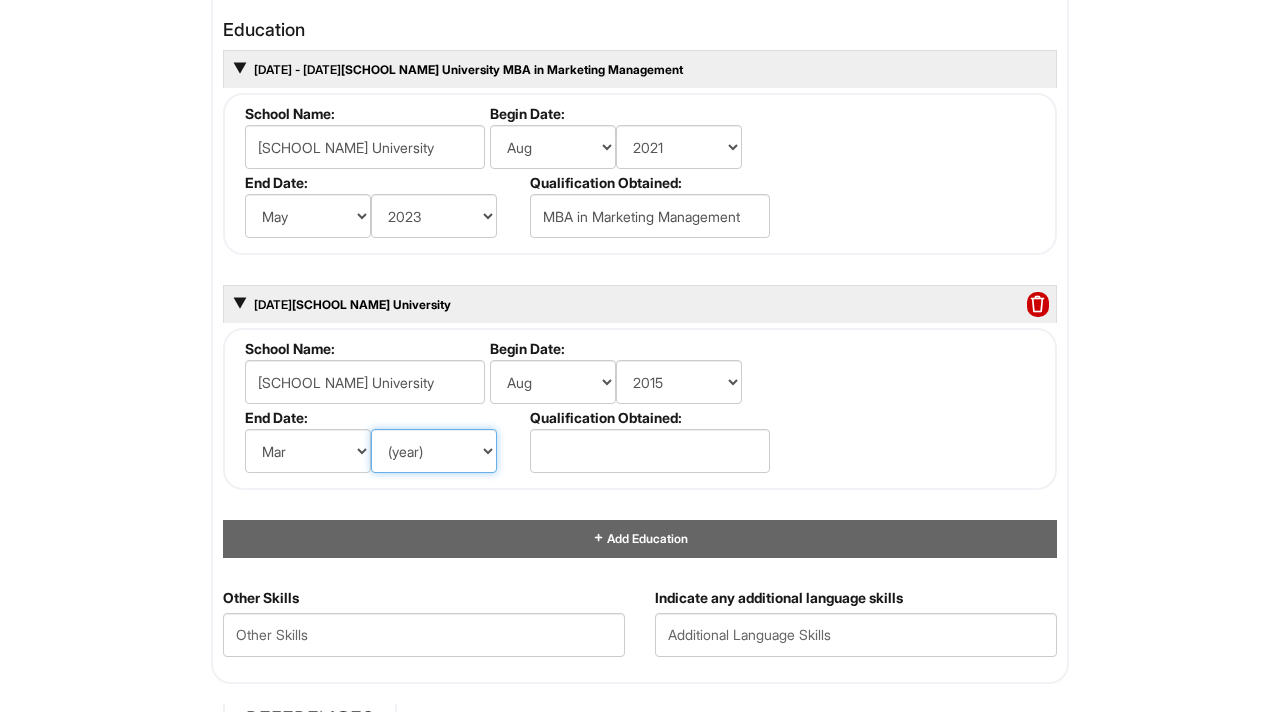 click on "(year) 2029 2028 2027 2026 2025 2024 2023 2022 2021 2020 2019 2018 2017 2016 2015 2014 2013 2012 2011 2010 2009 2008 2007 2006 2005 2004 2003 2002 2001 2000 1999 1998 1997 1996 1995 1994 1993 1992 1991 1990 1989 1988 1987 1986 1985 1984 1983 1982 1981 1980 1979 1978 1977 1976 1975 1974 1973 1972 1971 1970 1969 1968 1967 1966 1965 1964 1963 1962 1961 1960 1959 1958 1957 1956 1955 1954 1953 1952 1951 1950 1949 1948 1947 1946  --  2030 2031 2032 2033 2034 2035 2036 2037 2038 2039 2040 2041 2042 2043 2044 2045 2046 2047 2048 2049 2050 2051 2052 2053 2054 2055 2056 2057 2058 2059 2060 2061 2062 2063 2064" at bounding box center (434, 451) 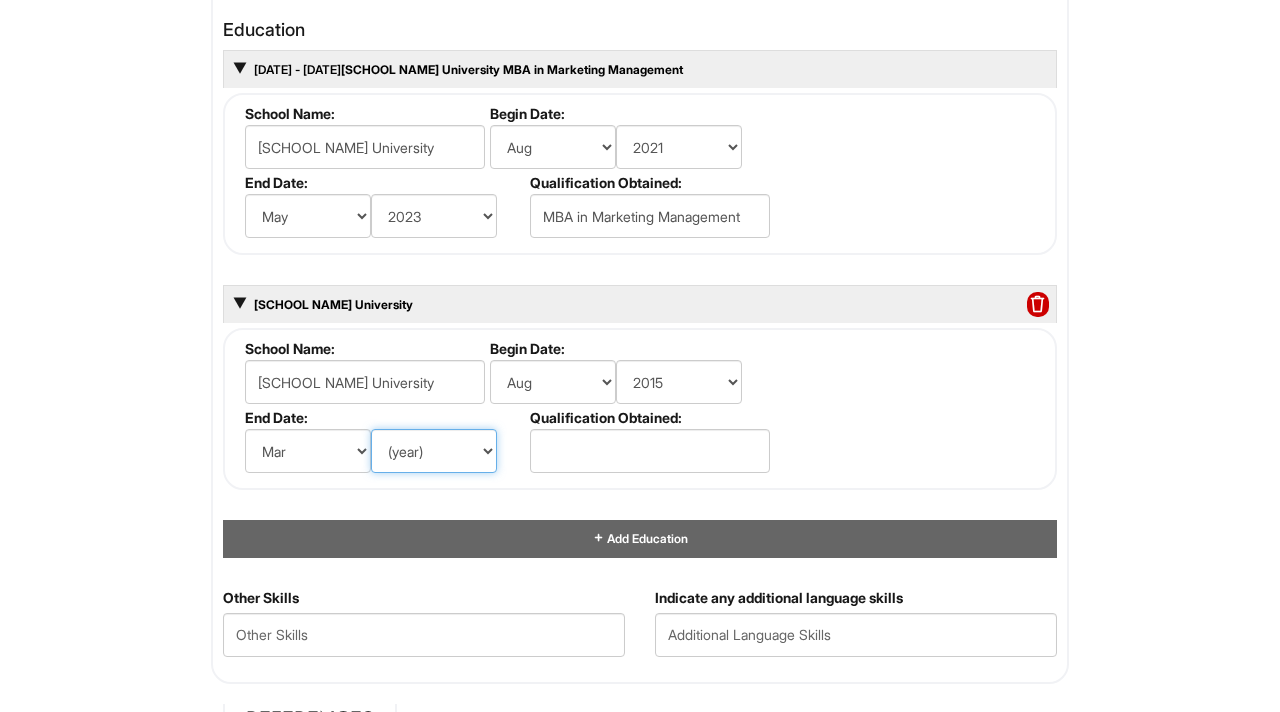 select on "2019" 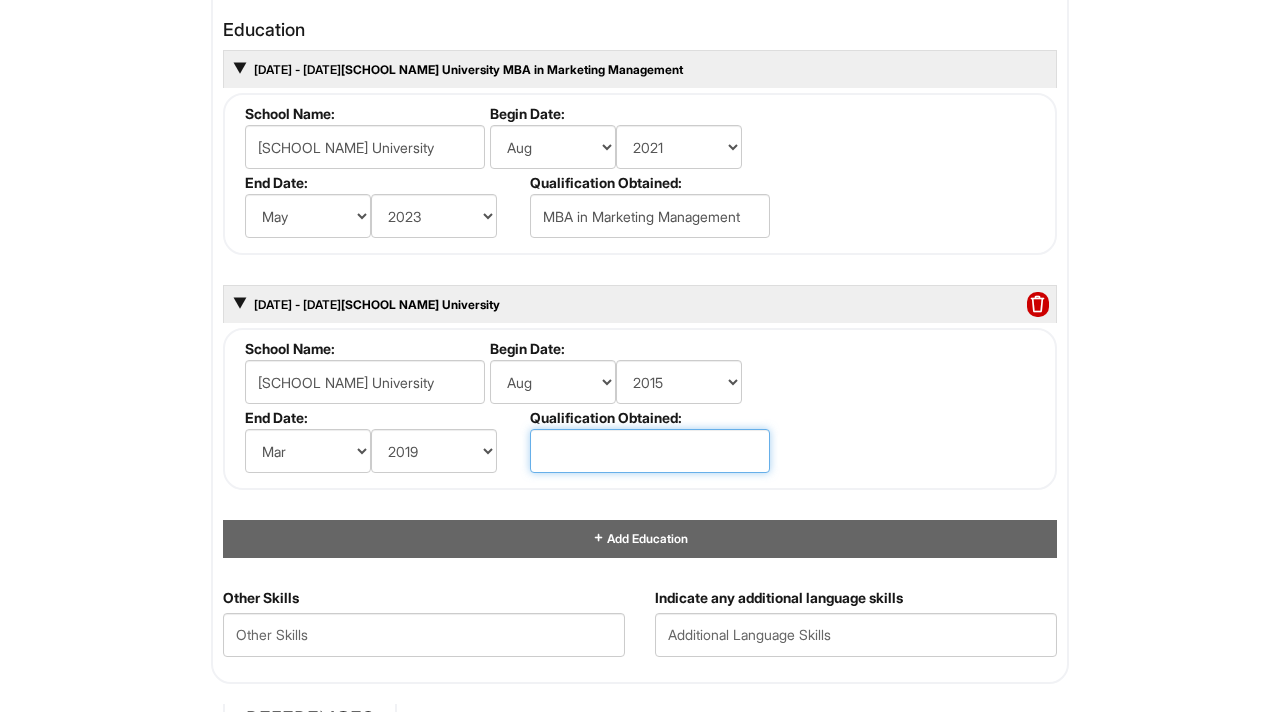 click at bounding box center [650, 451] 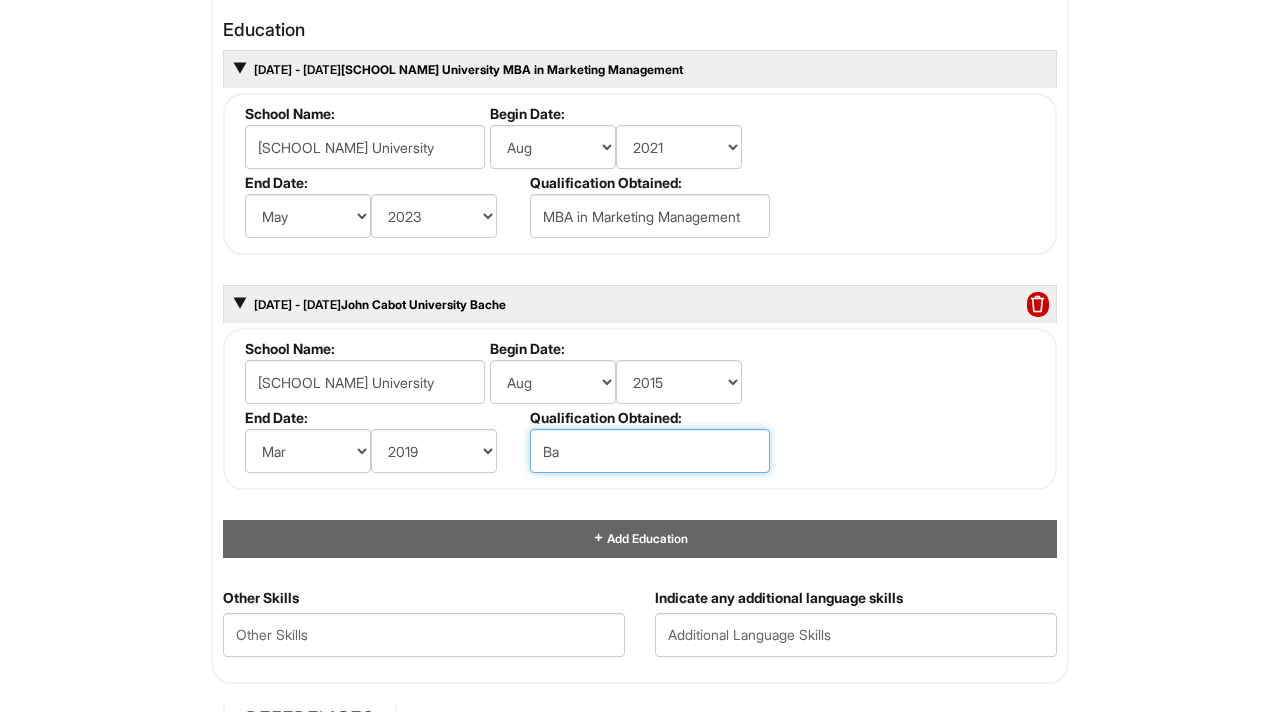 type on "B" 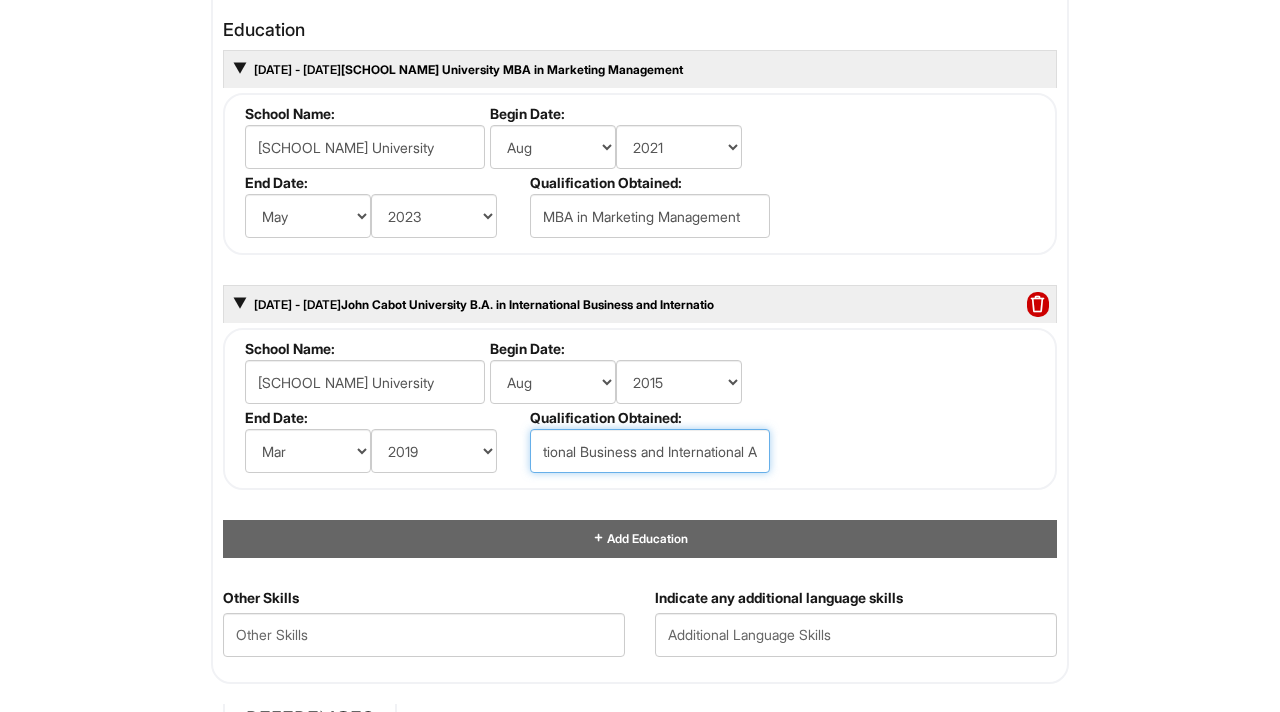 scroll, scrollTop: 0, scrollLeft: 106, axis: horizontal 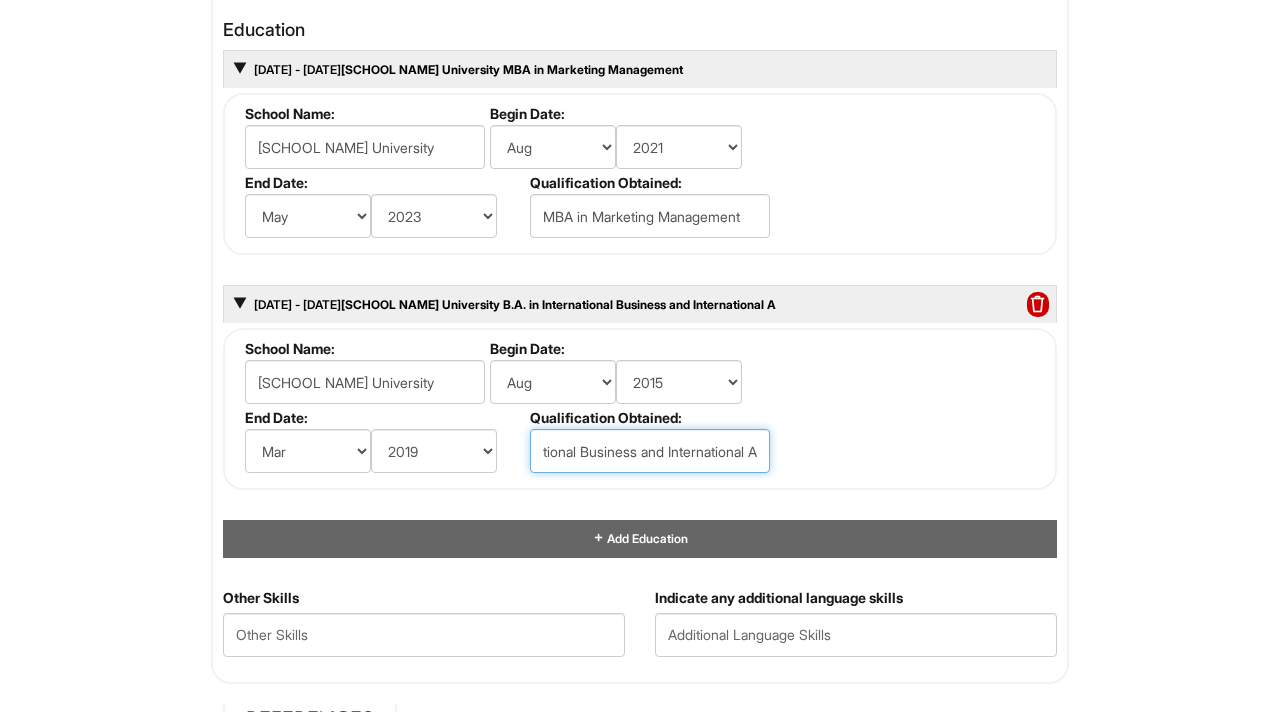 click on "B.A. in International Business and International A" at bounding box center (650, 451) 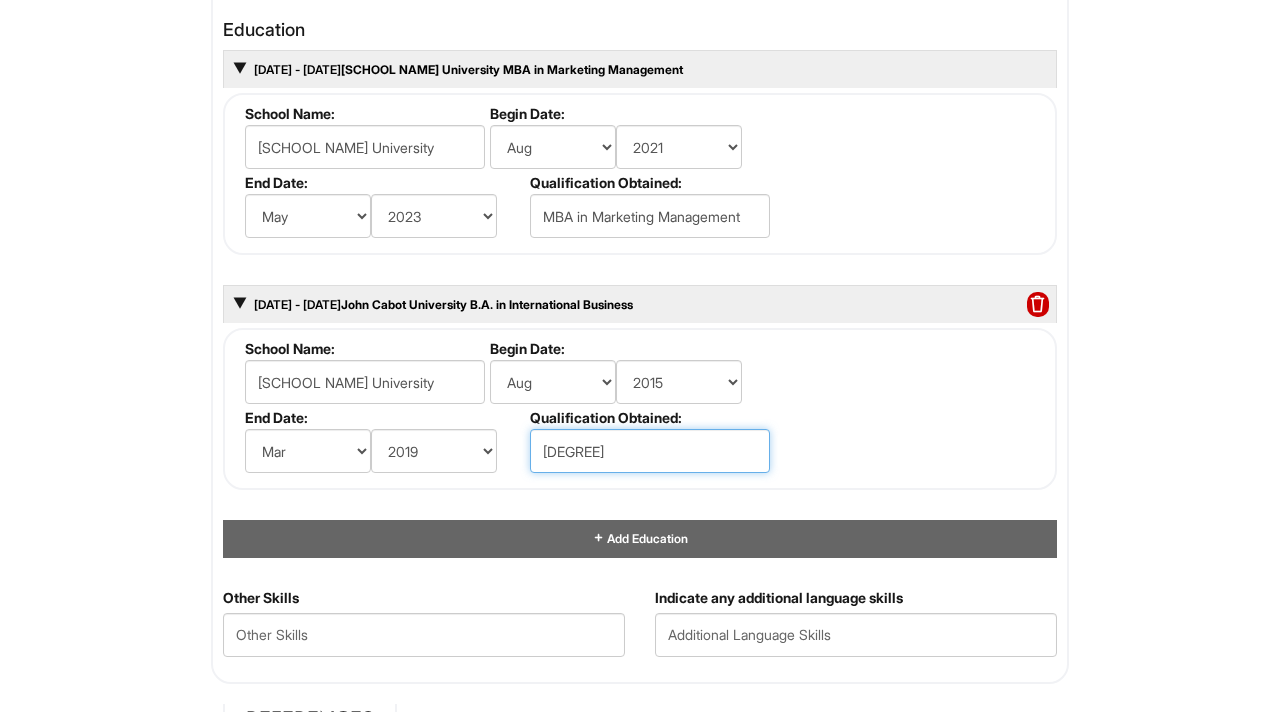 scroll, scrollTop: 0, scrollLeft: 0, axis: both 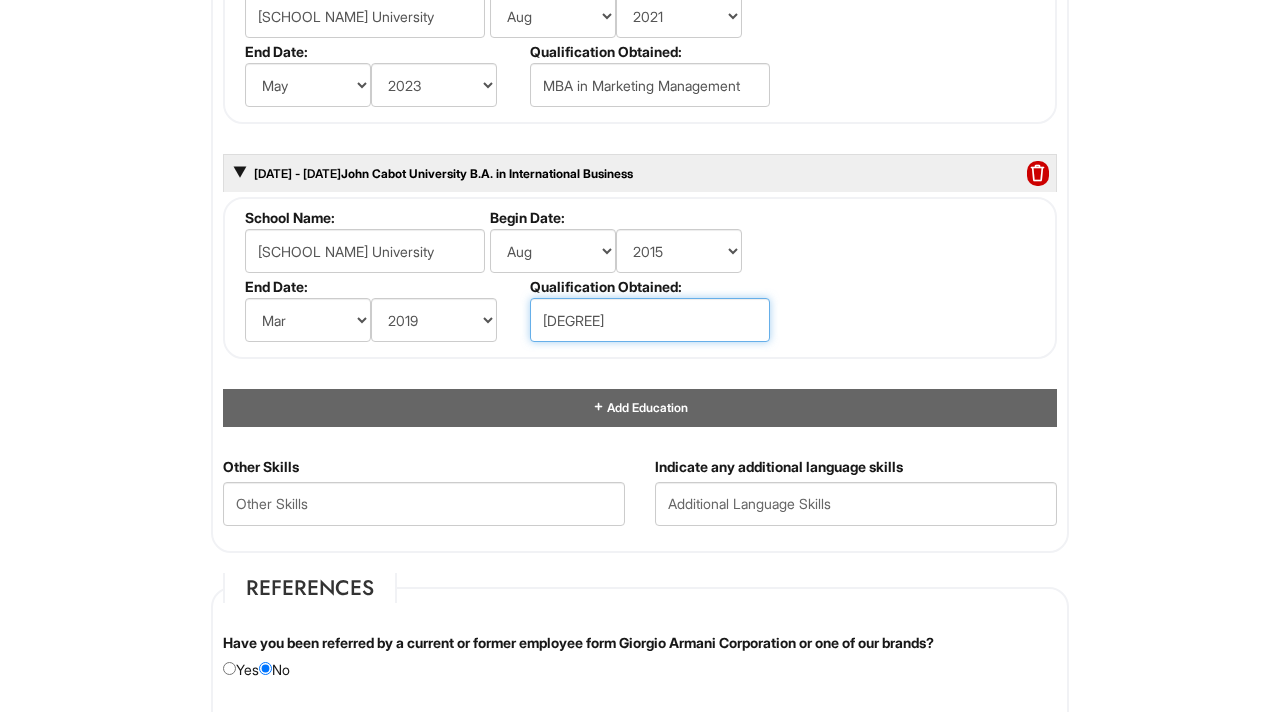 type on "B.A. in International Business" 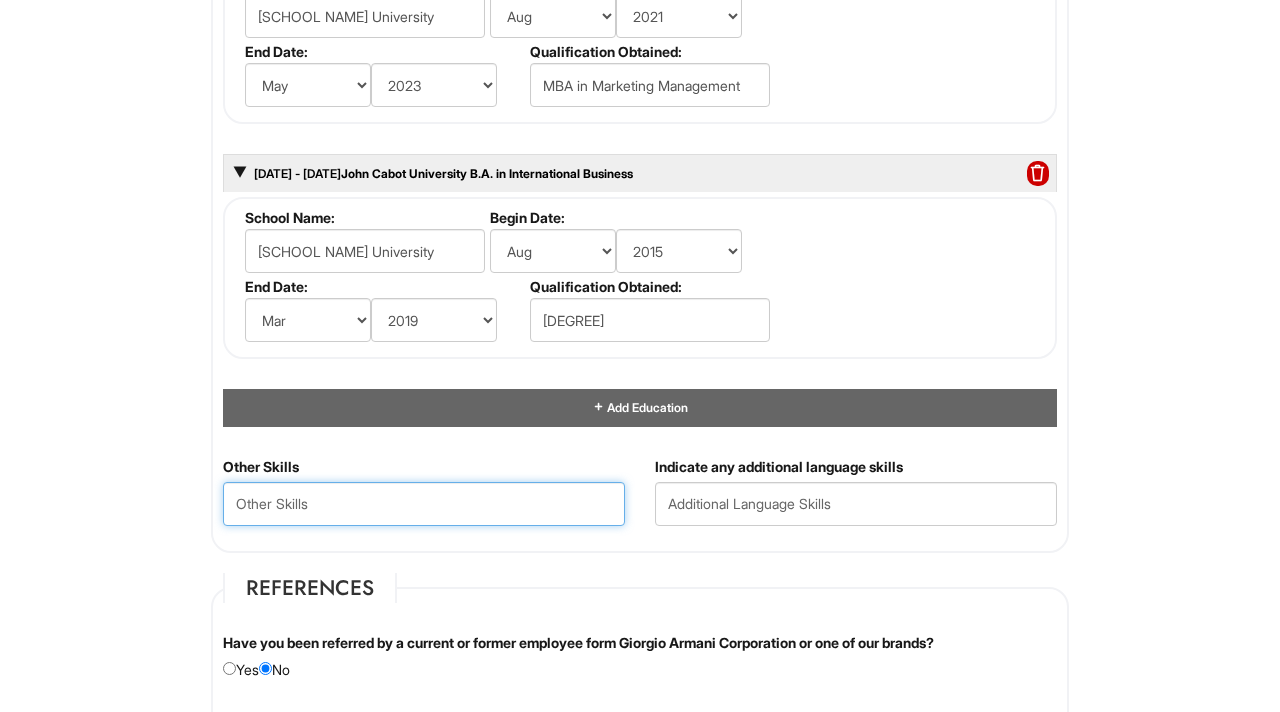 click at bounding box center [424, 504] 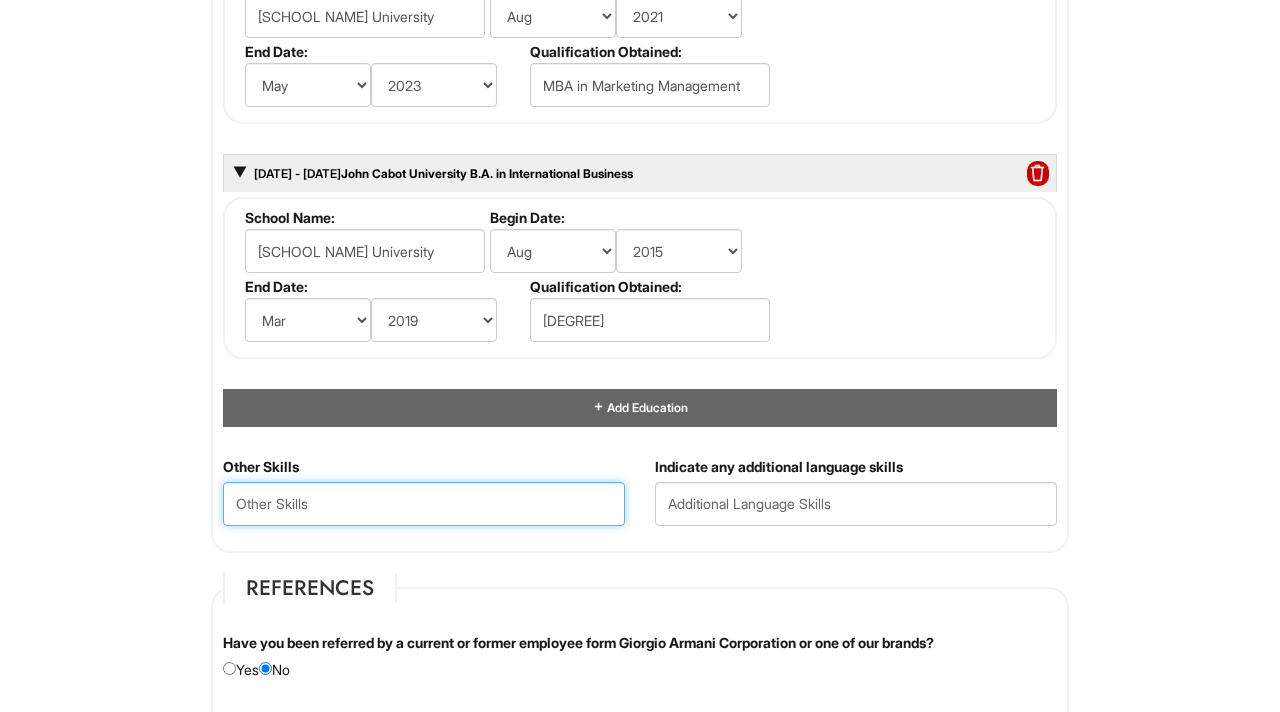 paste on "Sales & Business Development" 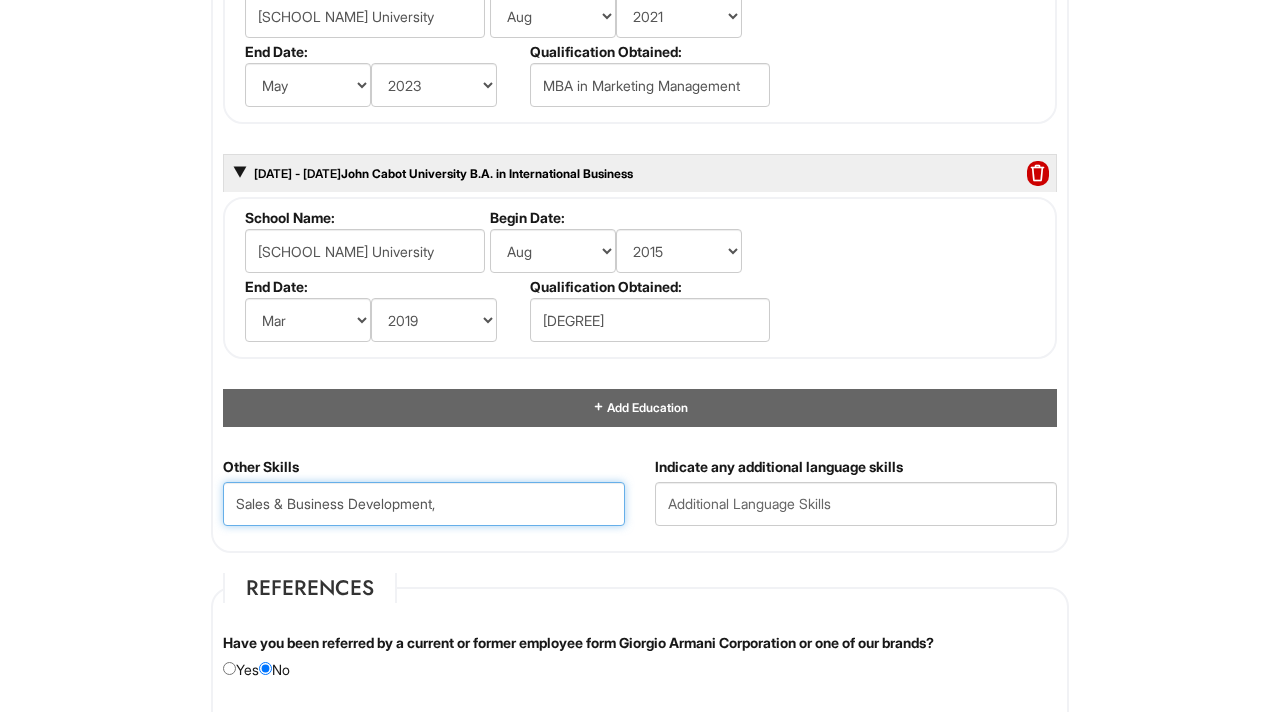 paste on "CRM & Sales Technology" 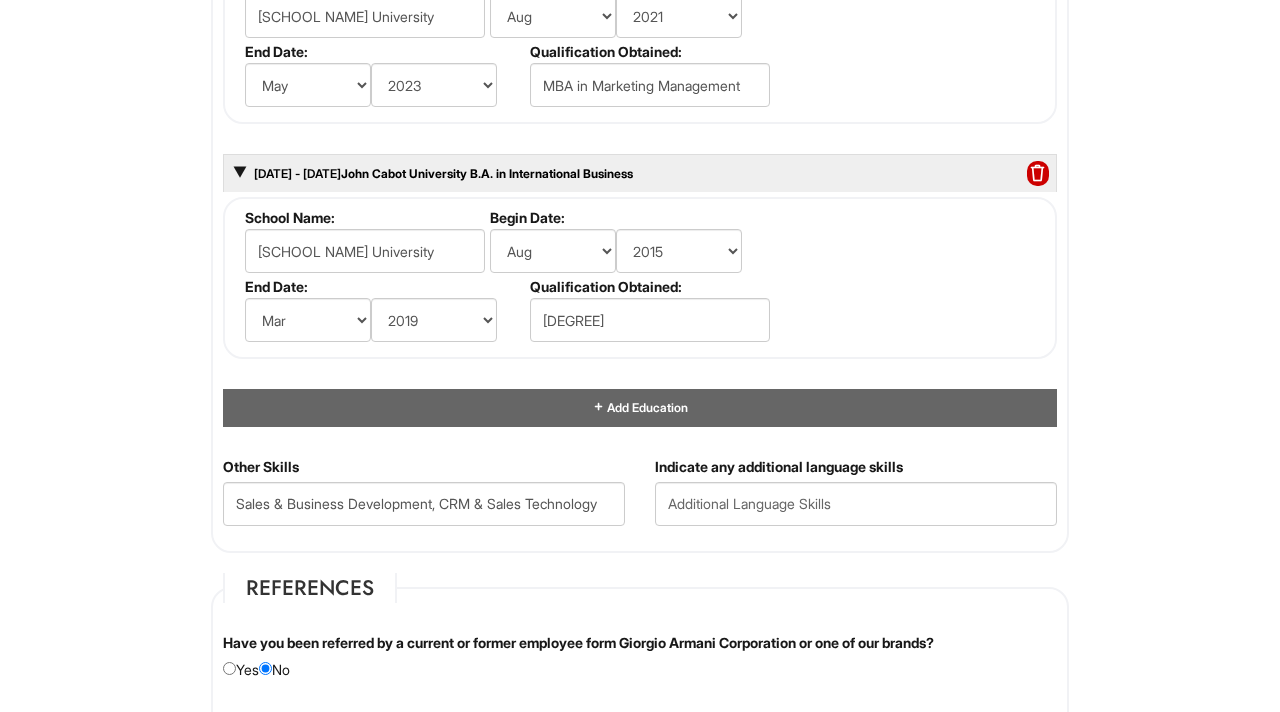 scroll, scrollTop: 0, scrollLeft: 0, axis: both 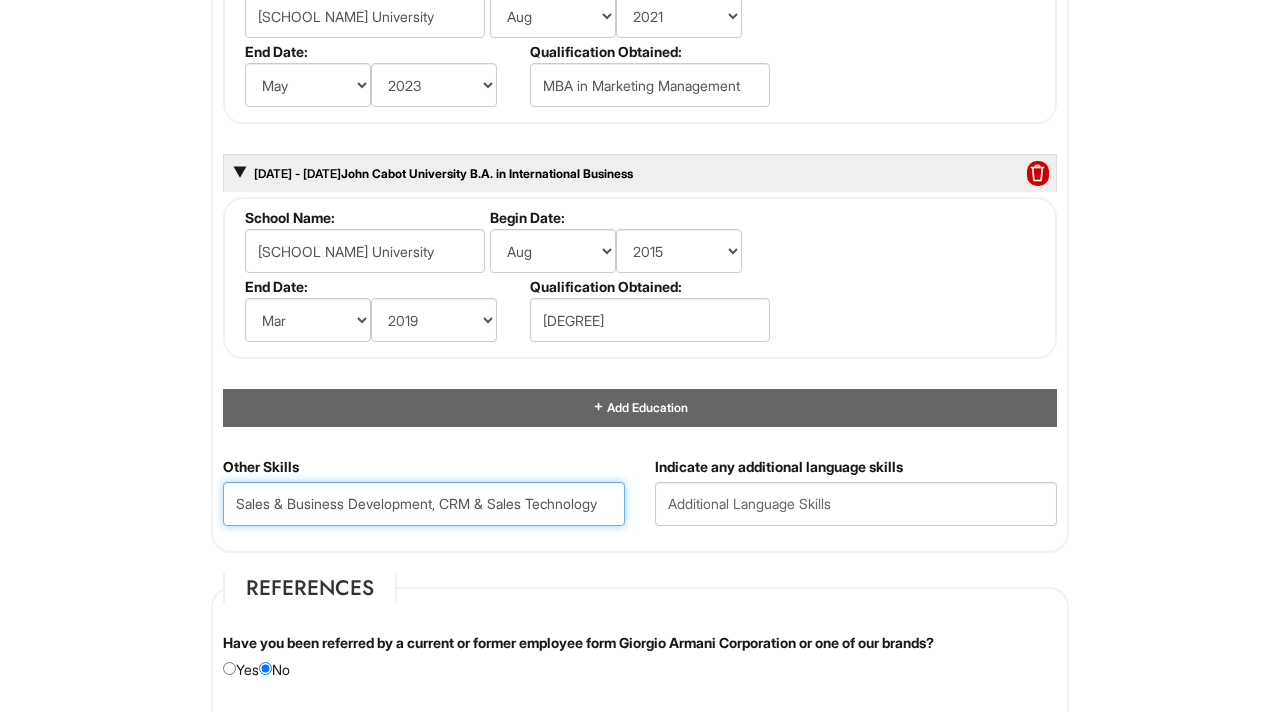 drag, startPoint x: 606, startPoint y: 508, endPoint x: 767, endPoint y: 508, distance: 161 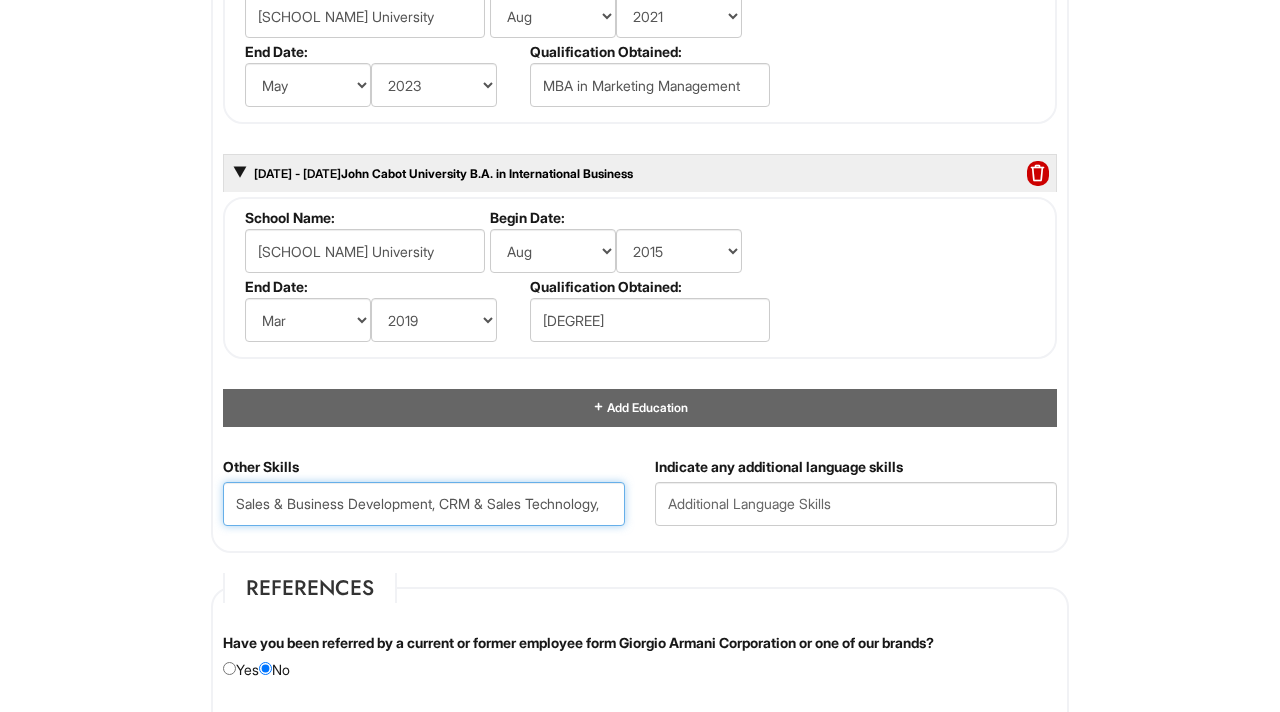 paste on "Marketing & Digital" 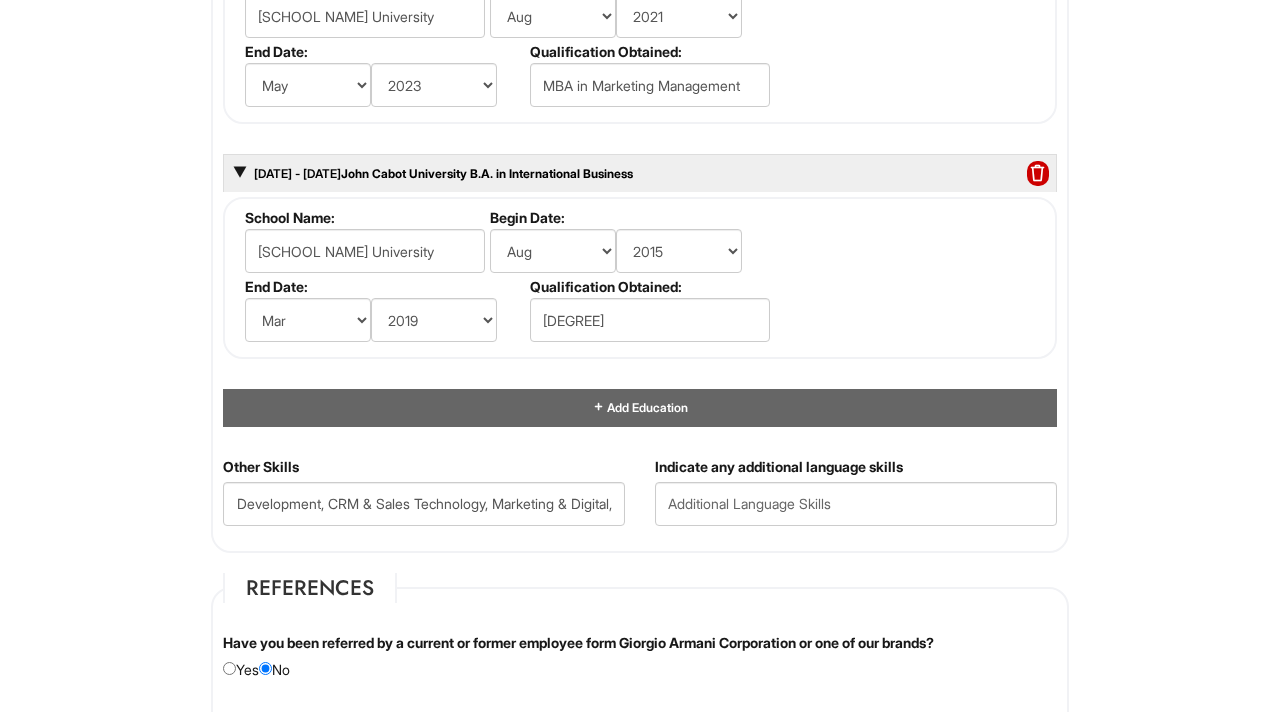 scroll, scrollTop: 0, scrollLeft: 0, axis: both 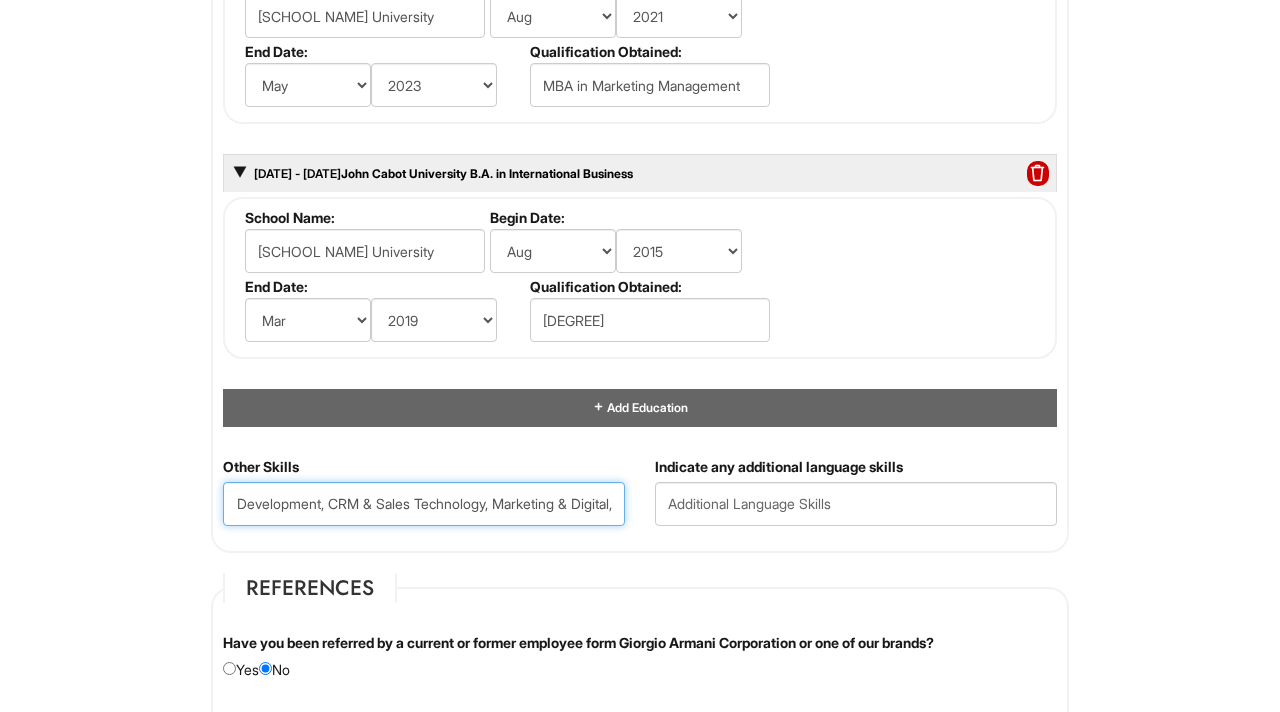 drag, startPoint x: 534, startPoint y: 509, endPoint x: 969, endPoint y: 513, distance: 435.0184 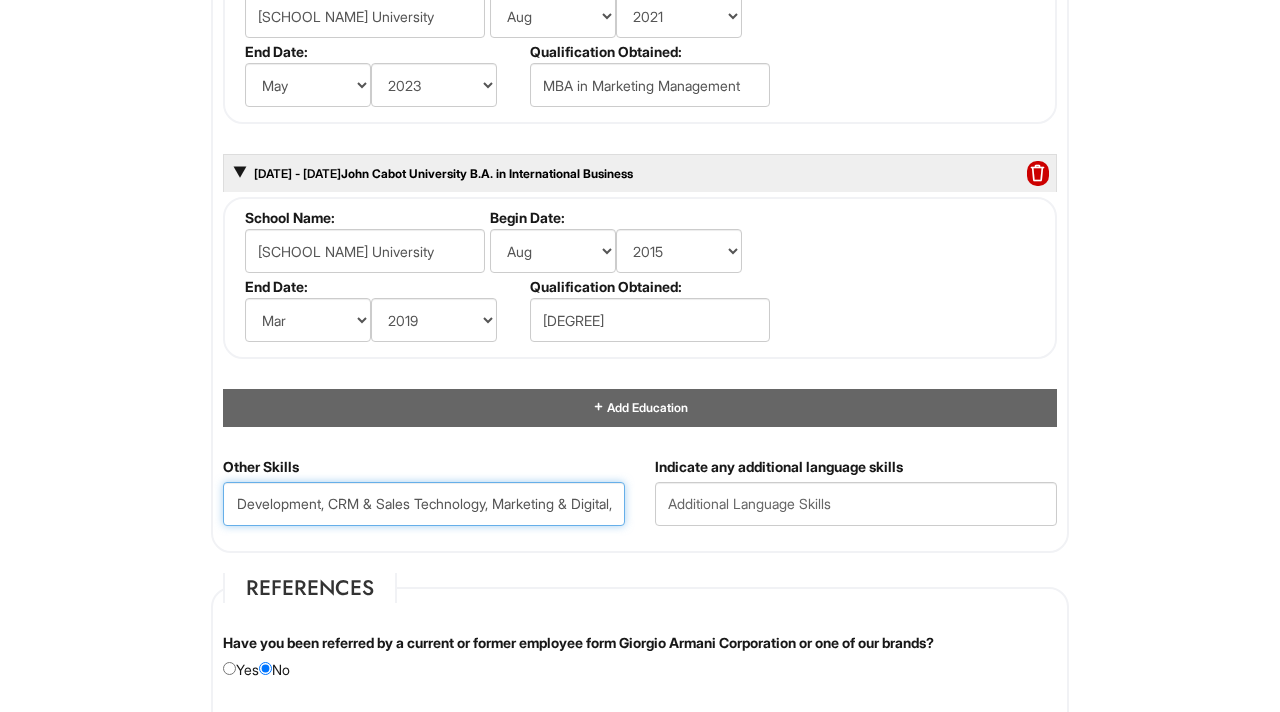 paste on "Communication & Global Client Relations" 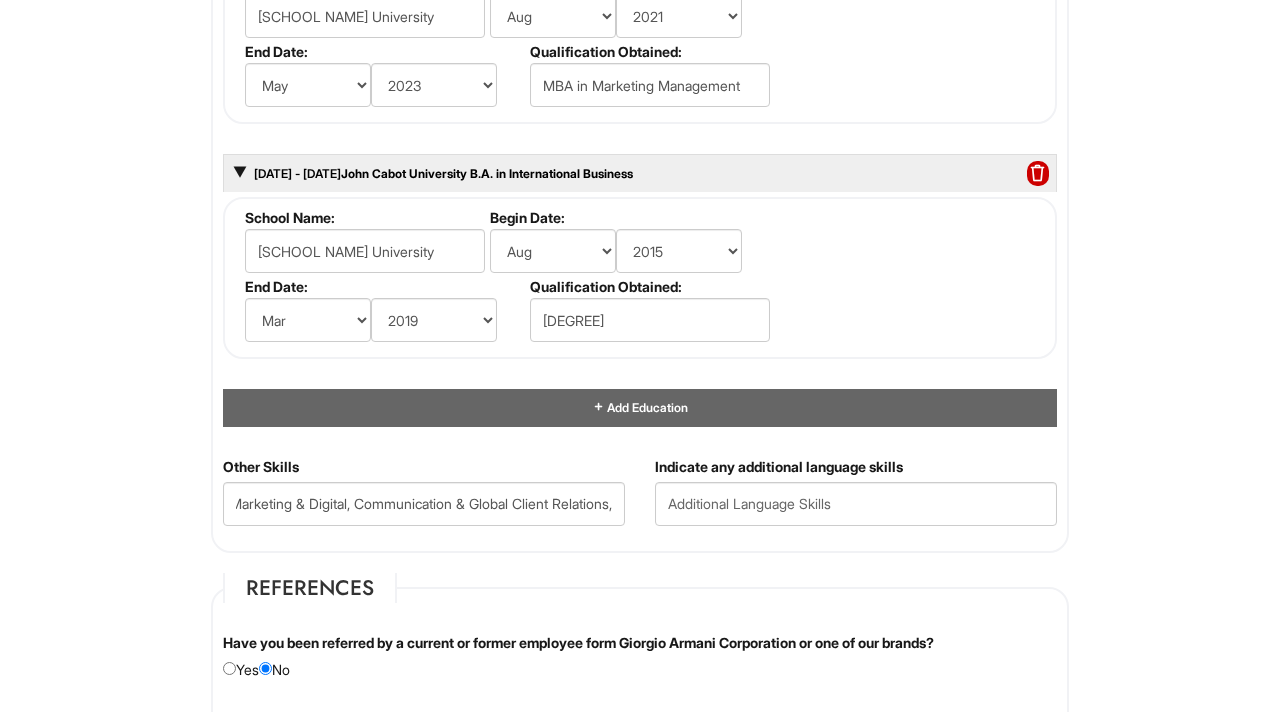 scroll, scrollTop: 0, scrollLeft: 0, axis: both 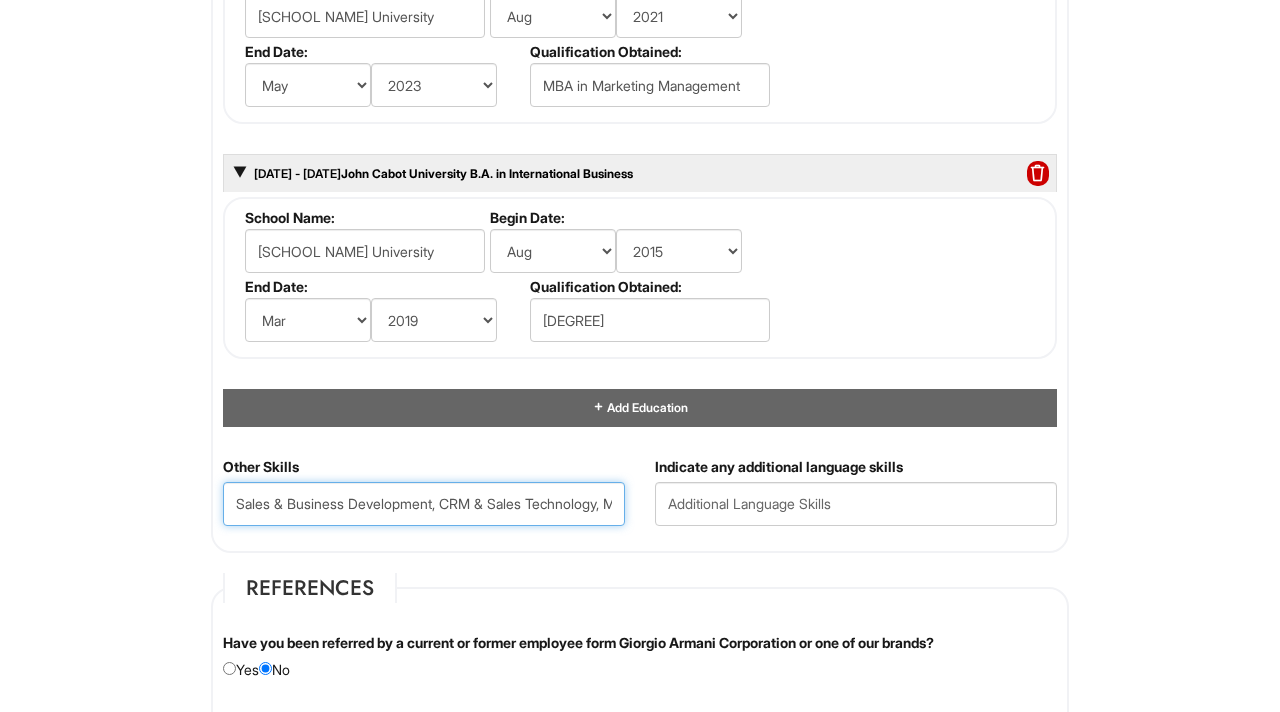 drag, startPoint x: 587, startPoint y: 515, endPoint x: 828, endPoint y: 536, distance: 241.91321 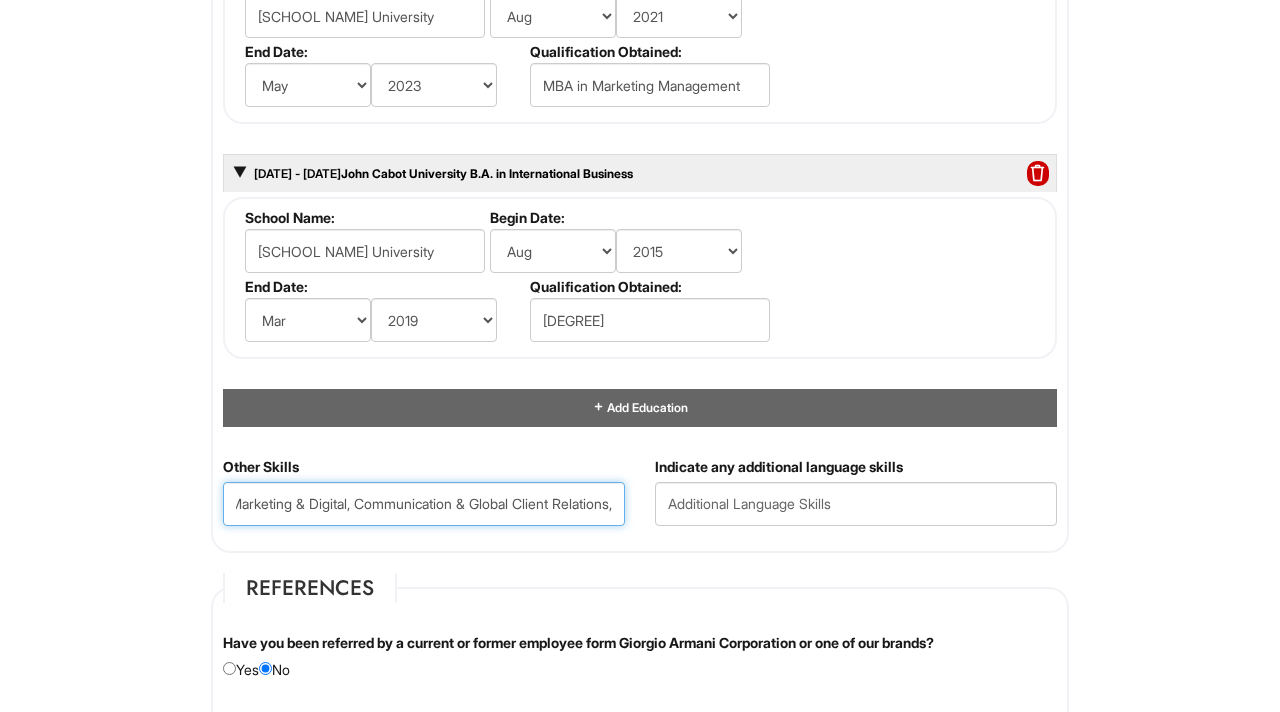 paste on "Data & Productivity Tools" 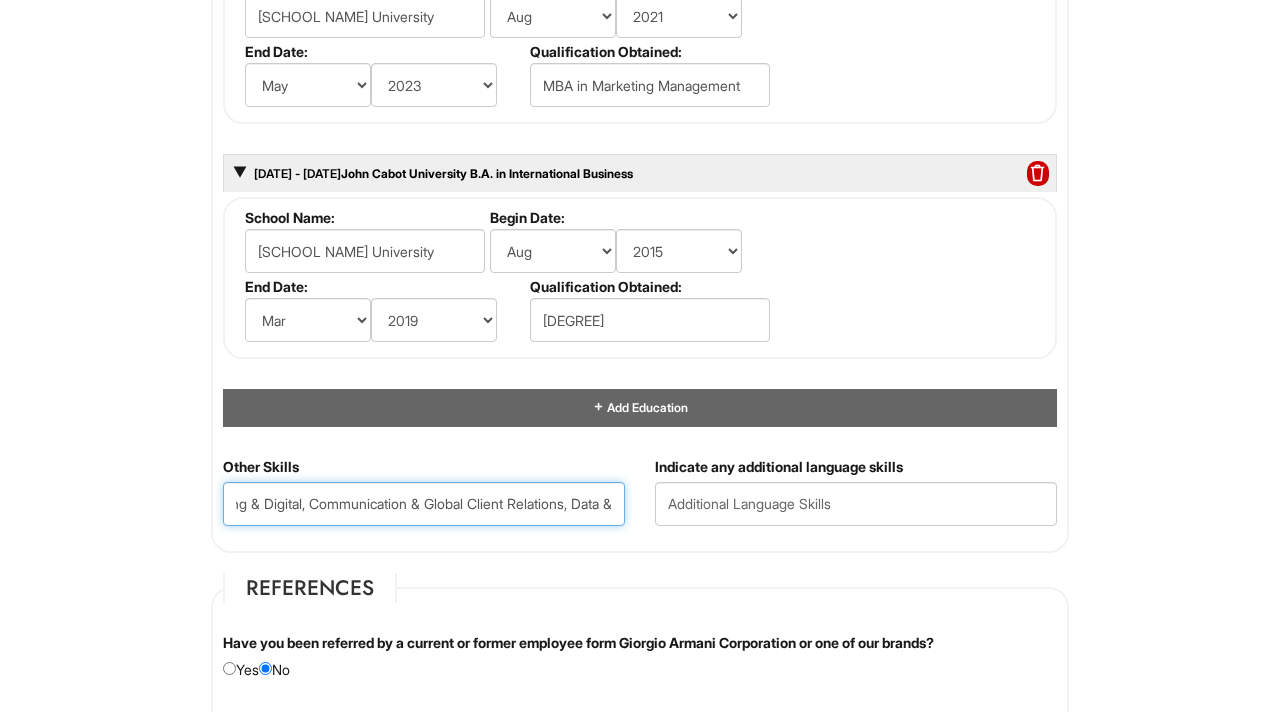 scroll, scrollTop: 0, scrollLeft: 584, axis: horizontal 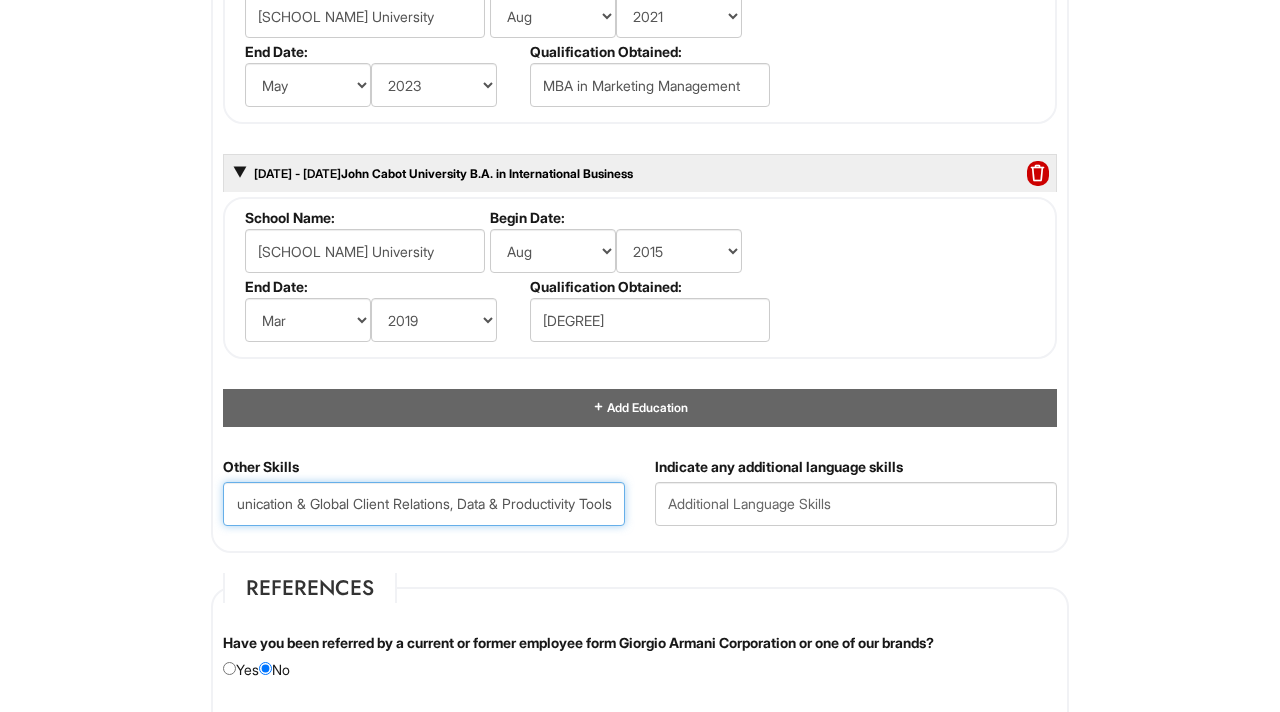 type on "Sales & Business Development, CRM & Sales Technology, Marketing & Digital, Communication & Global Client Relations, Data & Productivity Tools" 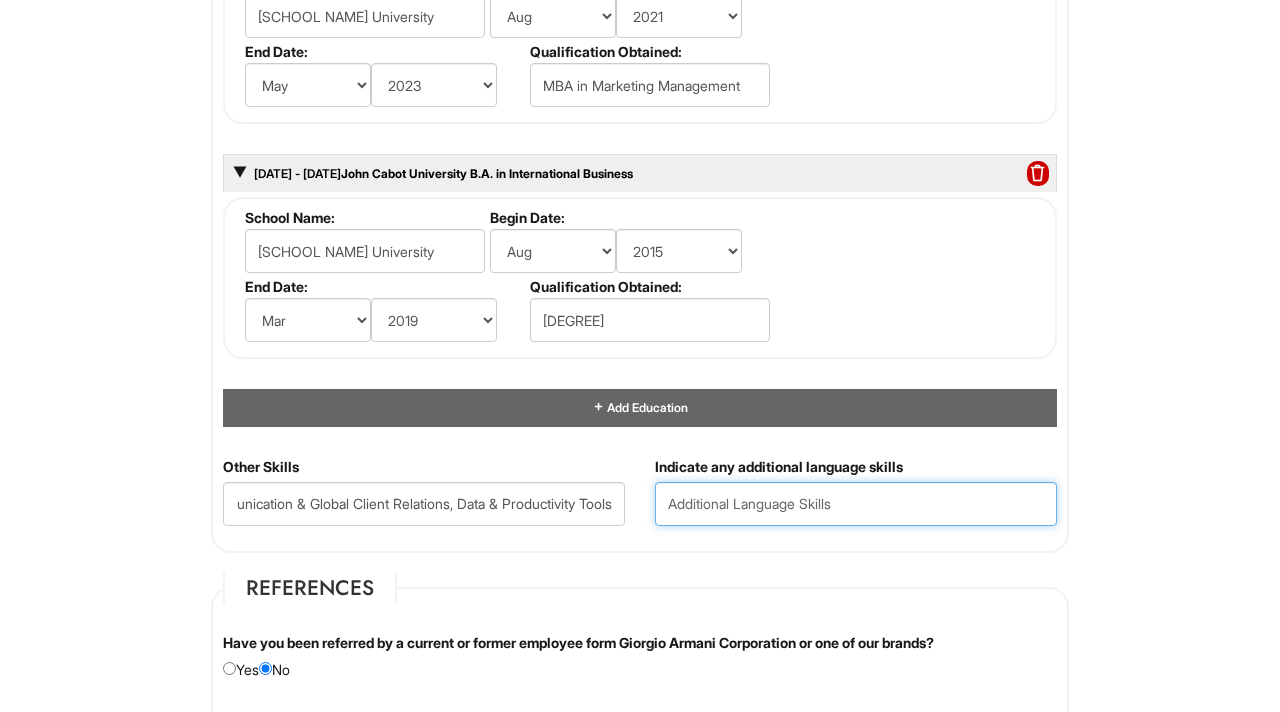 click at bounding box center [856, 504] 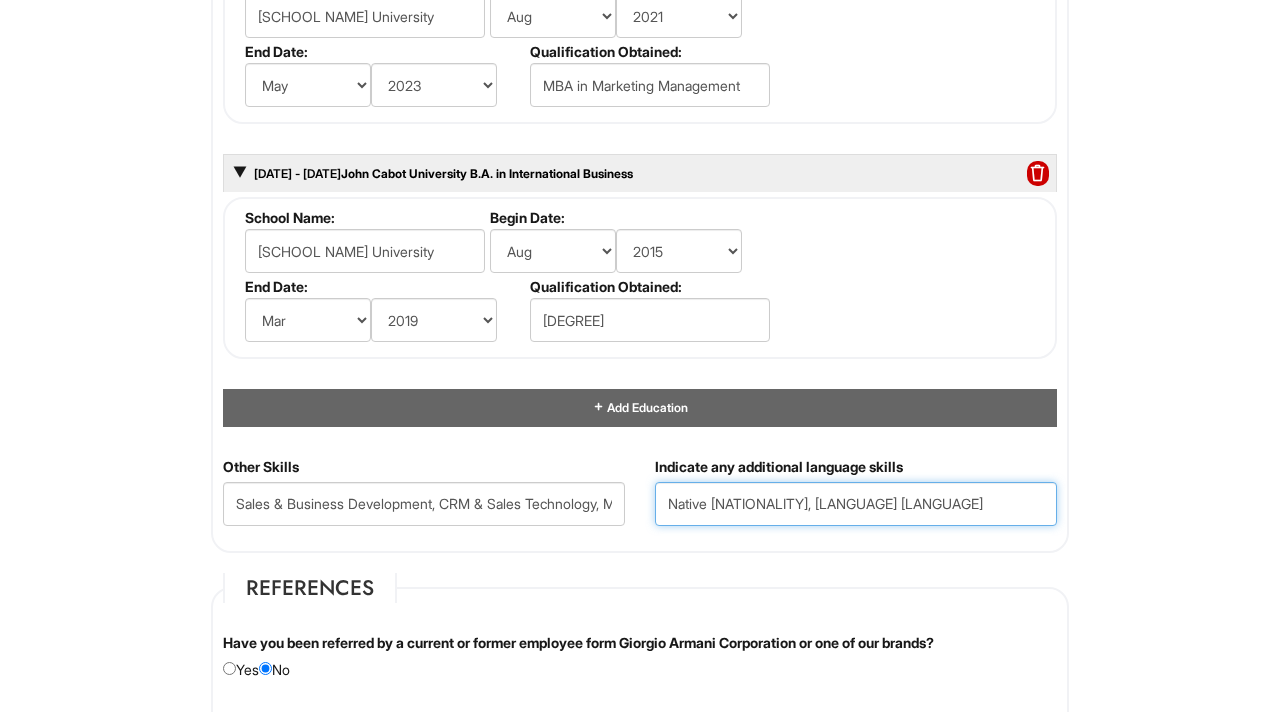 click on "Native Italian, Fluent English," at bounding box center [856, 504] 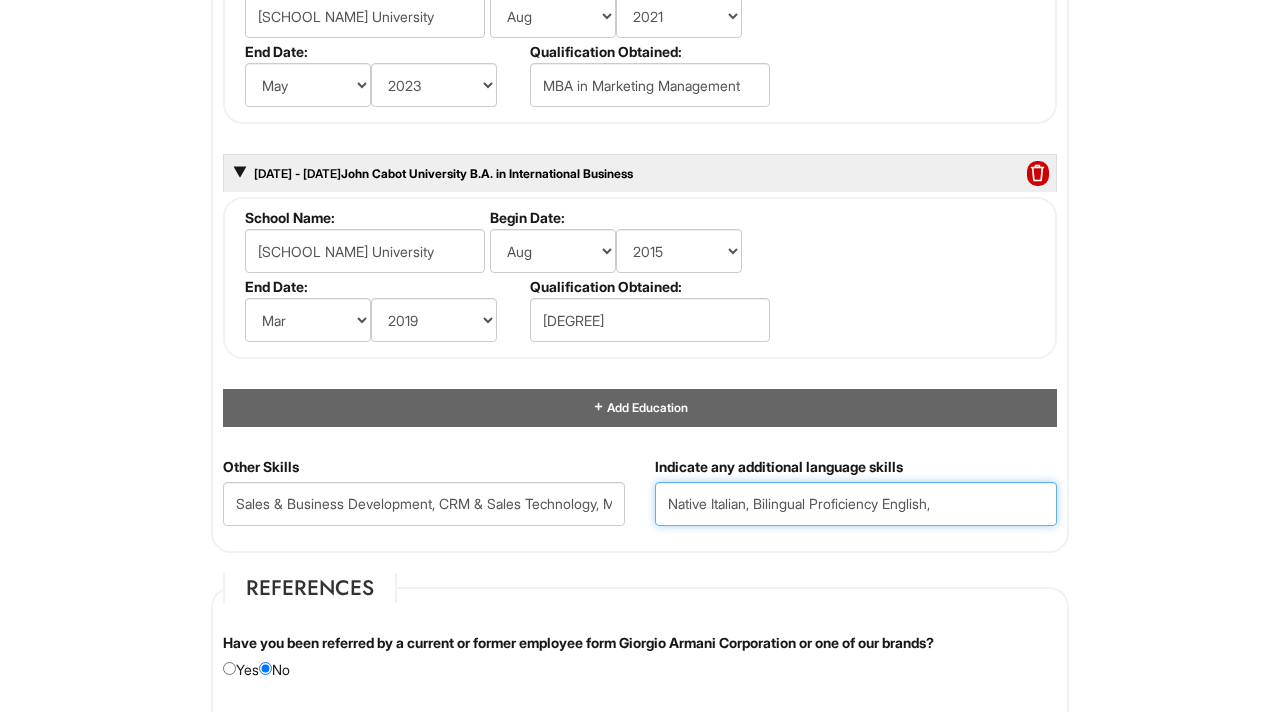 click on "Native Italian, Bilingual Proficiency English," at bounding box center [856, 504] 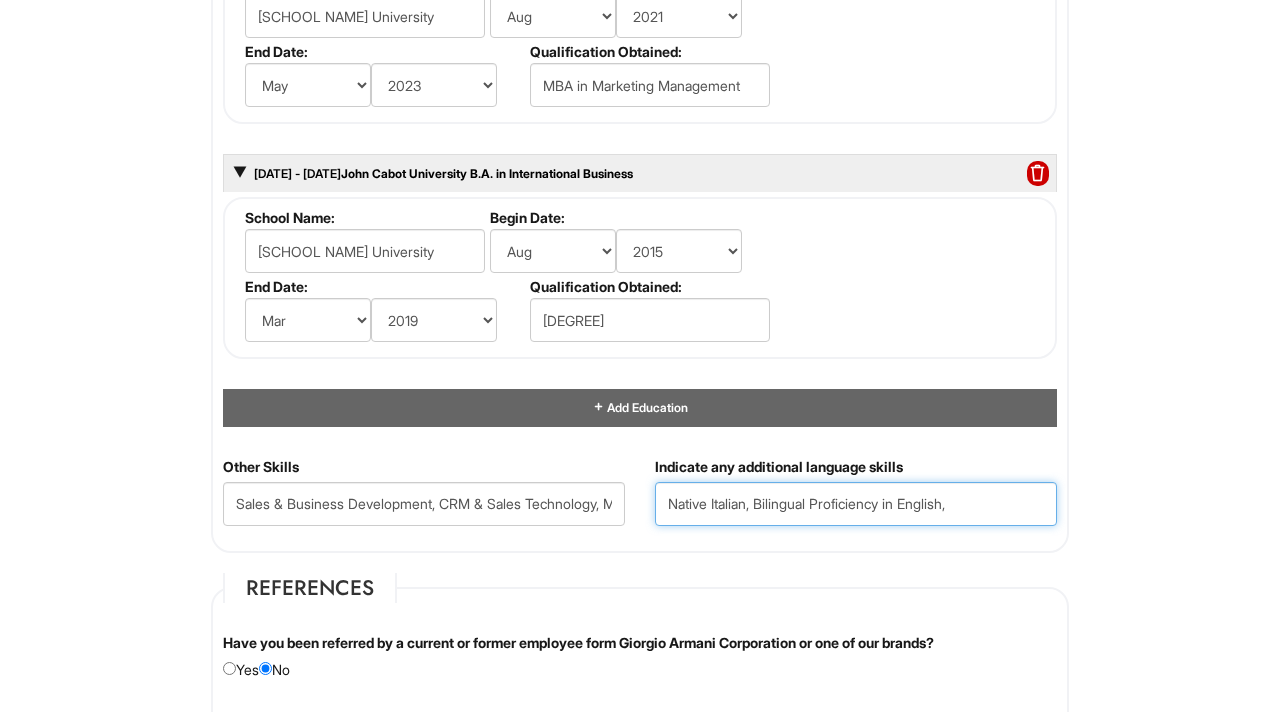 click on "Native Italian, Bilingual Proficiency in English," at bounding box center (856, 504) 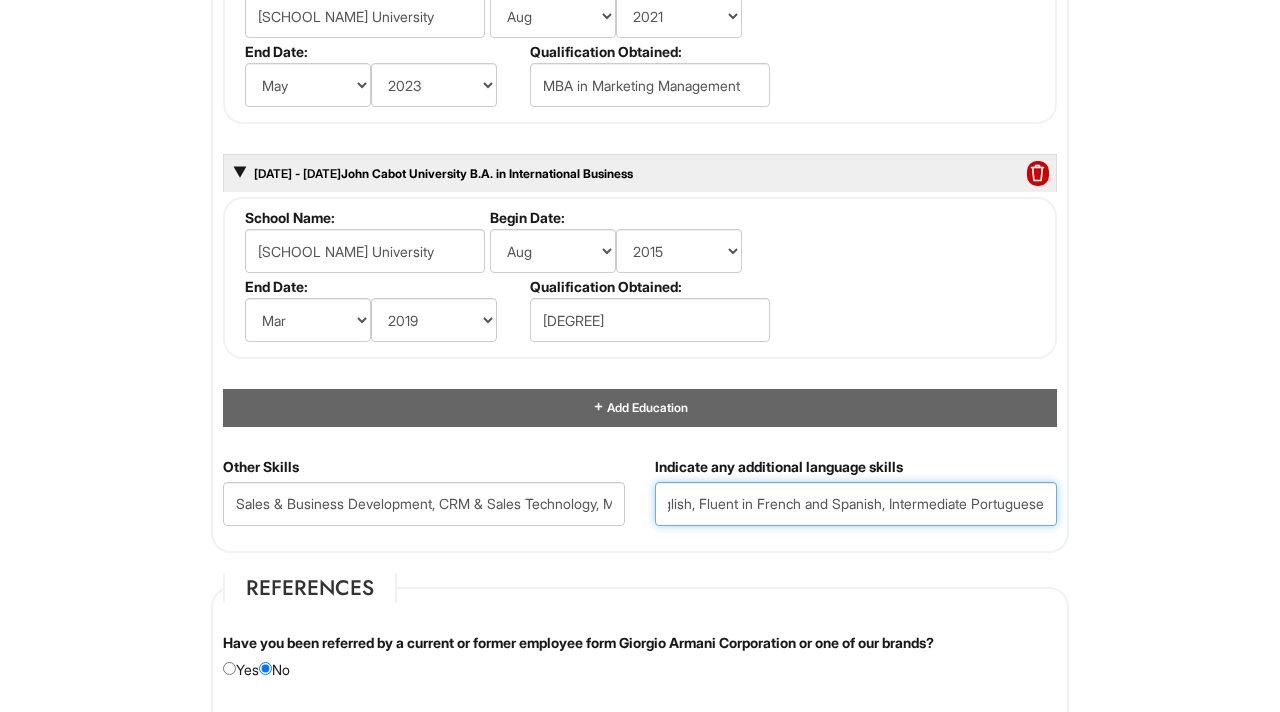 scroll, scrollTop: 0, scrollLeft: 289, axis: horizontal 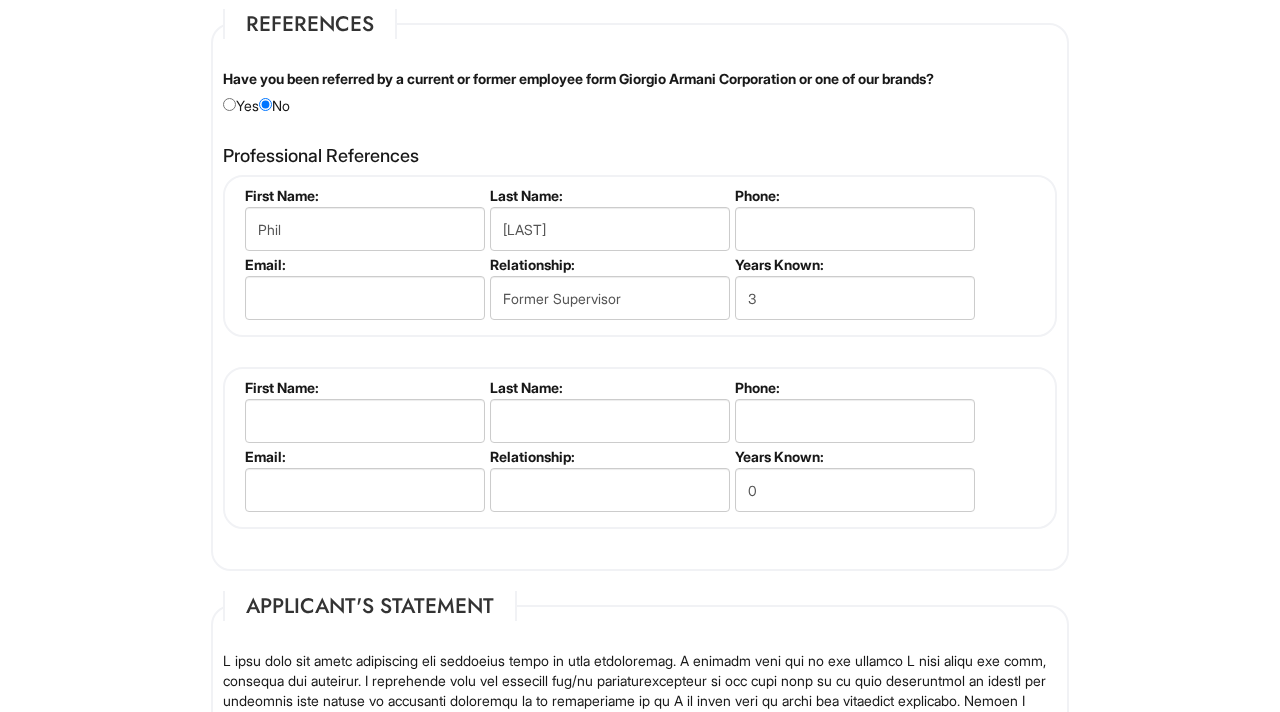 type on "Native Italian, Bilingual Proficiency in English, Fluent in French and Spanish, Intermediate Portuguese" 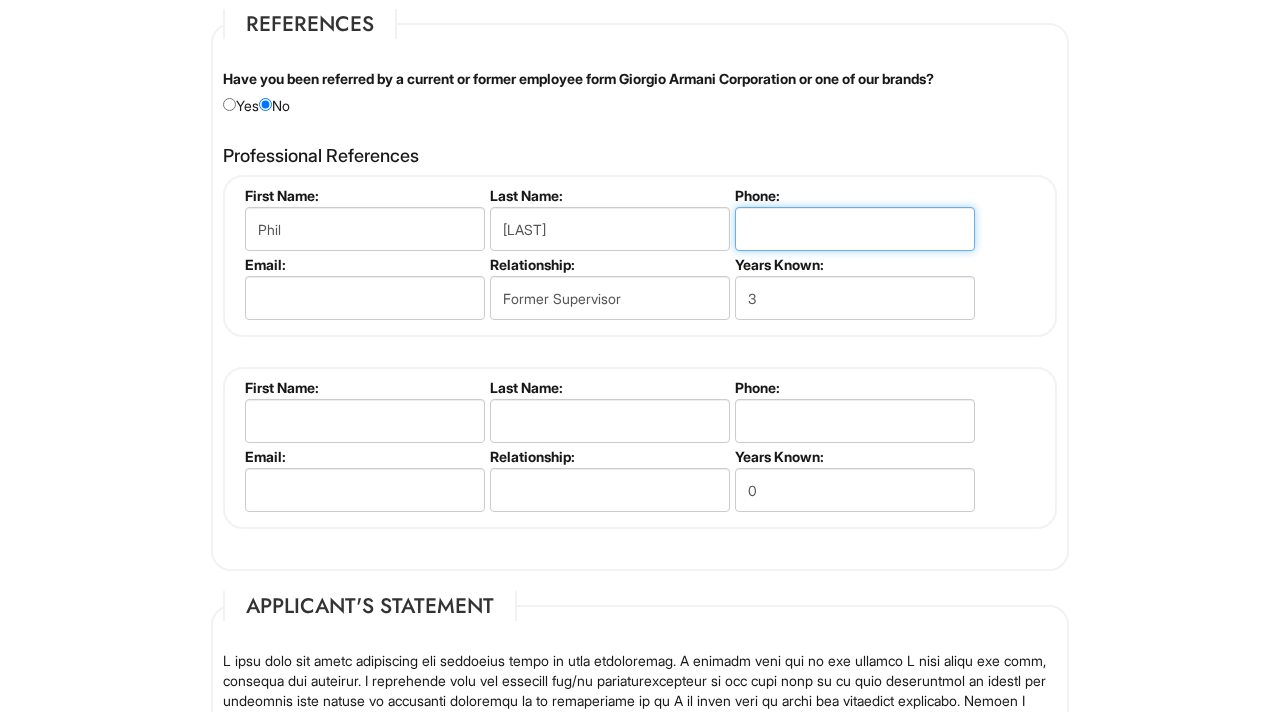 click at bounding box center (855, 229) 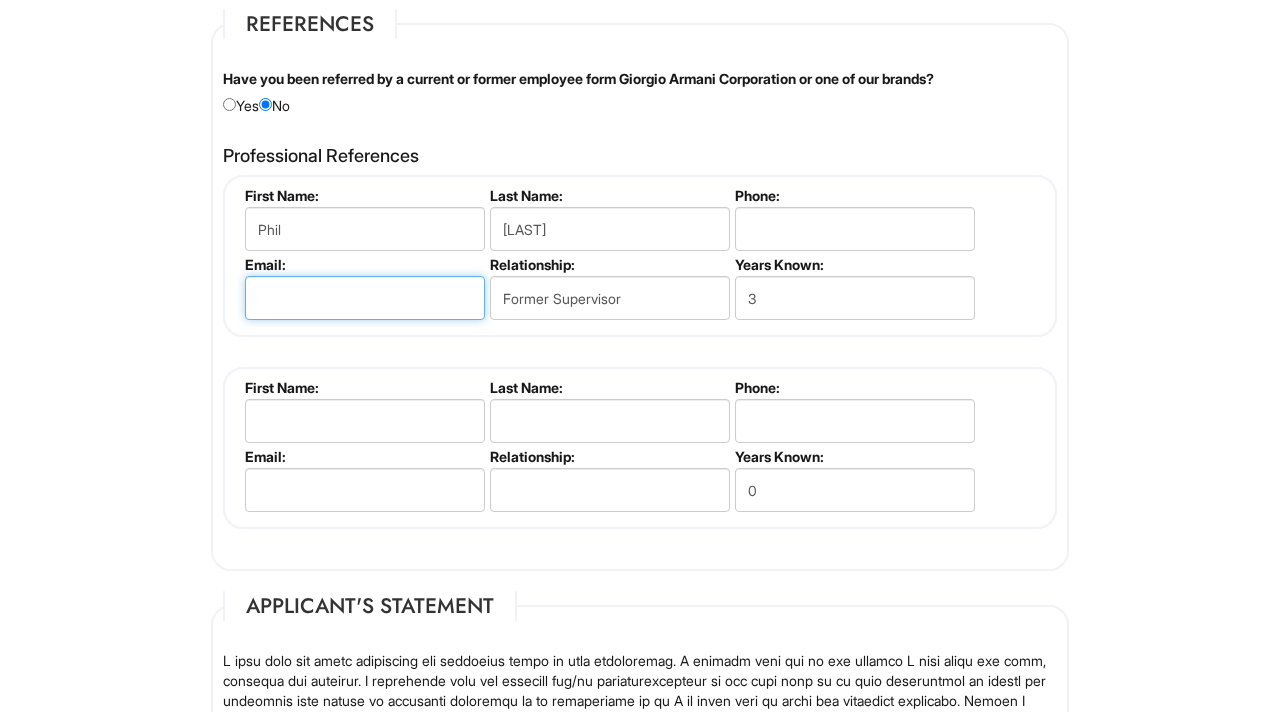 click at bounding box center (365, 298) 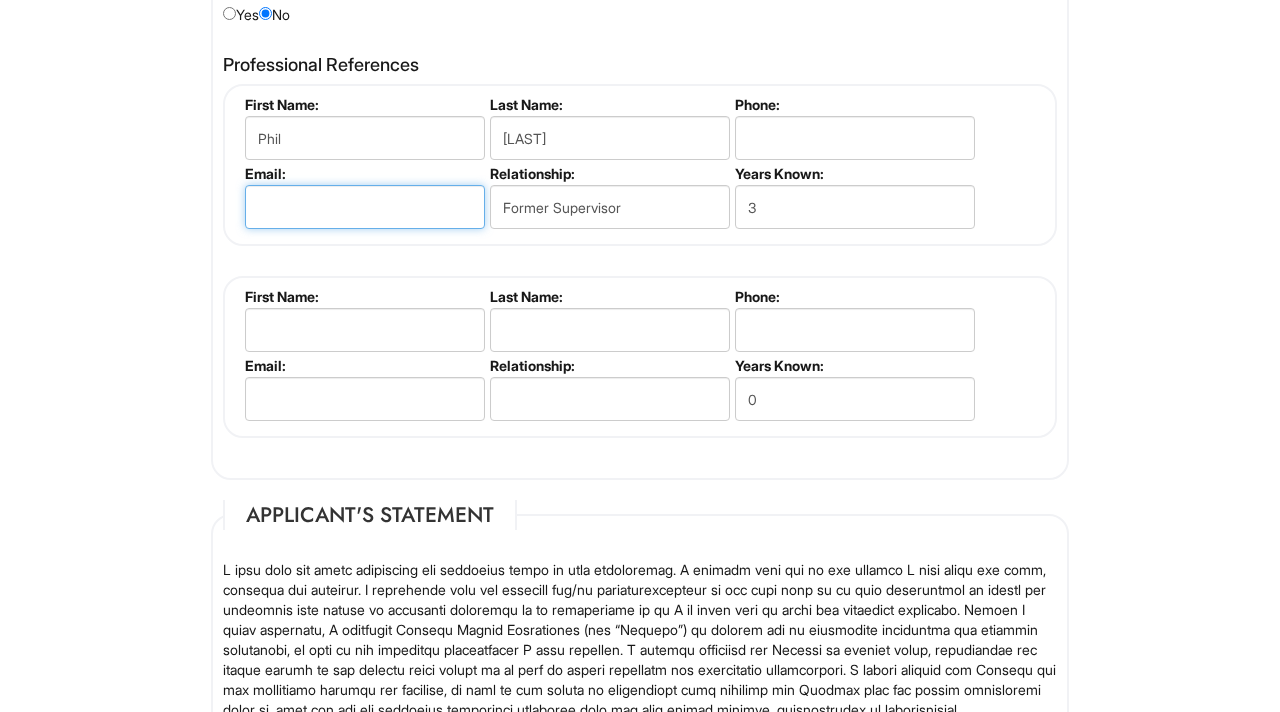 scroll, scrollTop: 2882, scrollLeft: 0, axis: vertical 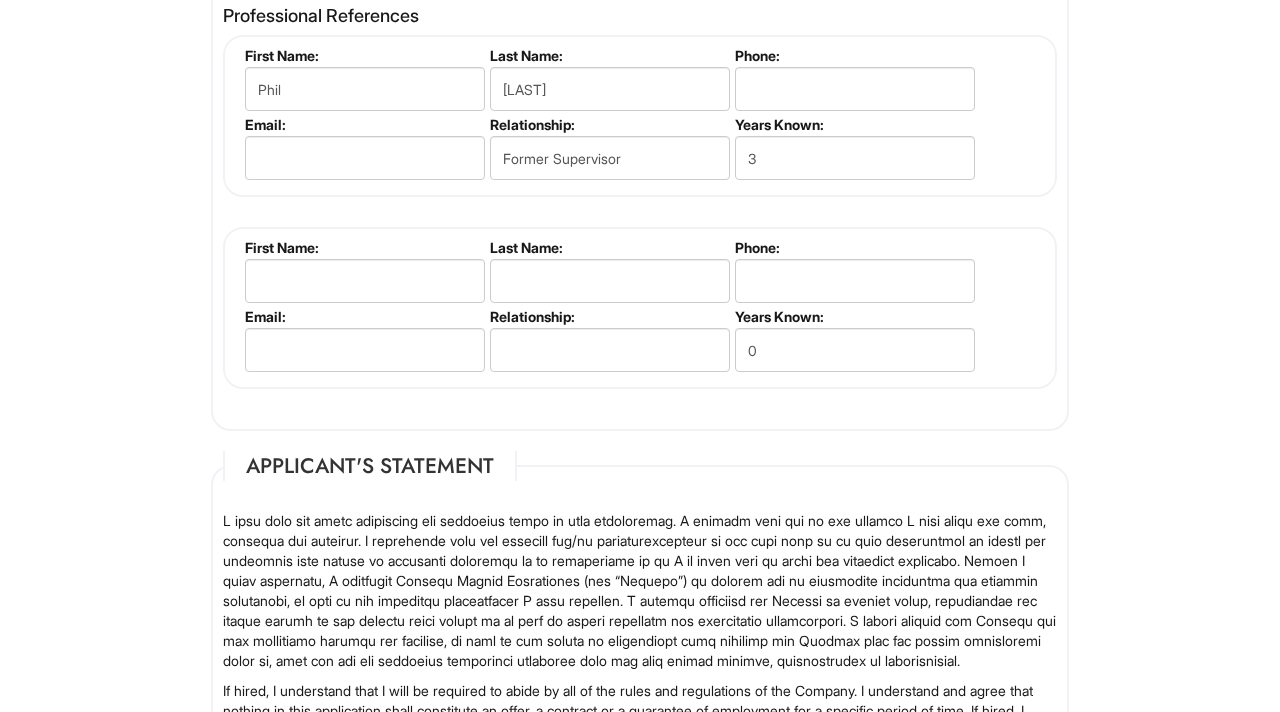 click on "Personal Information
Last Name  *   Raguso
First Name  *   Giovanni
Middle Name
E-mail Address  *   g.raguso1@gmail.com
Phone  *   3028039219
LinkedIn URL   https://www.linkedin.com/in/giovanni-raguso/
Resume Upload   Resume Upload* Resume - Giovanni Raguso.pdf
Street Address  *   2000 N 2nd St
Address Line 2   510
City  *   PHILA
State/Province  *   State/Province ALABAMA ALASKA ARIZONA ARKANSAS CALIFORNIA COLORADO CONNECTICUT DELAWARE DISTRICT OF COLUMBIA FLORIDA GEORGIA HAWAII IDAHO ILLINOIS INDIANA IOWA KANSAS KENTUCKY LOUISIANA MAINE MARYLAND MASSACHUSETTS MICHIGAN MINNESOTA MISSISSIPPI MISSOURI MONTANA NEBRASKA NEVADA NEW HAMPSHIRE NEW JERSEY NEW MEXICO NEW YORK NORTH CAROLINA NORTH DAKOTA OHIO OKLAHOMA OREGON PENNSYLVANIA RHODE ISLAND SOUTH CAROLINA SOUTH DAKOTA TENNESSEE TEXAS UTAH VERMONT VIRGINIA WASHINGTON WEST VIRGINIA WISCONSIN WYOMING CA-ALBERTA CA-BRITISH COLUMBIA CA-MANITOBA CA-NEW BRUNSWICK CA-NEWFOUNDLAND CA-NOVA SCOTIA CA-NORTHWEST TERRITORIES
*" at bounding box center [640, -624] 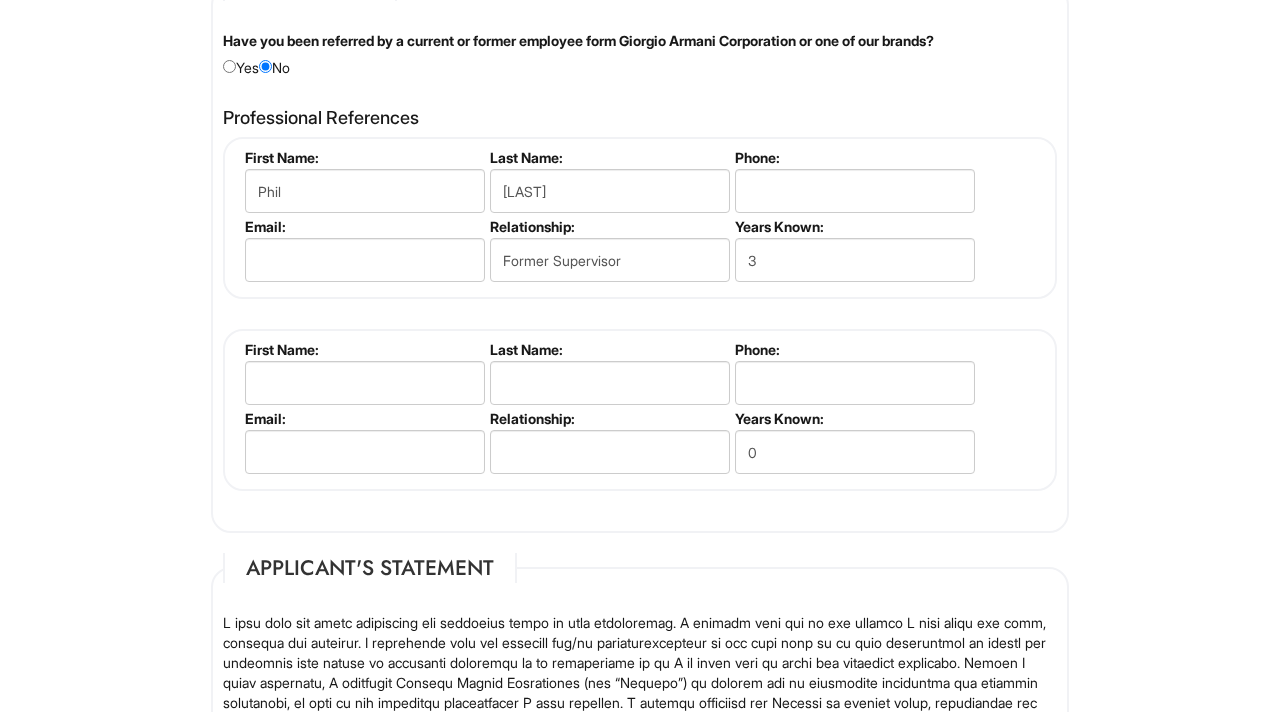 scroll, scrollTop: 2647, scrollLeft: 0, axis: vertical 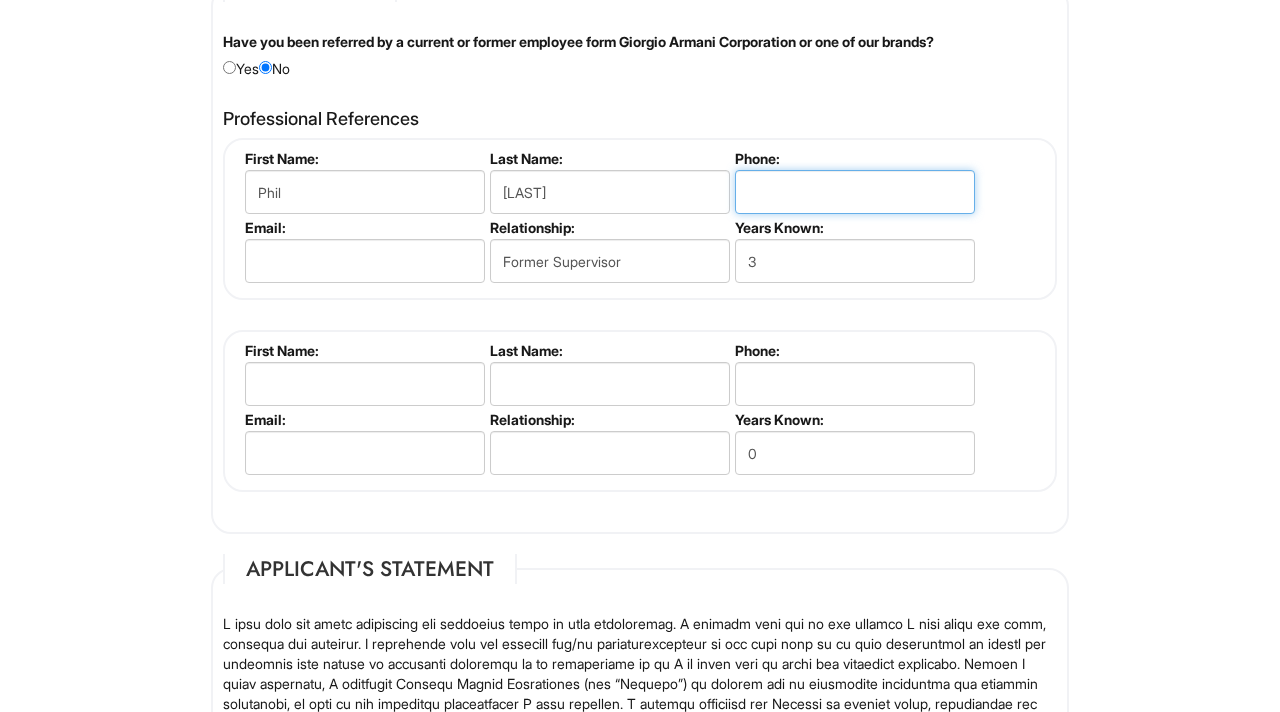 click at bounding box center [855, 192] 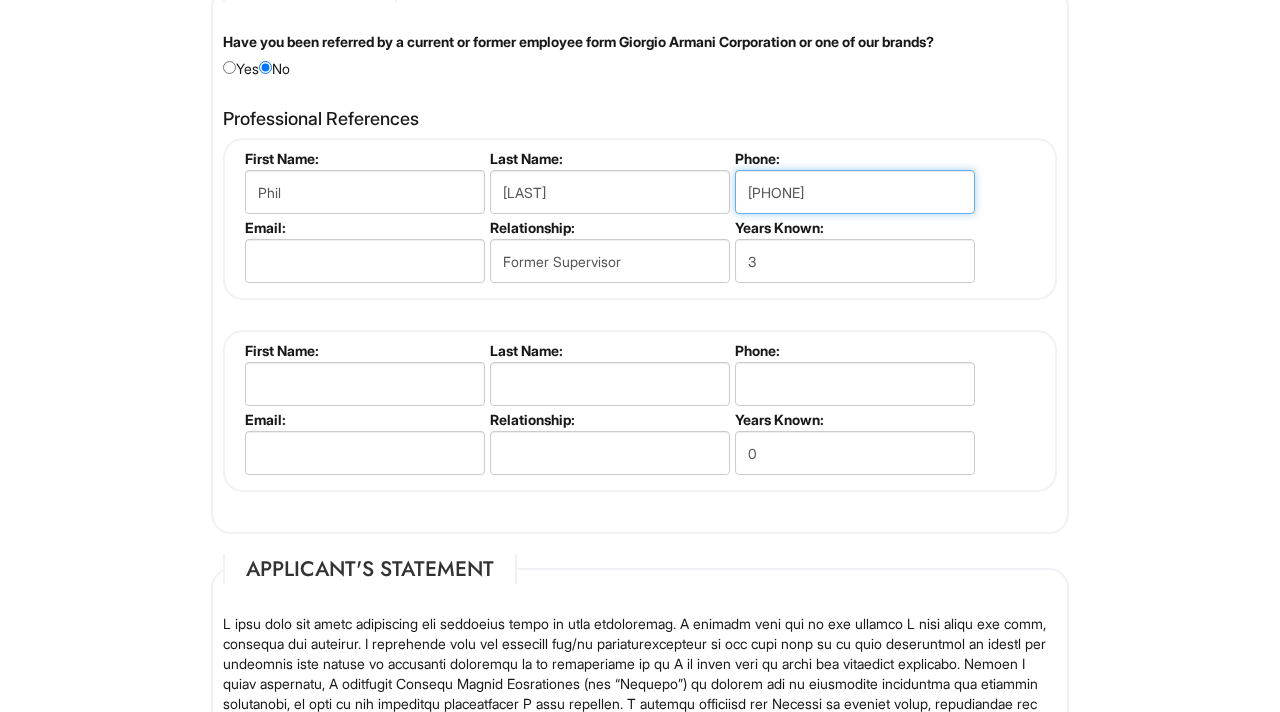 type on "8564264075" 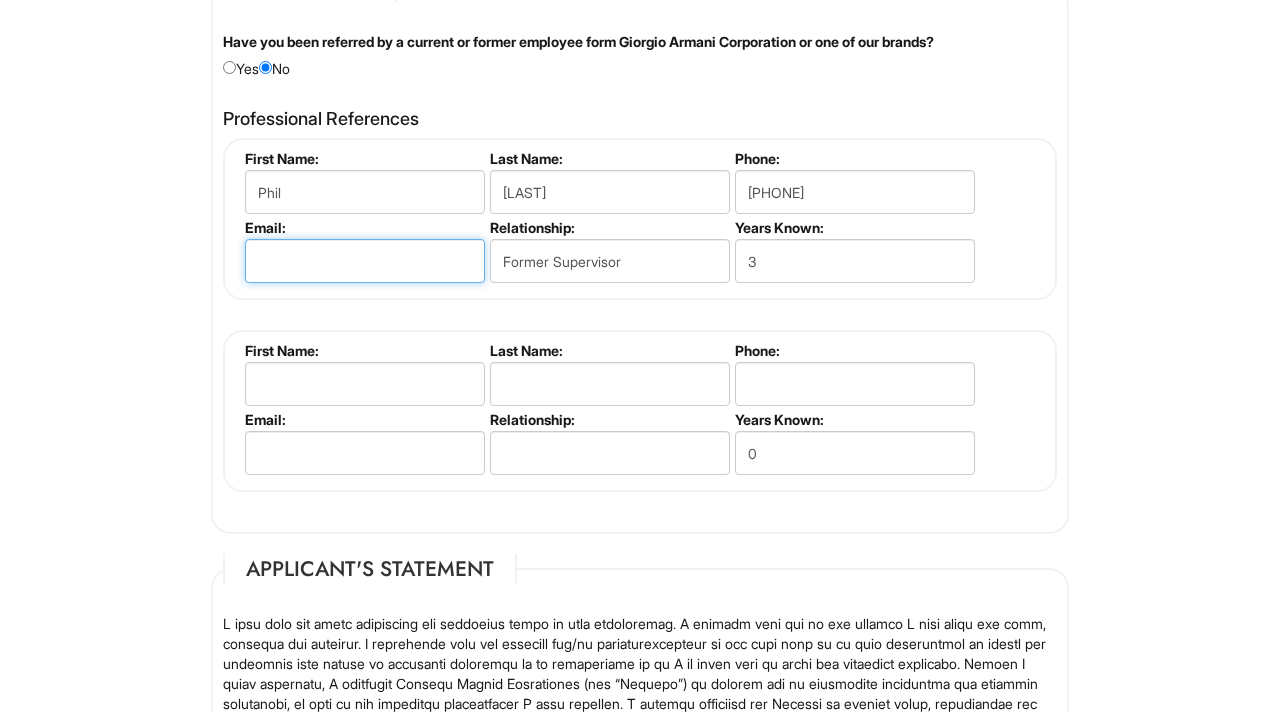 click at bounding box center (365, 261) 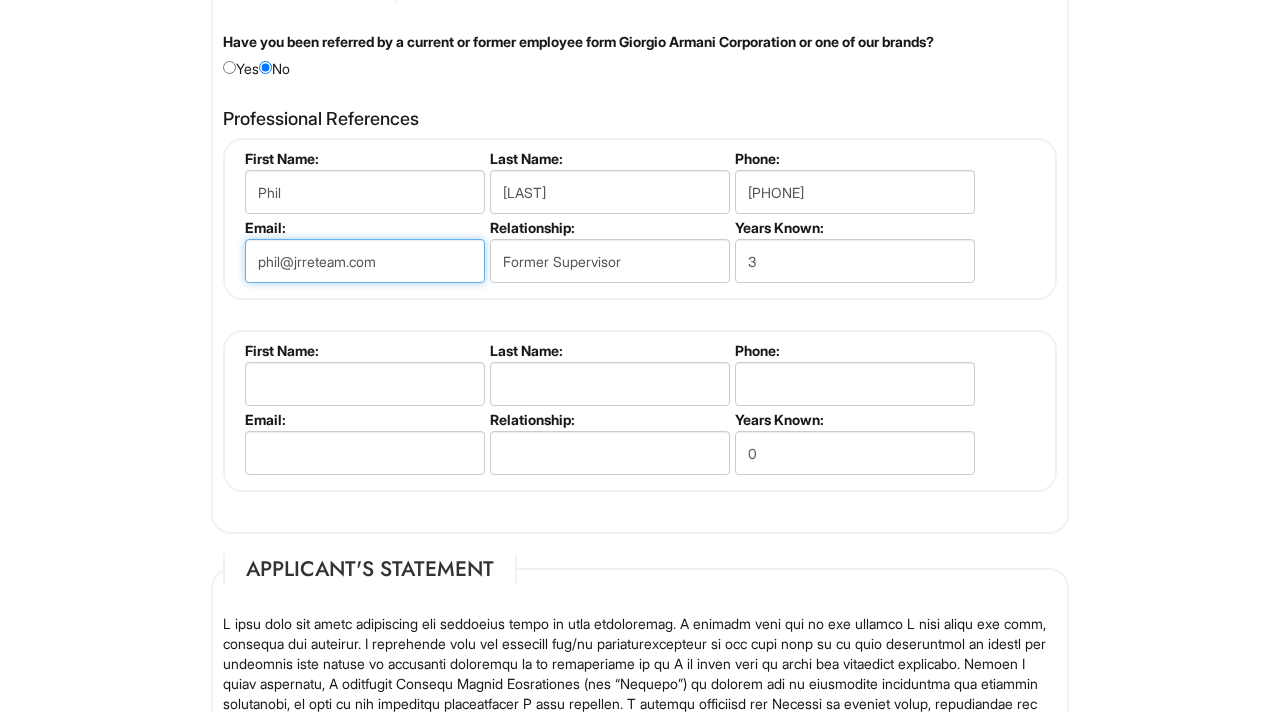 type on "phil@jrreteam.com" 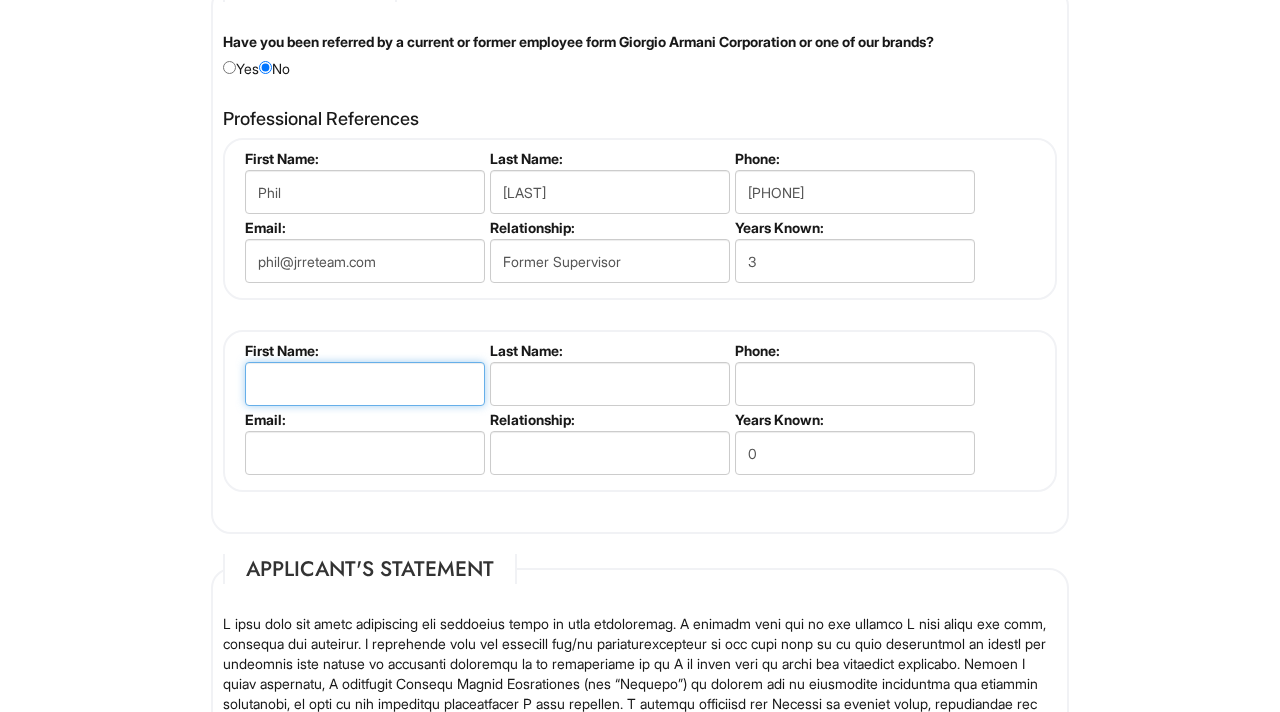 click at bounding box center (365, 384) 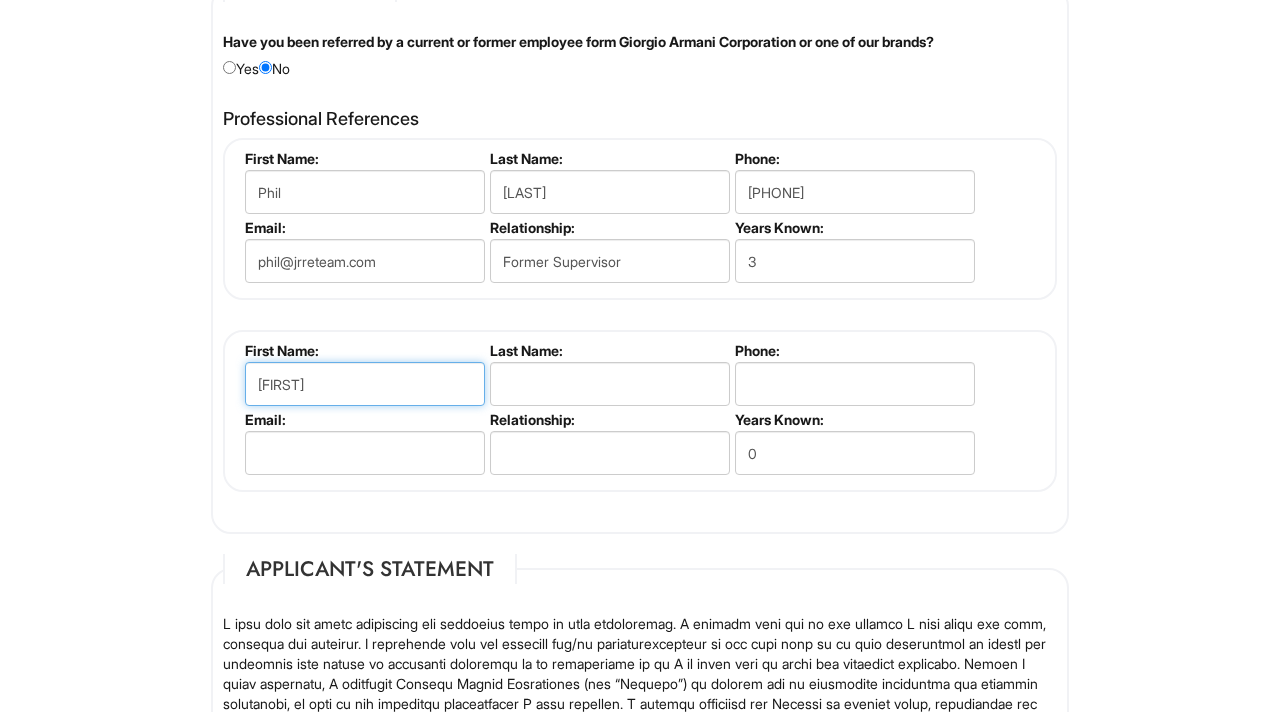 type on "Arianna" 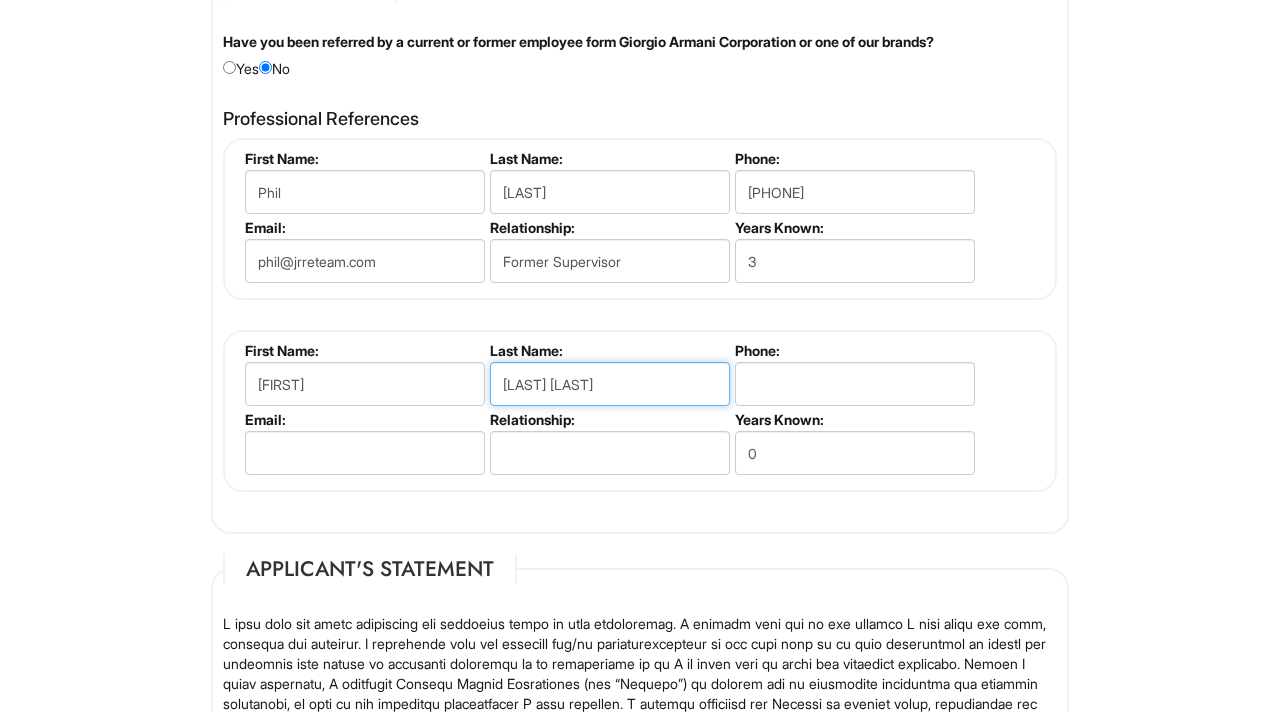 type on "Catti De Gasperi" 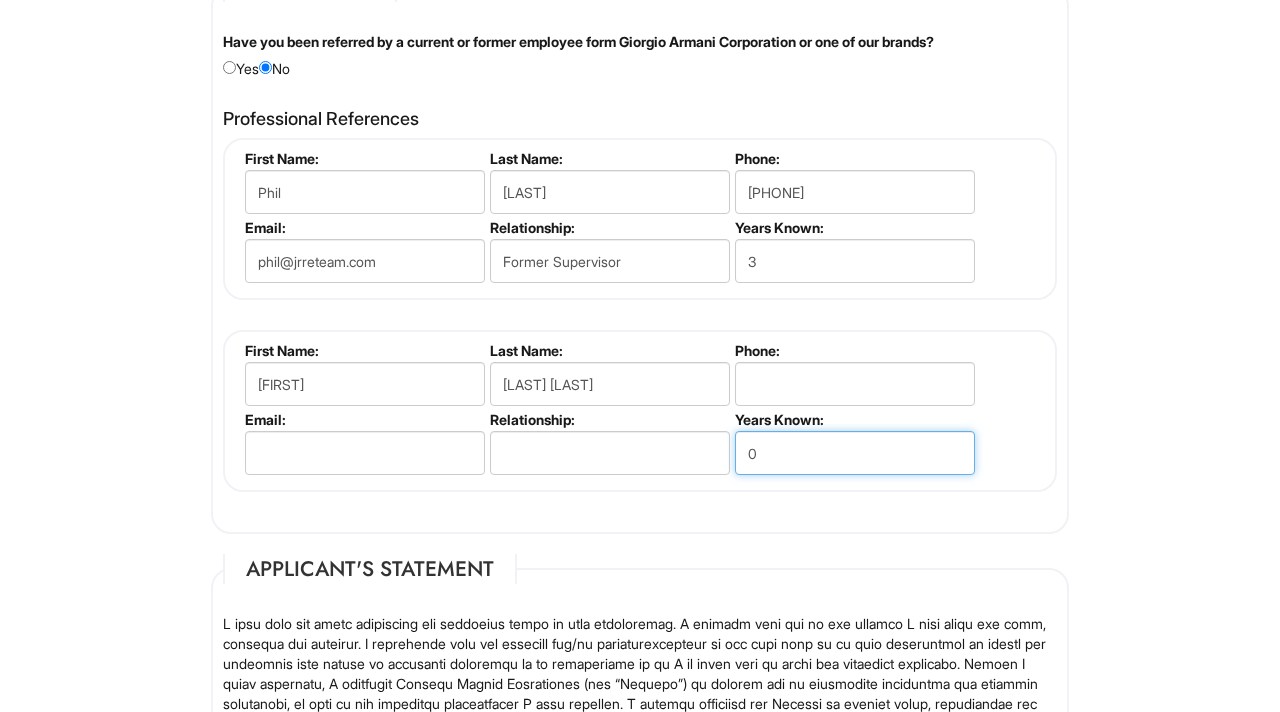 click on "0" at bounding box center [855, 453] 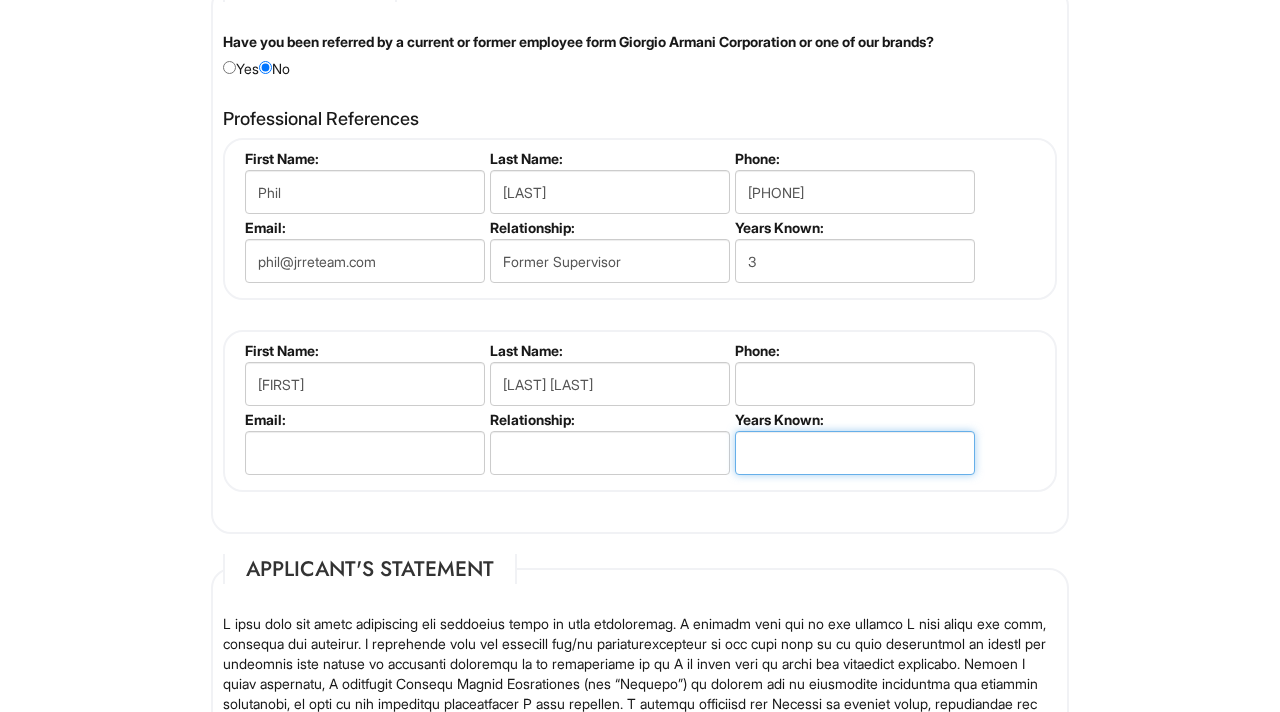 type on "6" 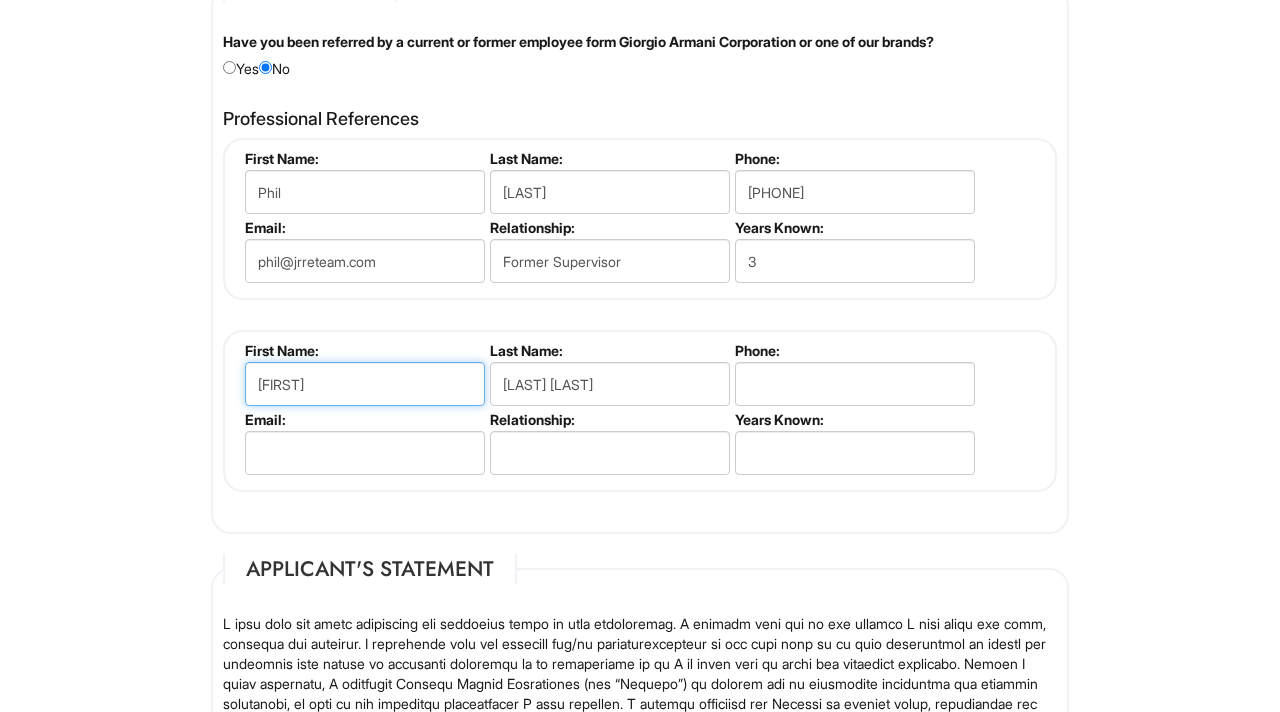 click on "Arianna" at bounding box center [365, 384] 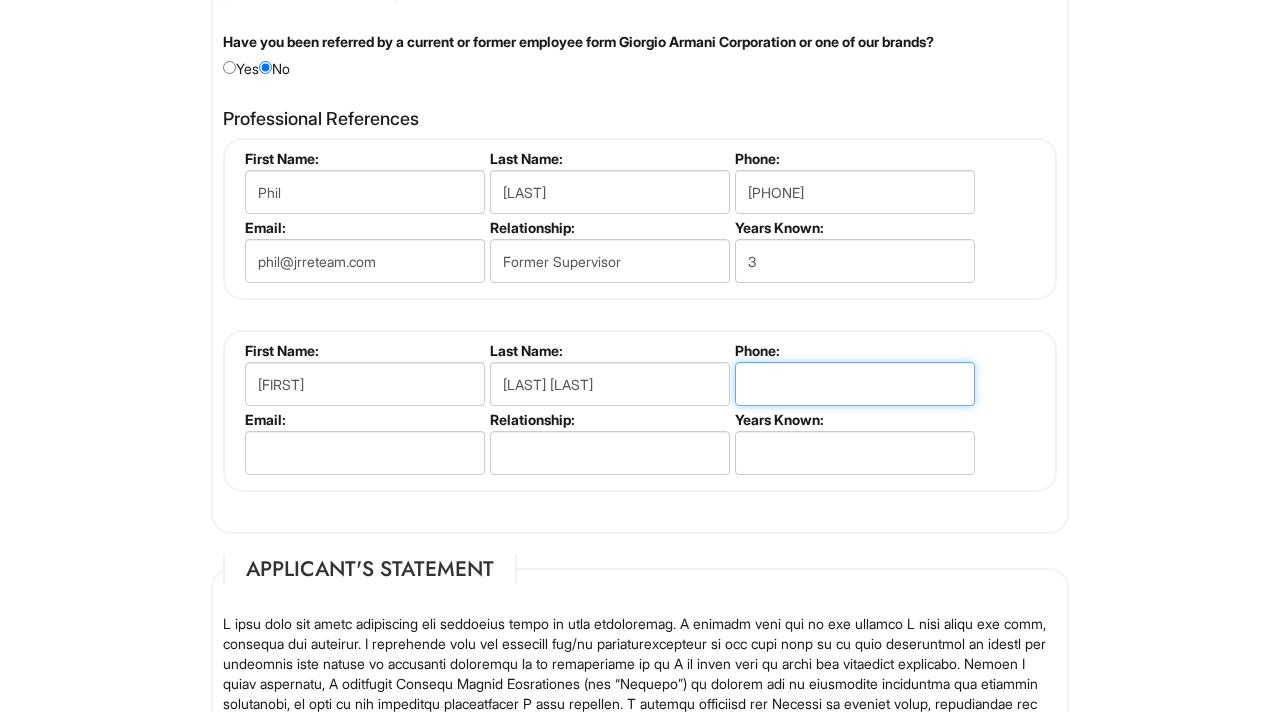click at bounding box center [855, 384] 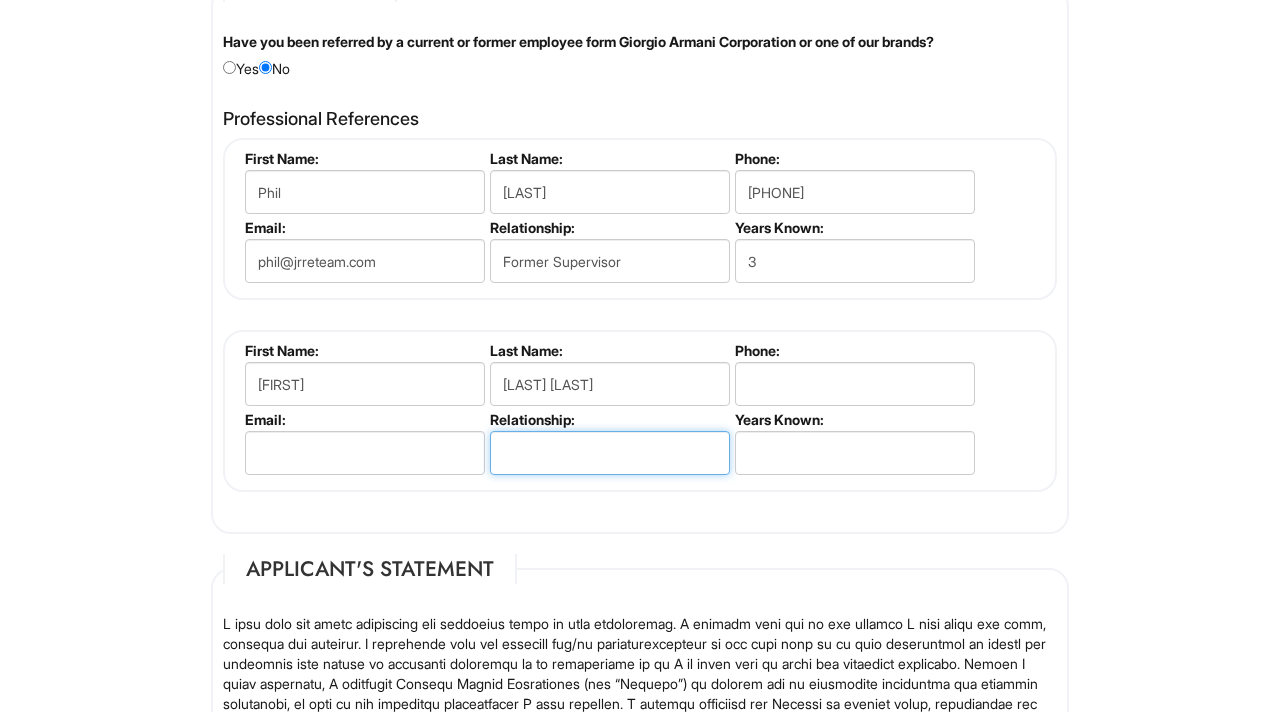 click at bounding box center [610, 453] 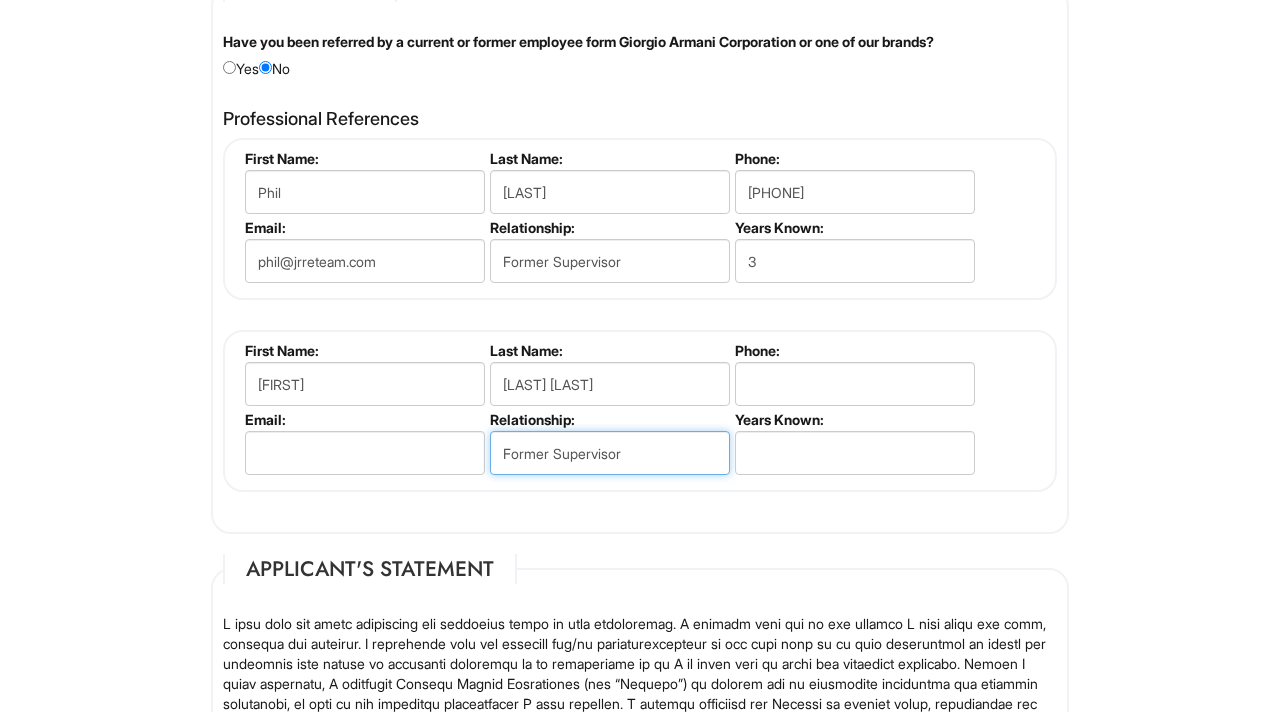 type on "Former Supervisor" 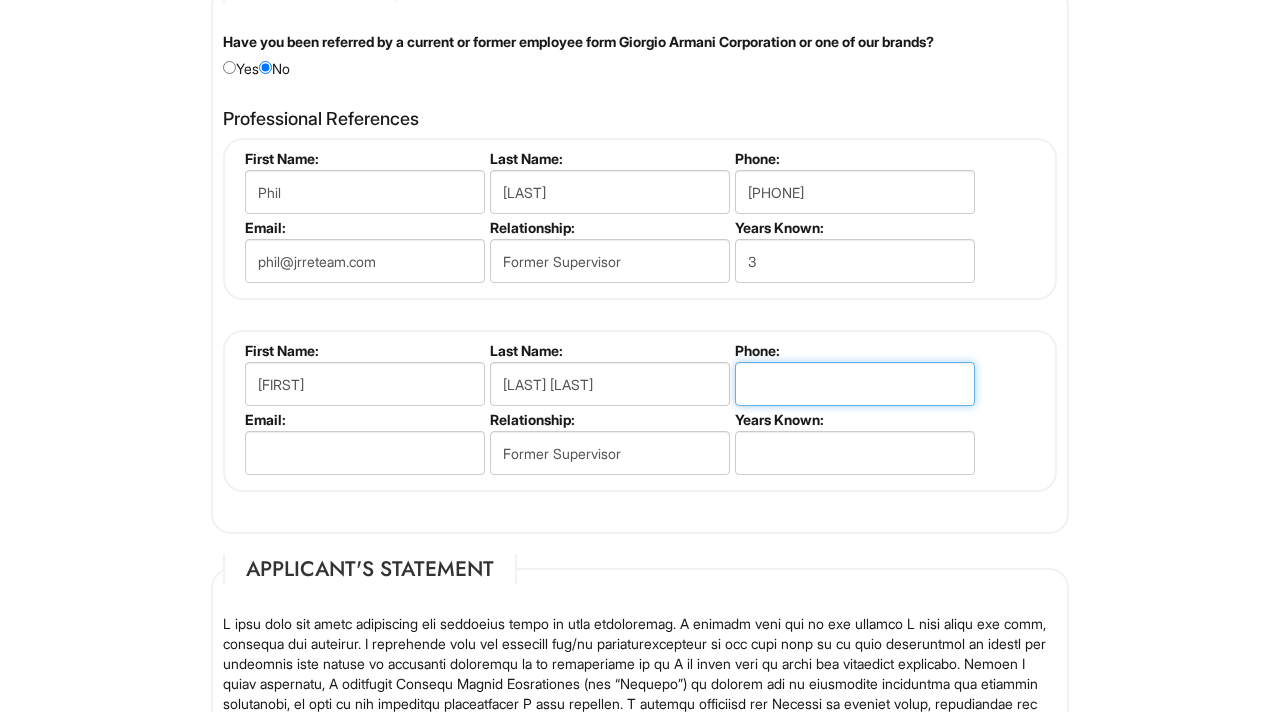 click at bounding box center [855, 384] 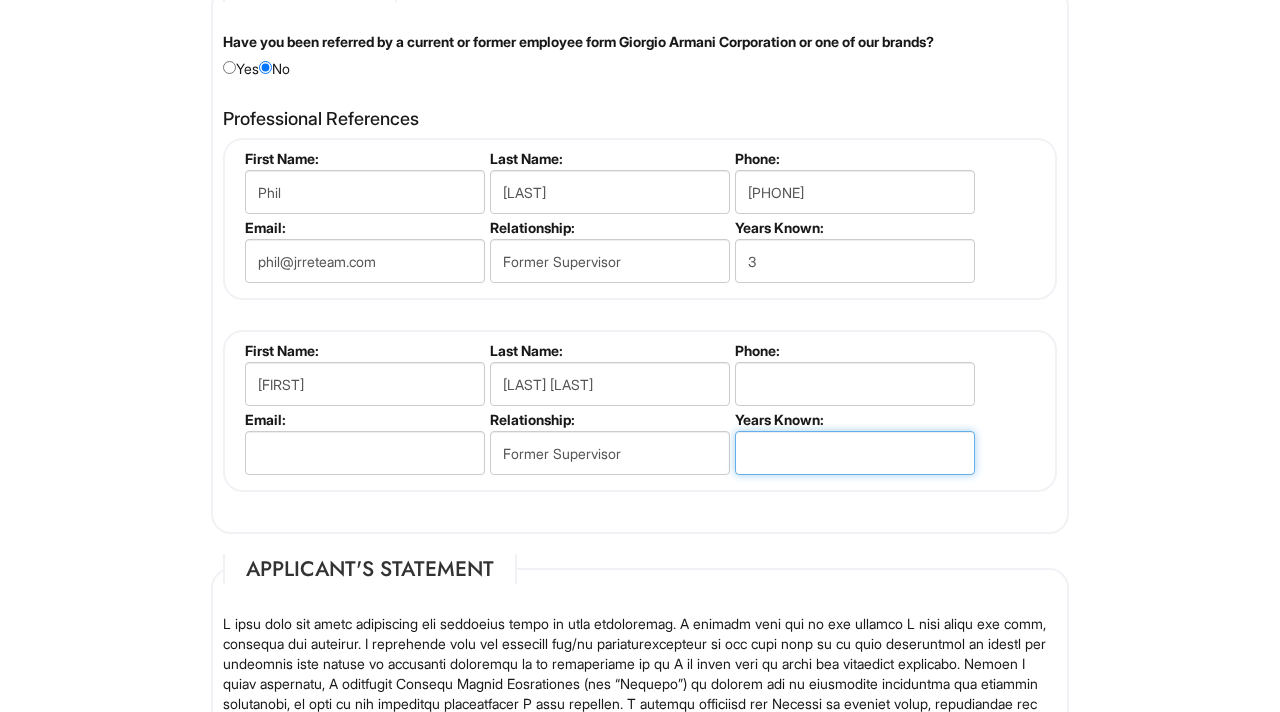 click at bounding box center [855, 453] 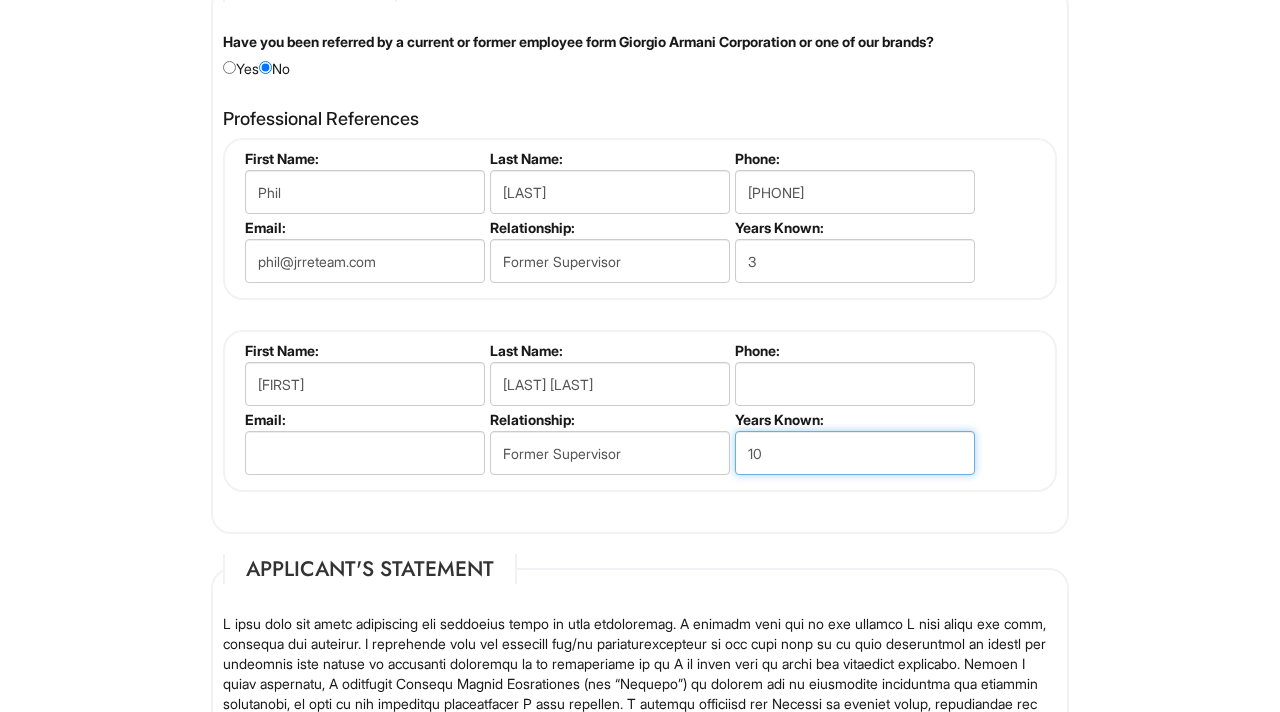 type on "10" 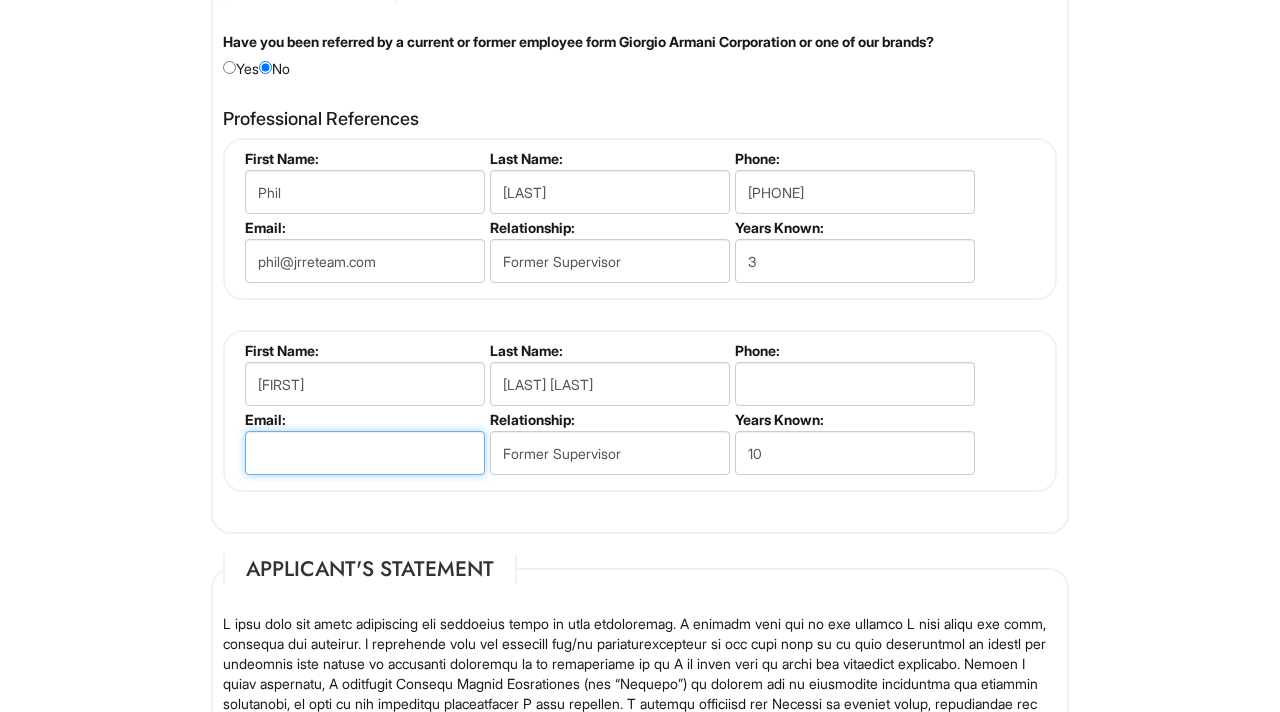click at bounding box center [365, 453] 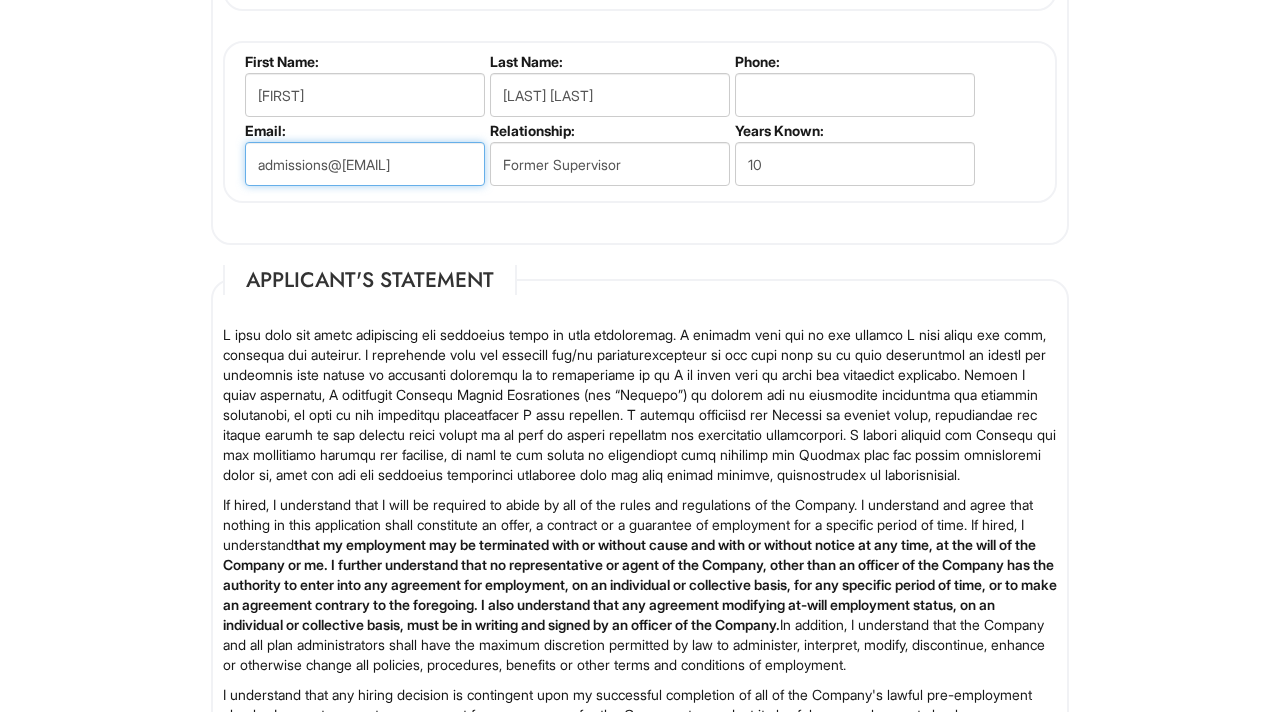 scroll, scrollTop: 3514, scrollLeft: 0, axis: vertical 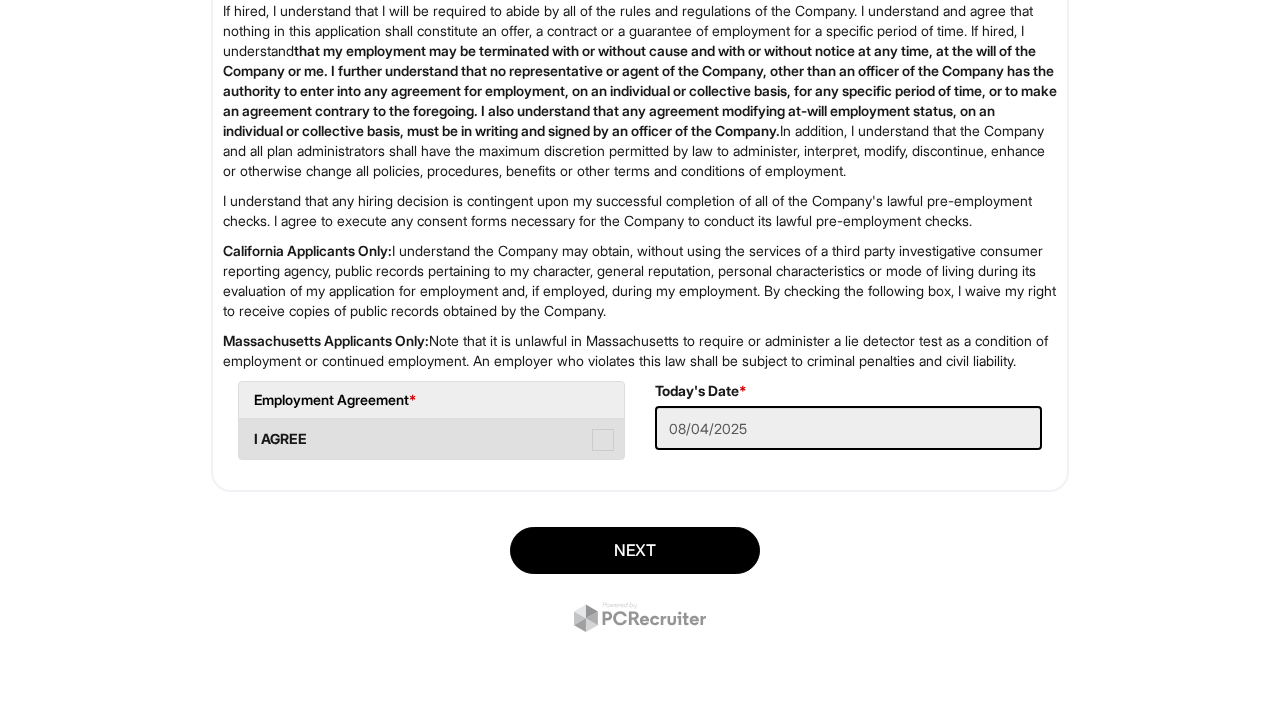 type on "admissions@johncabot.edu" 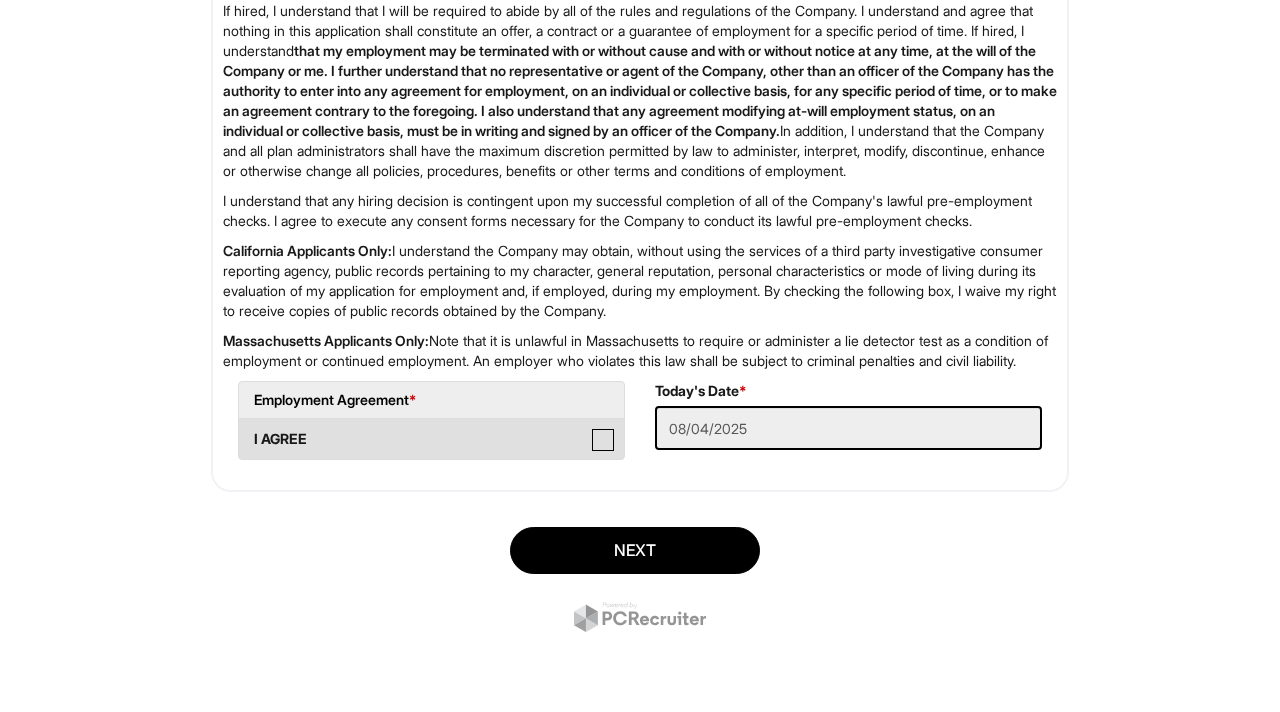 click on "I AGREE" at bounding box center (245, 429) 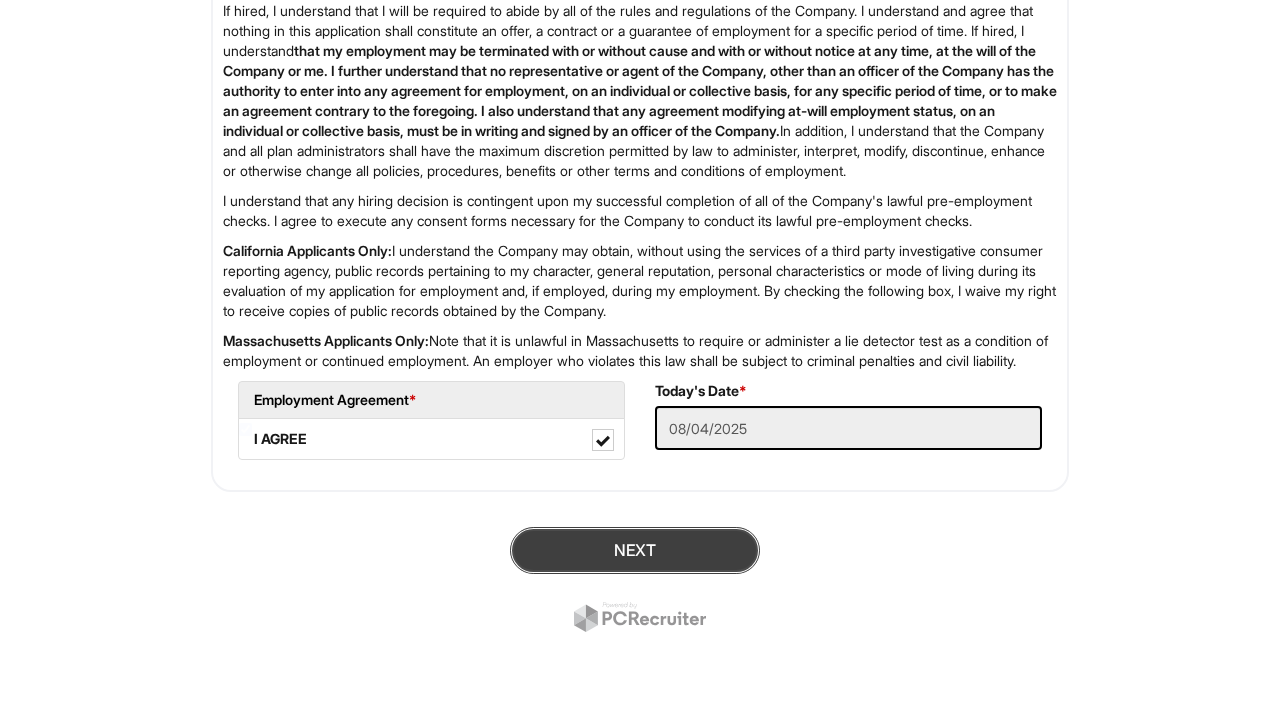 click on "Next" at bounding box center [635, 550] 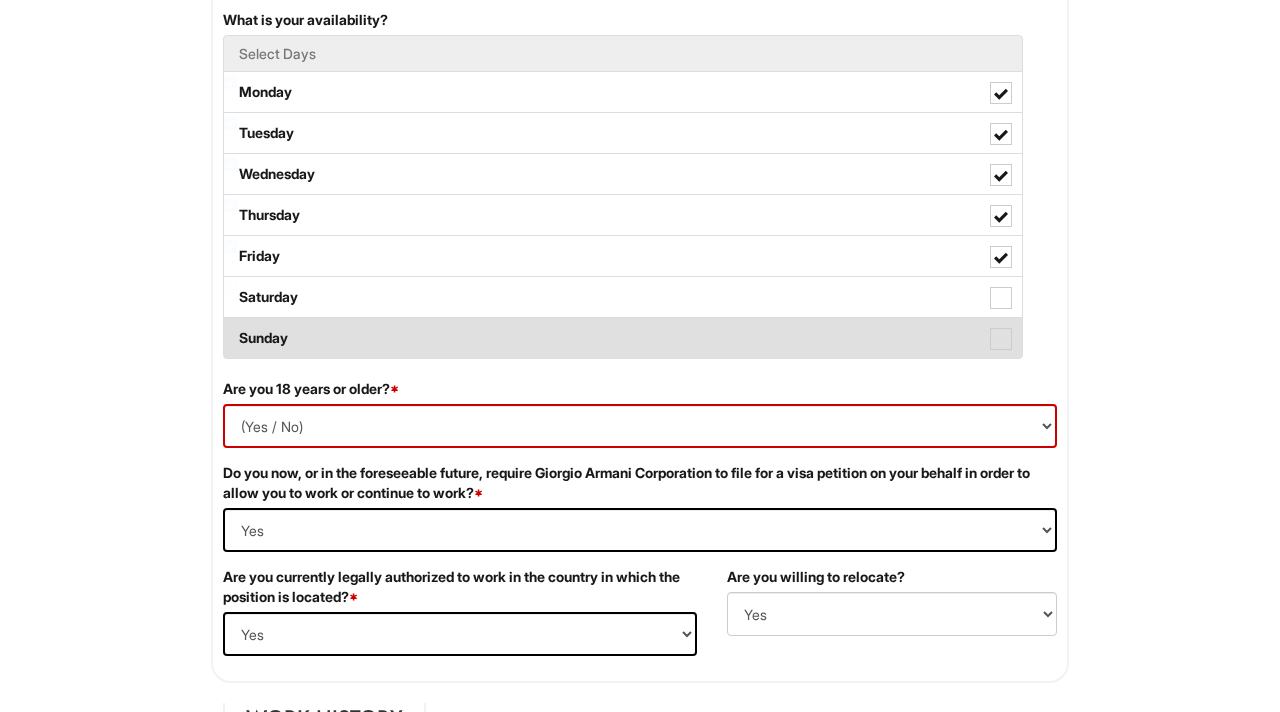 scroll, scrollTop: 1064, scrollLeft: 0, axis: vertical 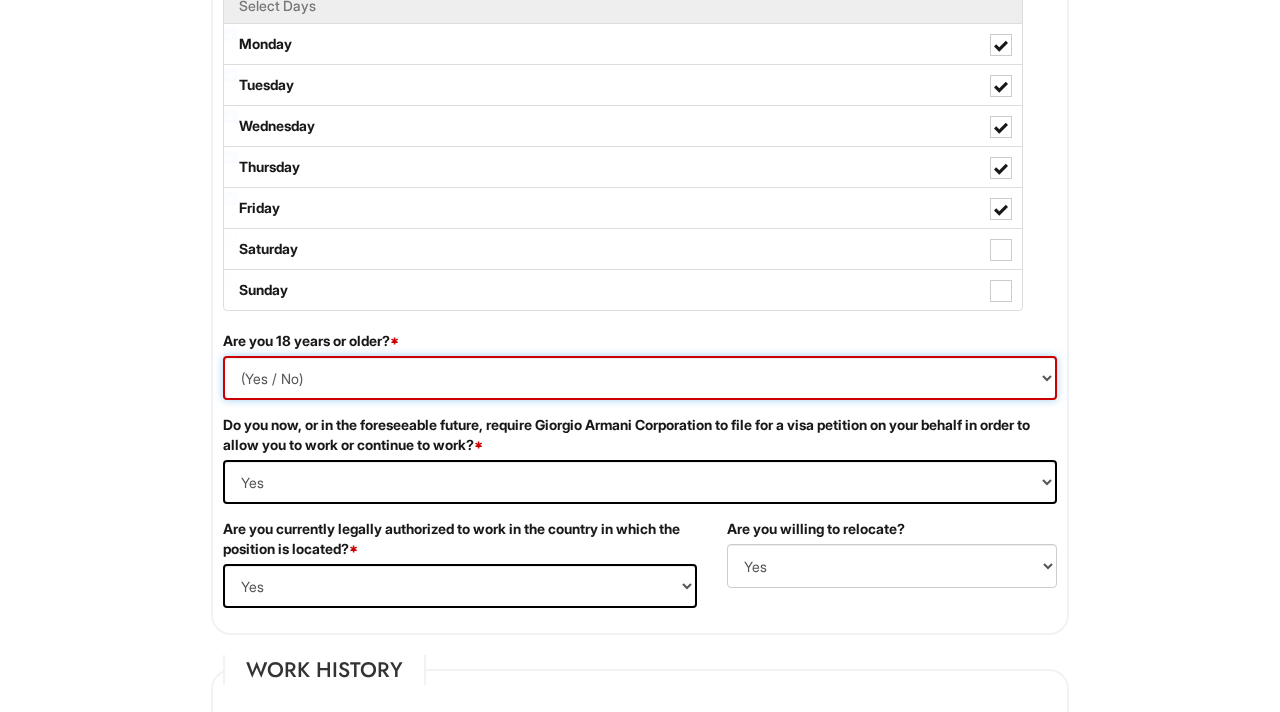 click on "(Yes / No) Yes No" at bounding box center (640, 378) 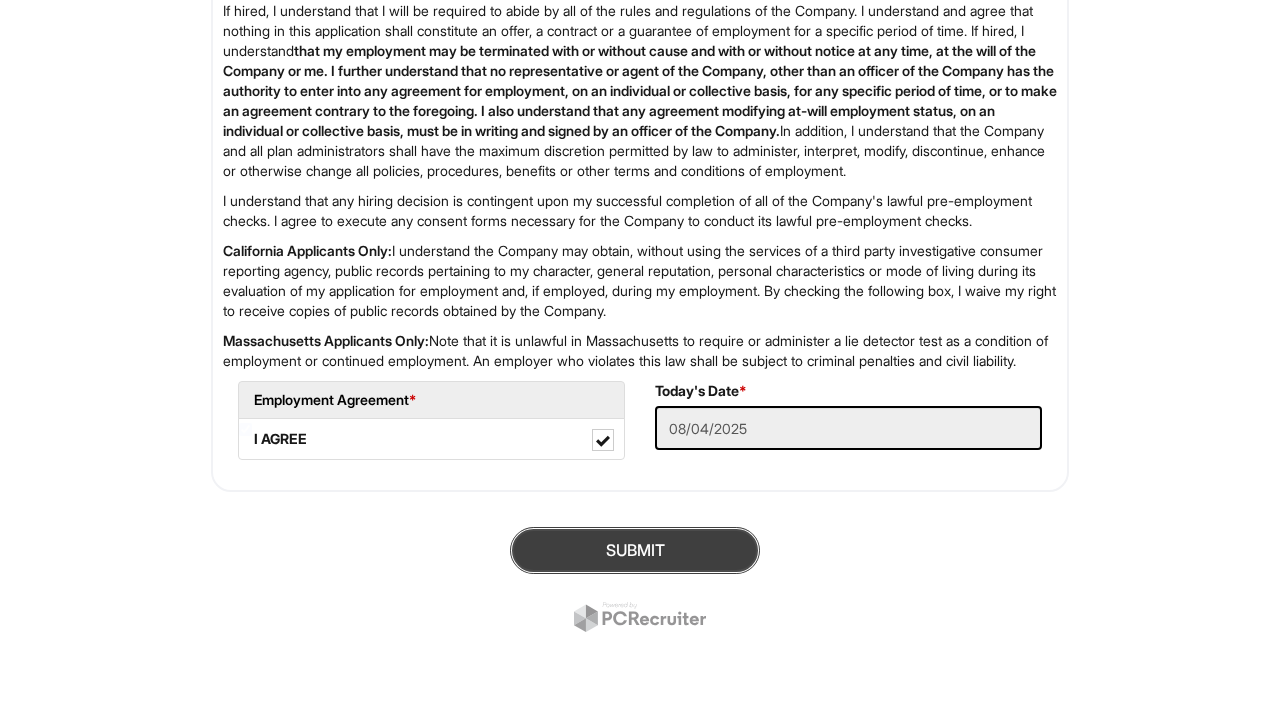 click on "SUBMIT" at bounding box center (635, 550) 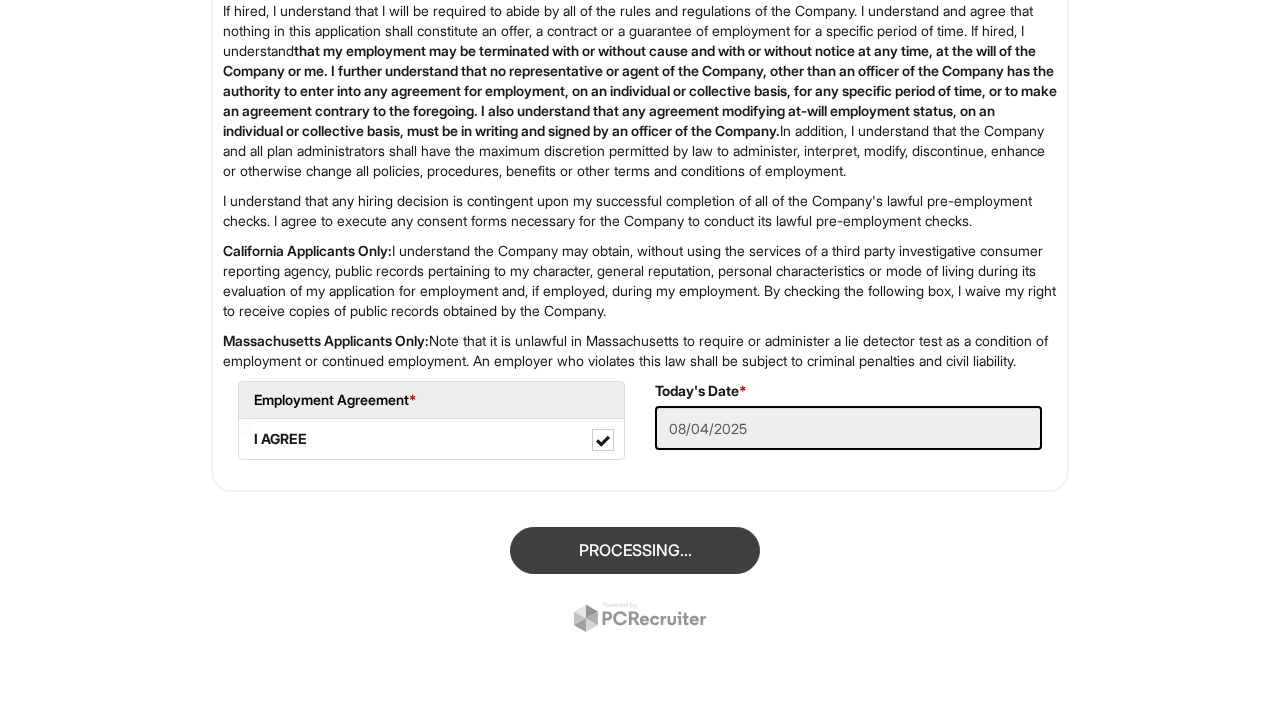 scroll, scrollTop: 122, scrollLeft: 0, axis: vertical 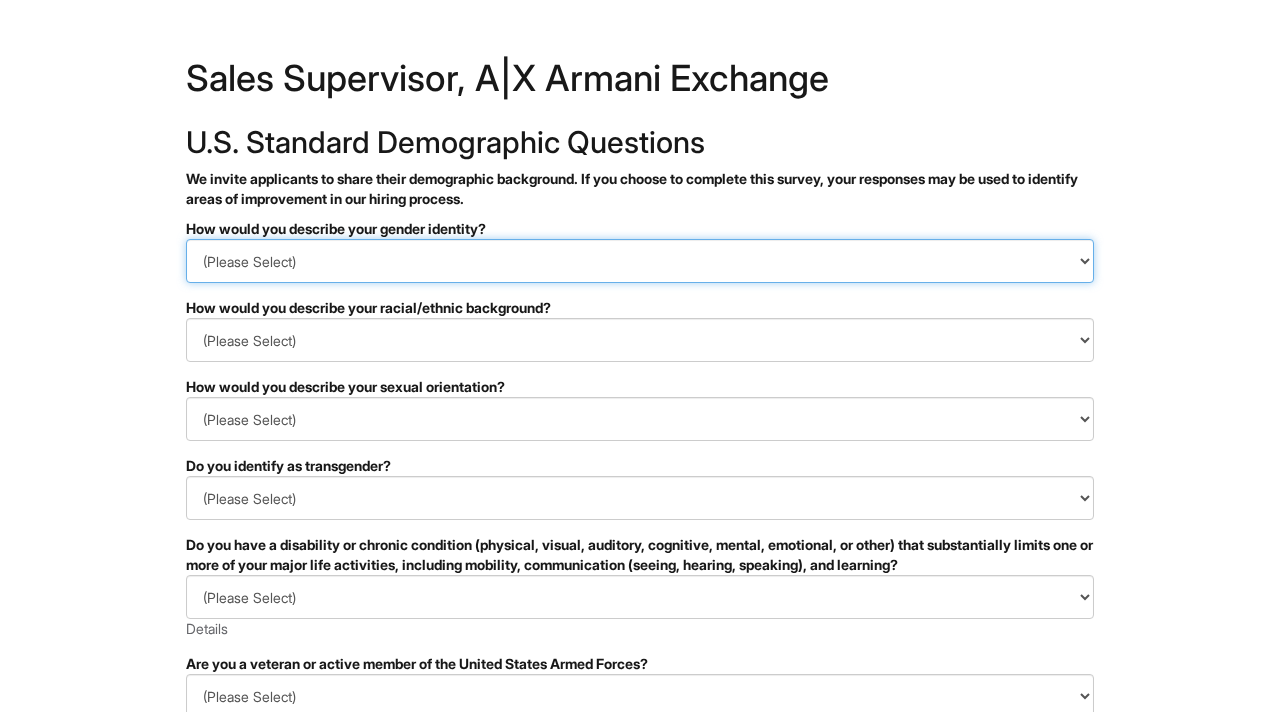 click on "(Please Select) Man Woman Non-binary I prefer to self-describe I don't wish to answer" at bounding box center [640, 261] 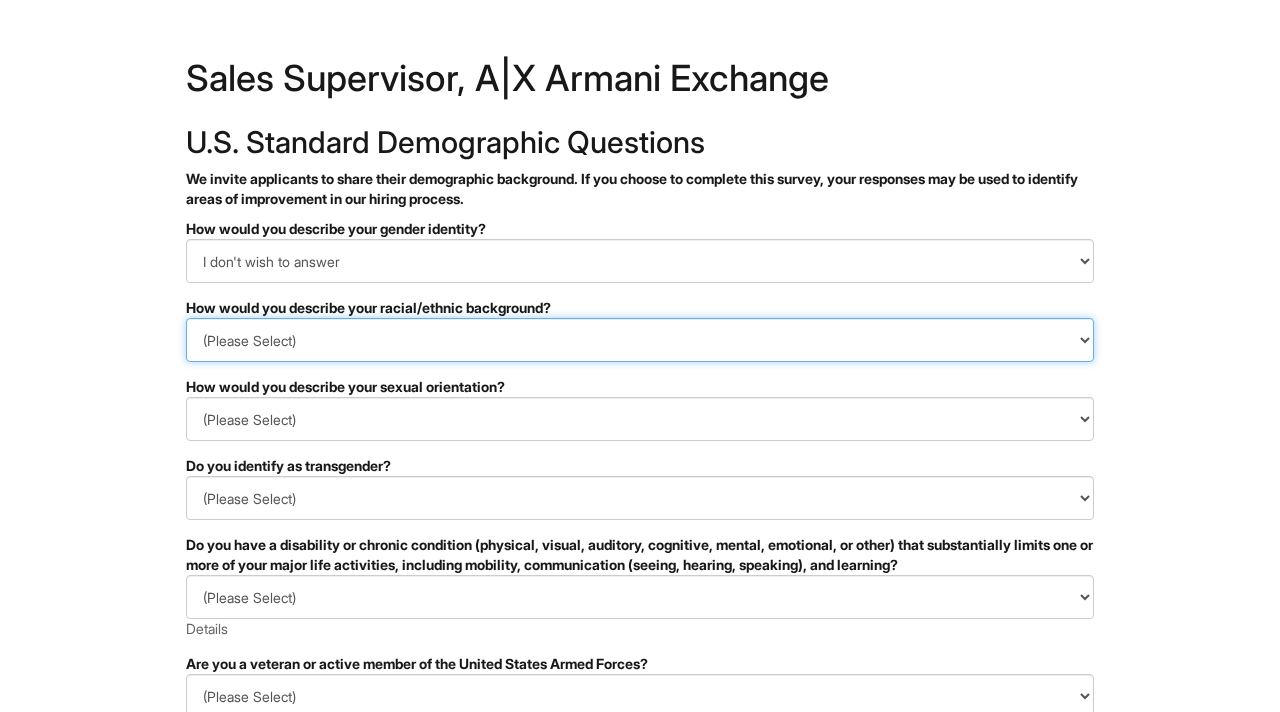 click on "(Please Select) Black or of African descent    East Asian    Hispanic, Latinx or of Spanish Origin    Indigenous, American Indian or Alaska Native    Middle Eastern or North African    Native Hawaiian or Pacific Islander    South Asian    Southeast Asian    White or European    I prefer to self-describe    I don't wish to answer" at bounding box center (640, 340) 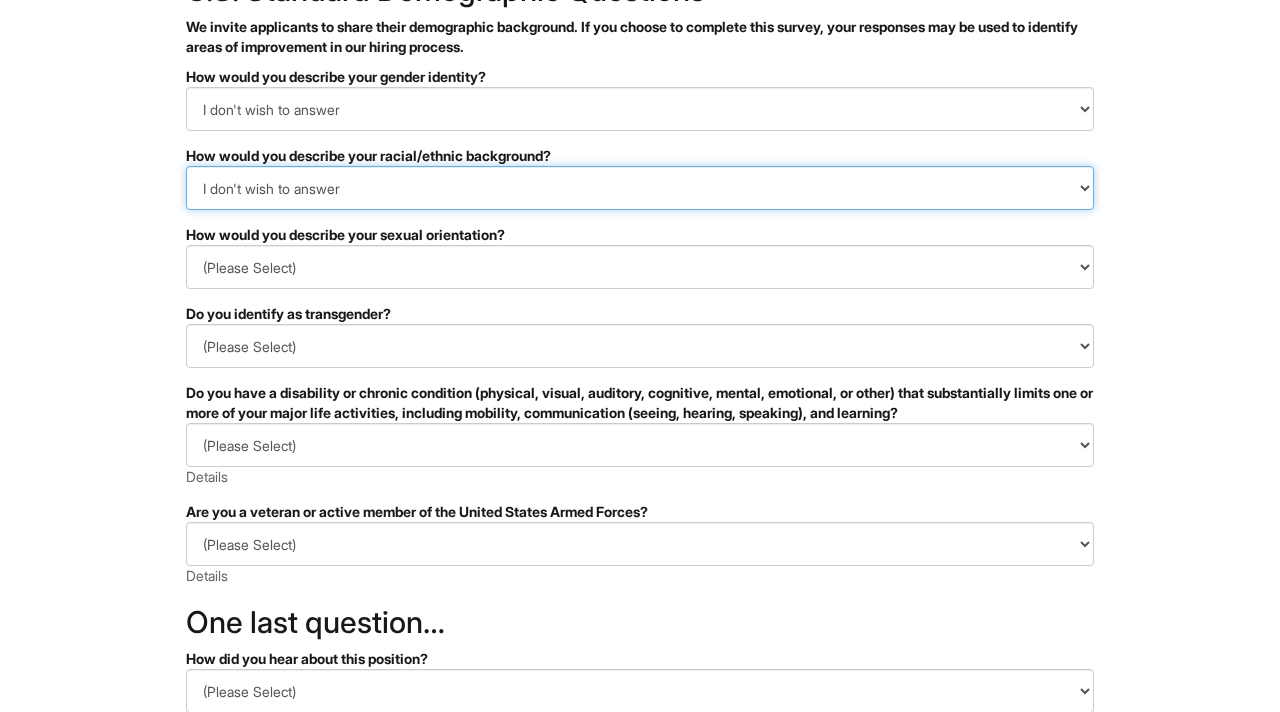 scroll, scrollTop: 253, scrollLeft: 0, axis: vertical 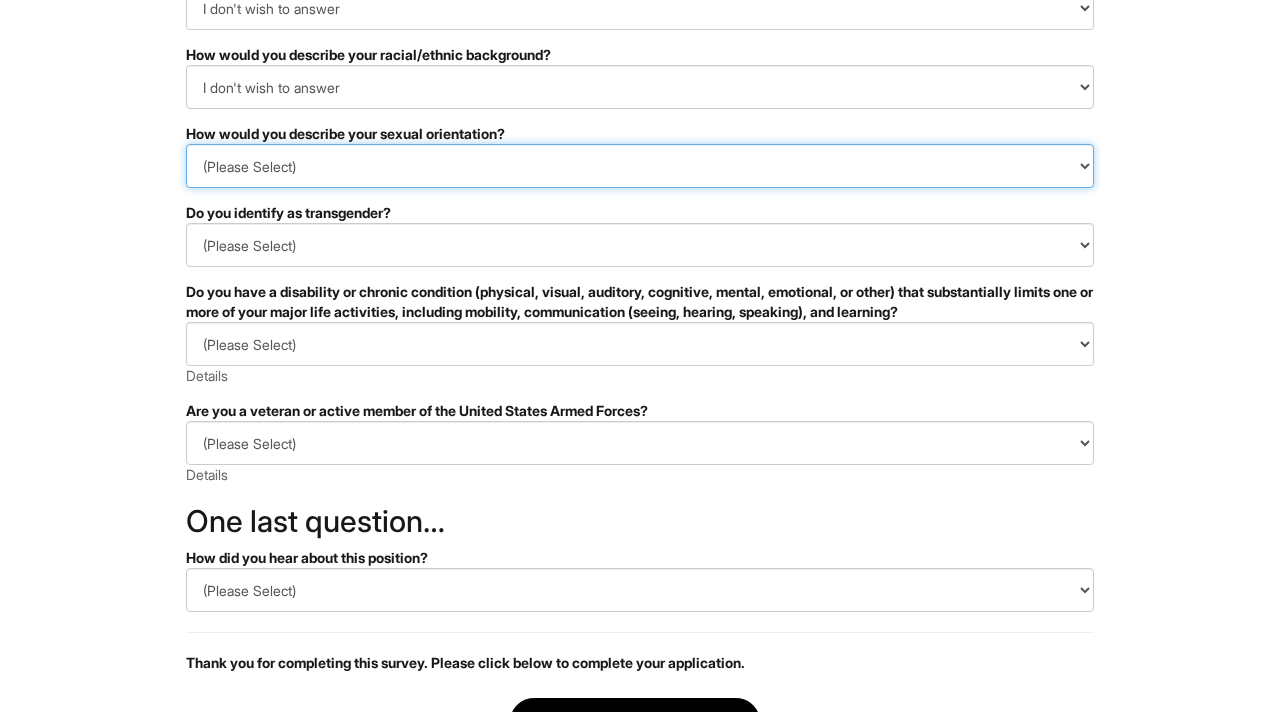 click on "(Please Select) Asexual Bisexual and/or pansexual Gay Heterosexual Lesbian Queer I prefer to self-describe I don't wish to answer" at bounding box center (640, 166) 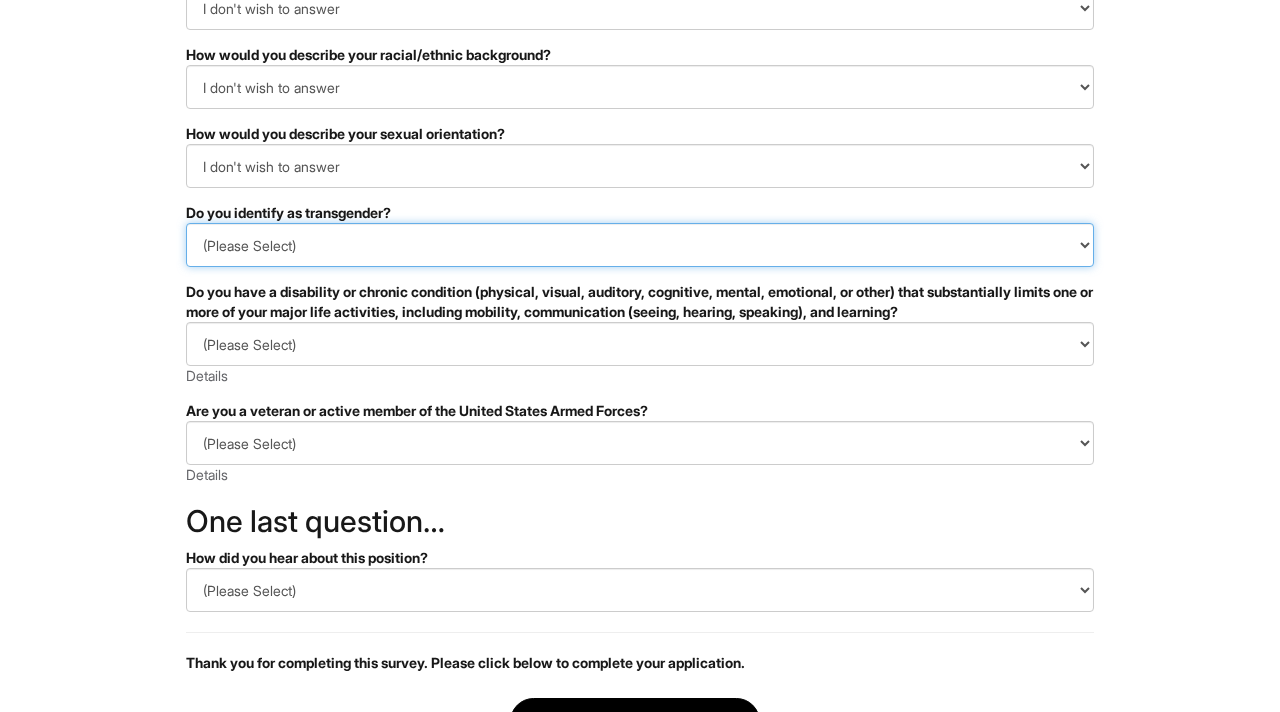 click on "(Please Select) Yes No I prefer to self-describe I don't wish to answer" at bounding box center [640, 245] 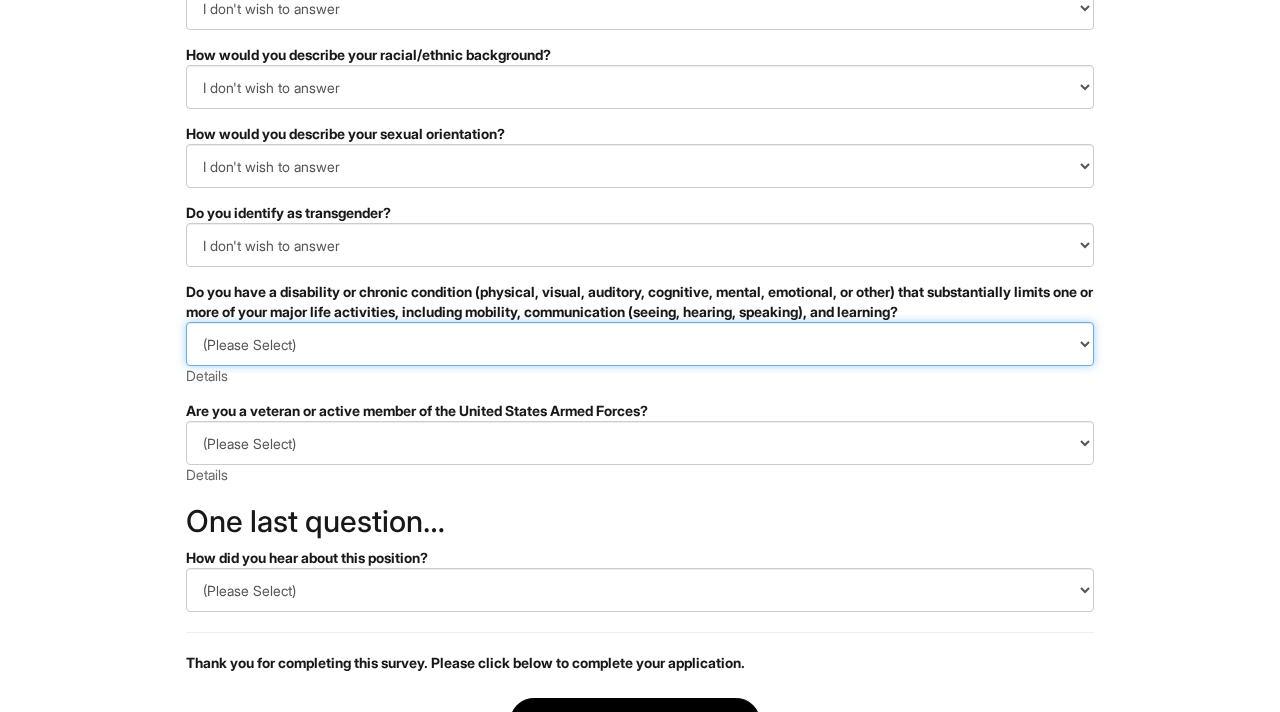 click on "(Please Select) YES, I HAVE A DISABILITY (or previously had a disability) NO, I DON'T HAVE A DISABILITY I DON'T WISH TO ANSWER" at bounding box center [640, 344] 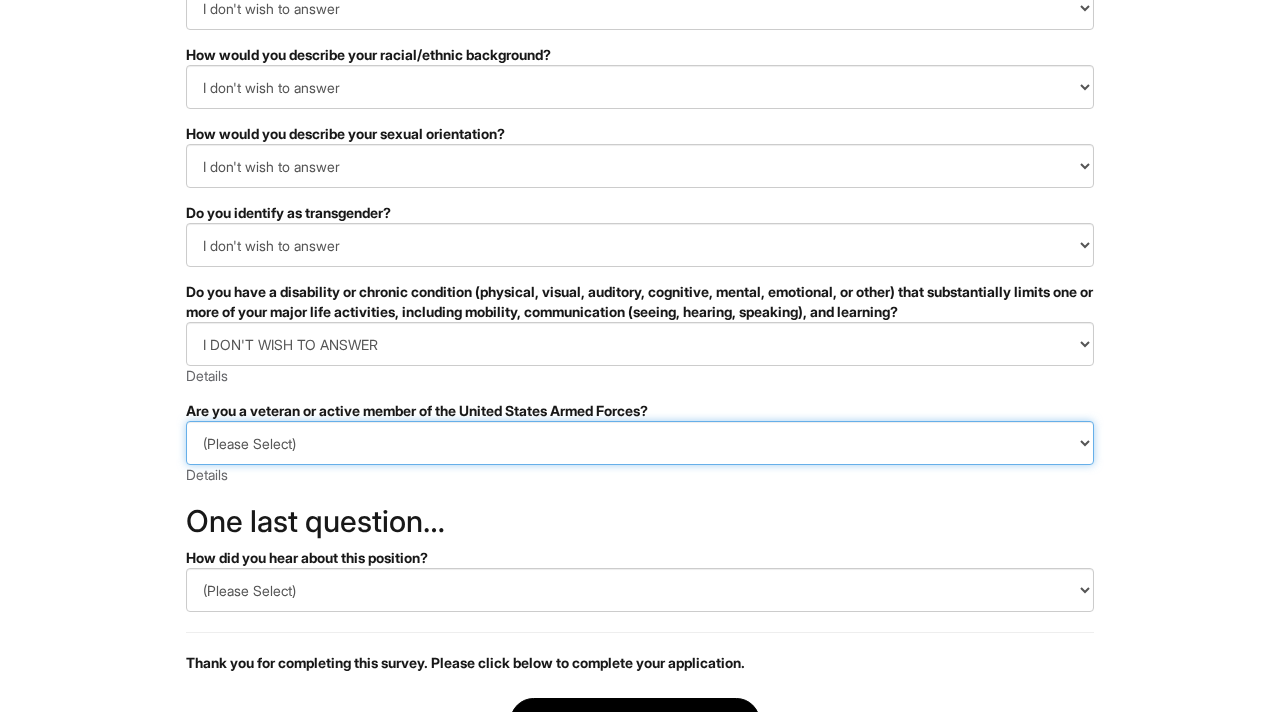 click on "(Please Select) I IDENTIFY AS ONE OR MORE OF THE CLASSIFICATIONS OF PROTECTED VETERANS LISTED I AM NOT A PROTECTED VETERAN I PREFER NOT TO ANSWER" at bounding box center [640, 443] 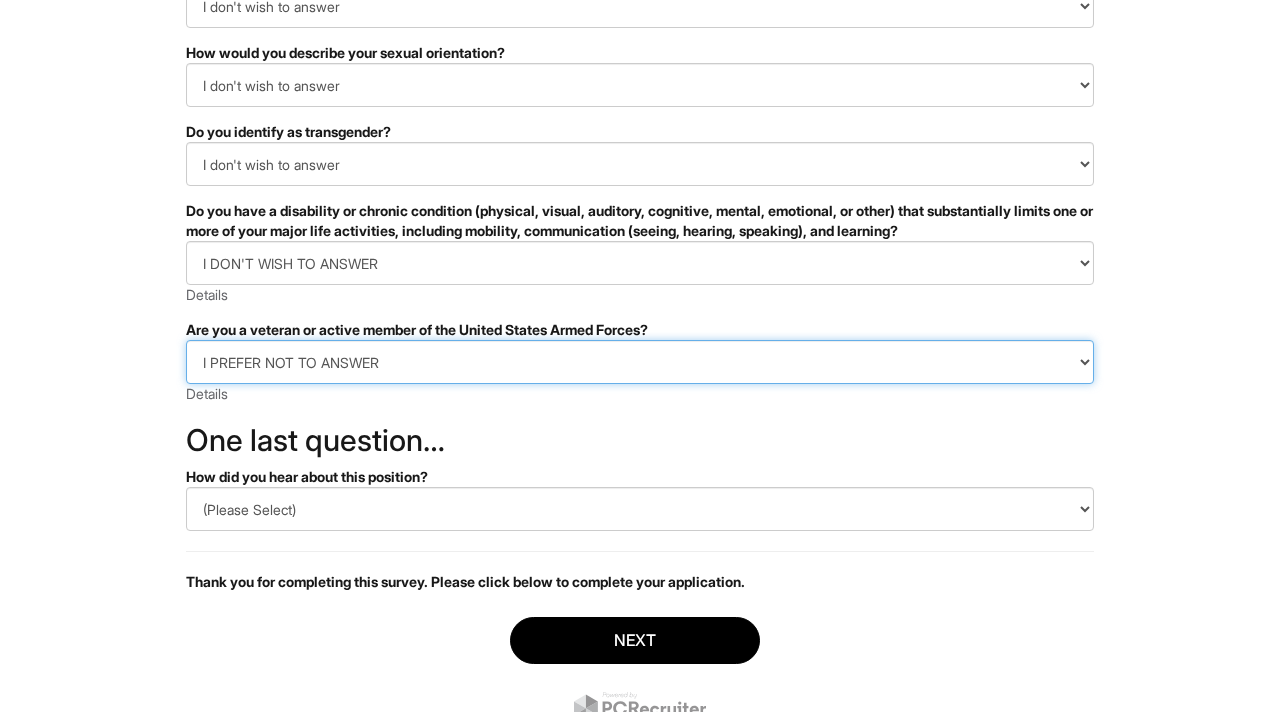 scroll, scrollTop: 414, scrollLeft: 0, axis: vertical 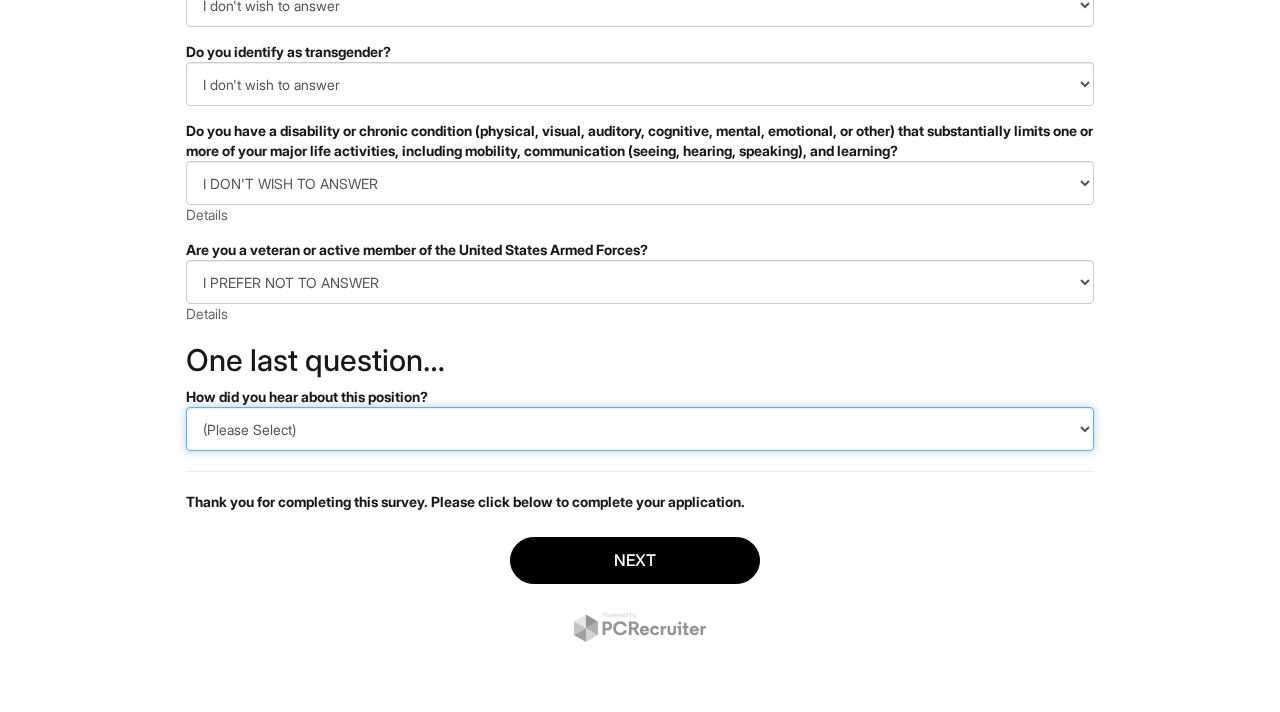 click on "(Please Select) CareerBuilder Indeed LinkedIn Monster Referral Other" at bounding box center (640, 429) 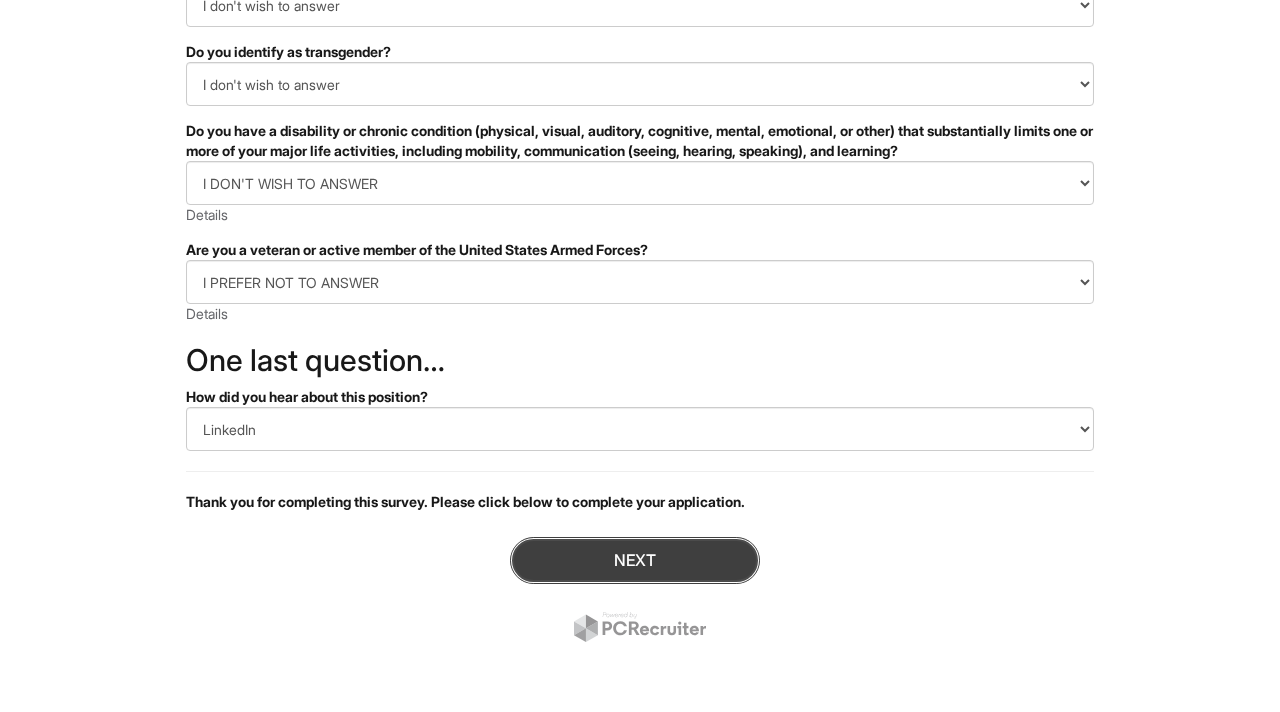 click on "Next" at bounding box center [635, 560] 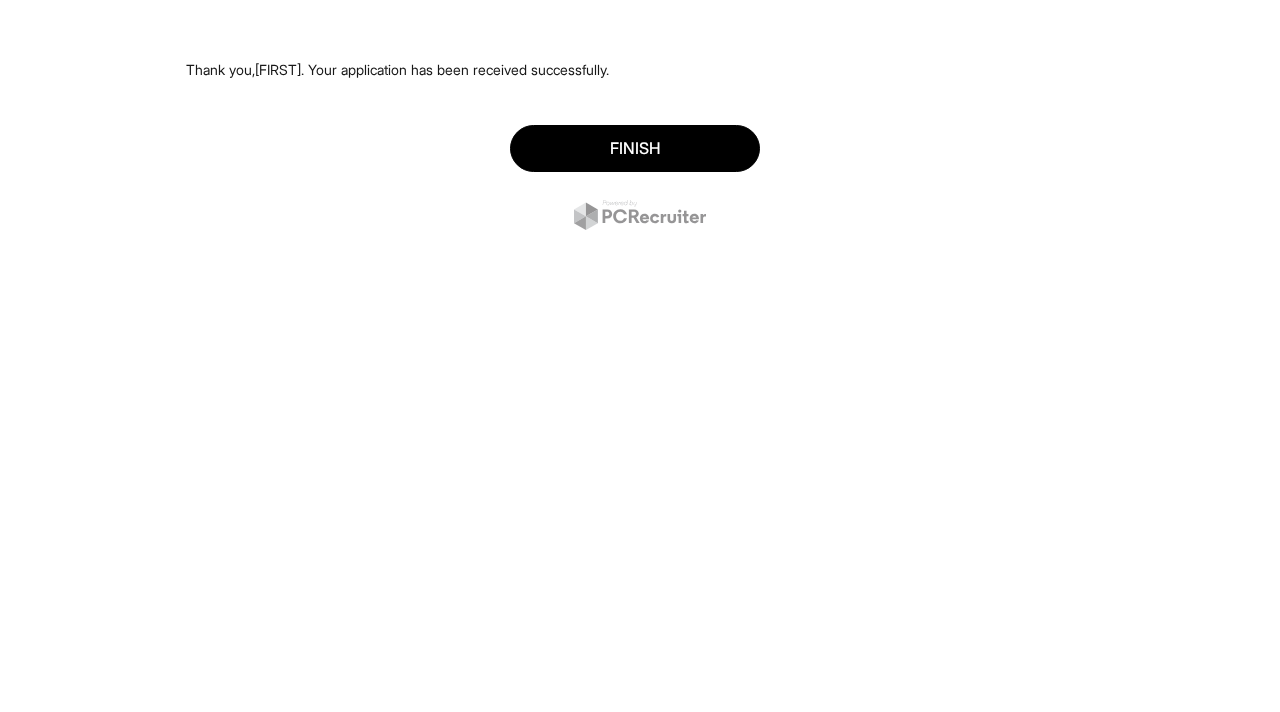 scroll, scrollTop: 0, scrollLeft: 0, axis: both 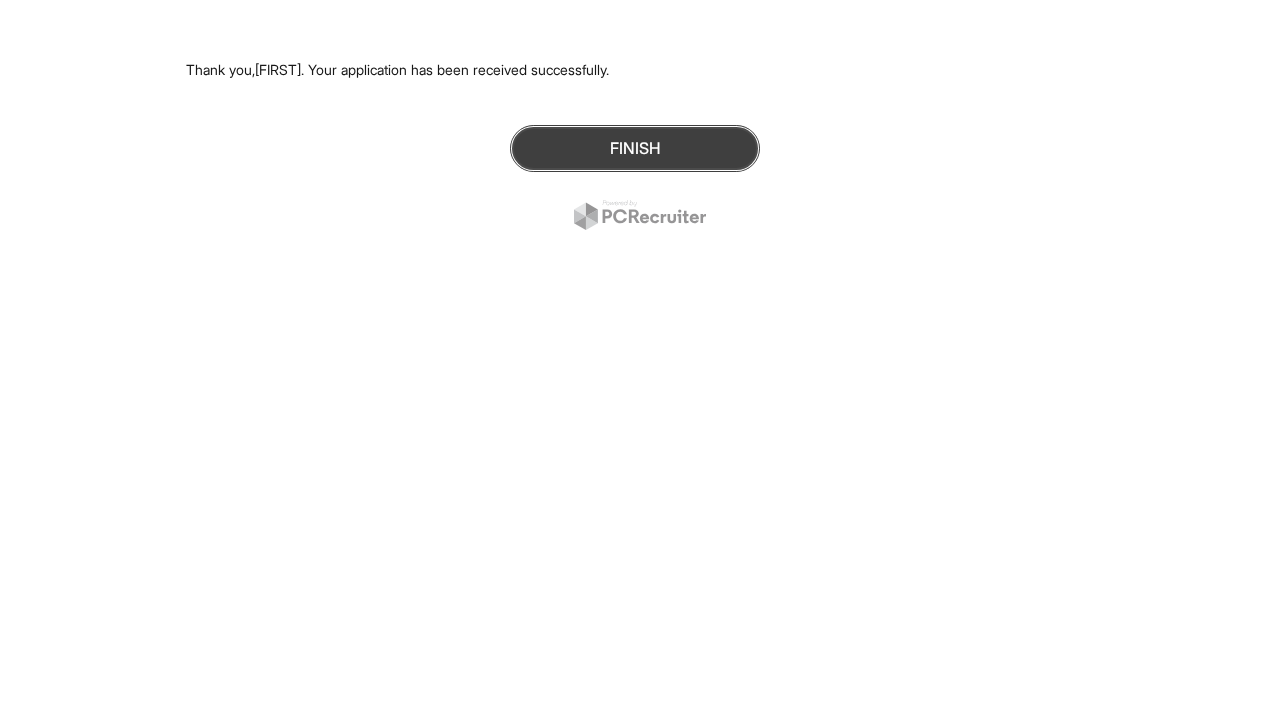 click on "Finish" at bounding box center [635, 148] 